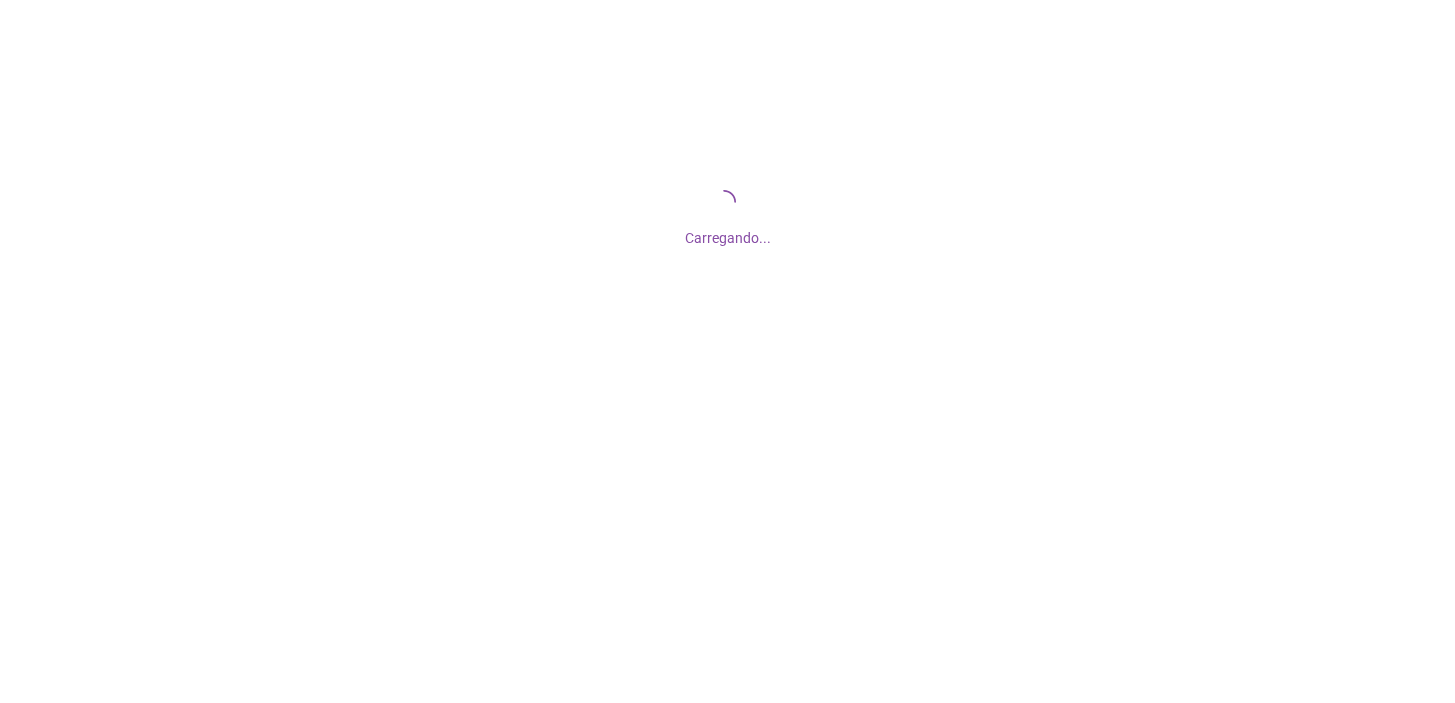scroll, scrollTop: 0, scrollLeft: 0, axis: both 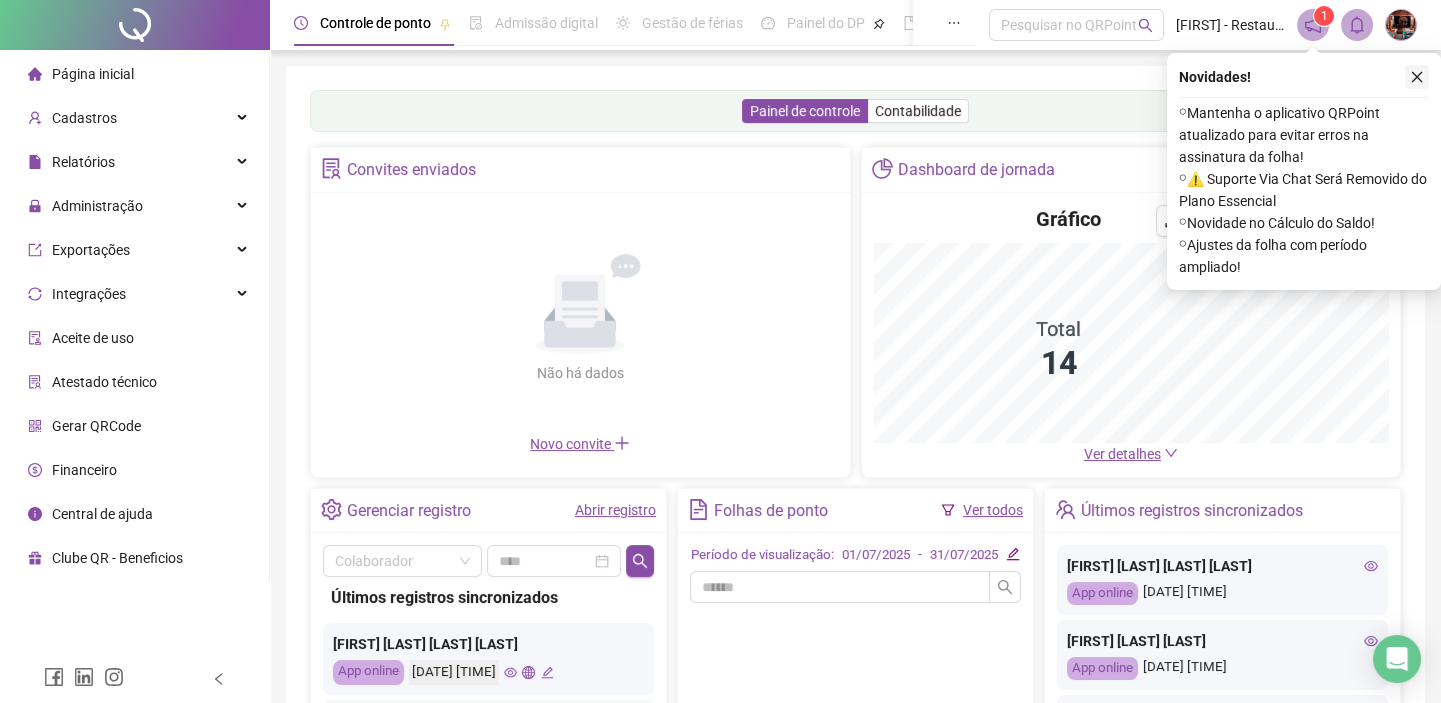 click 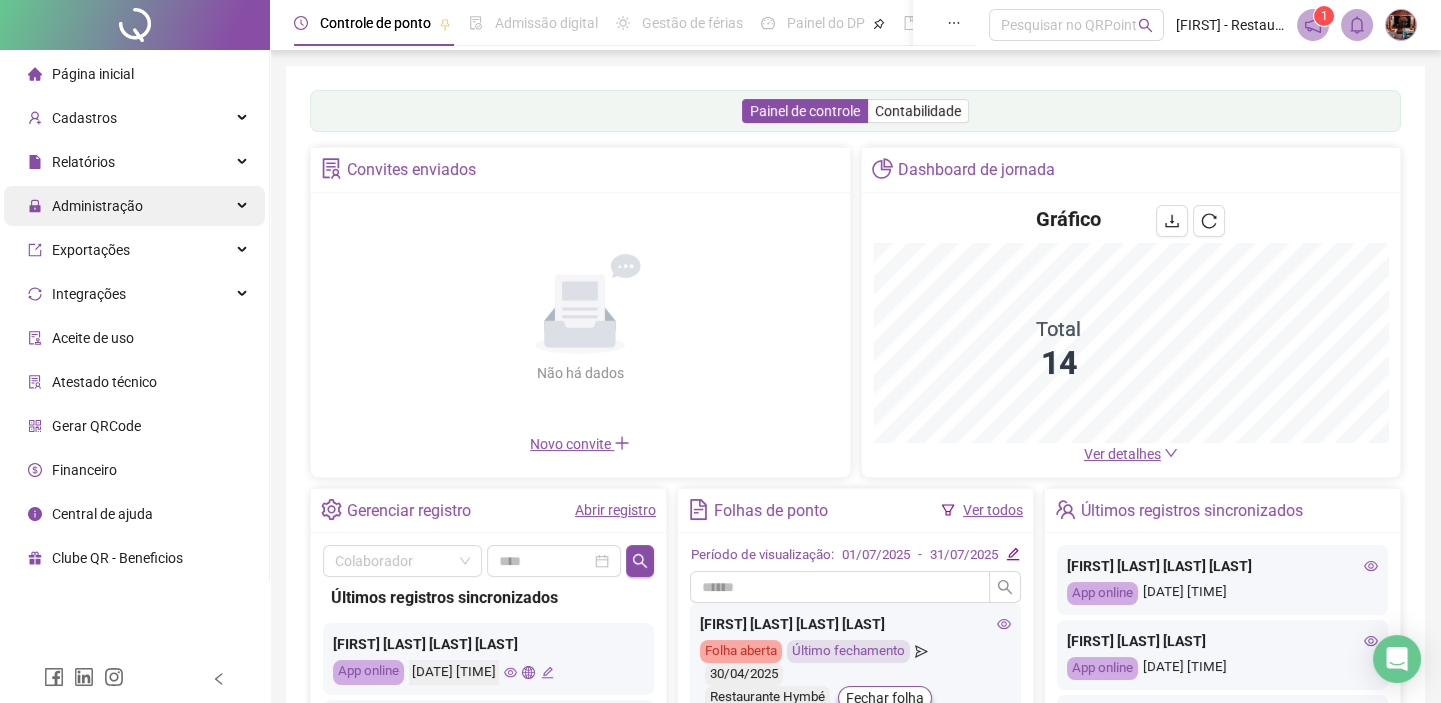 click on "Administração" at bounding box center [97, 206] 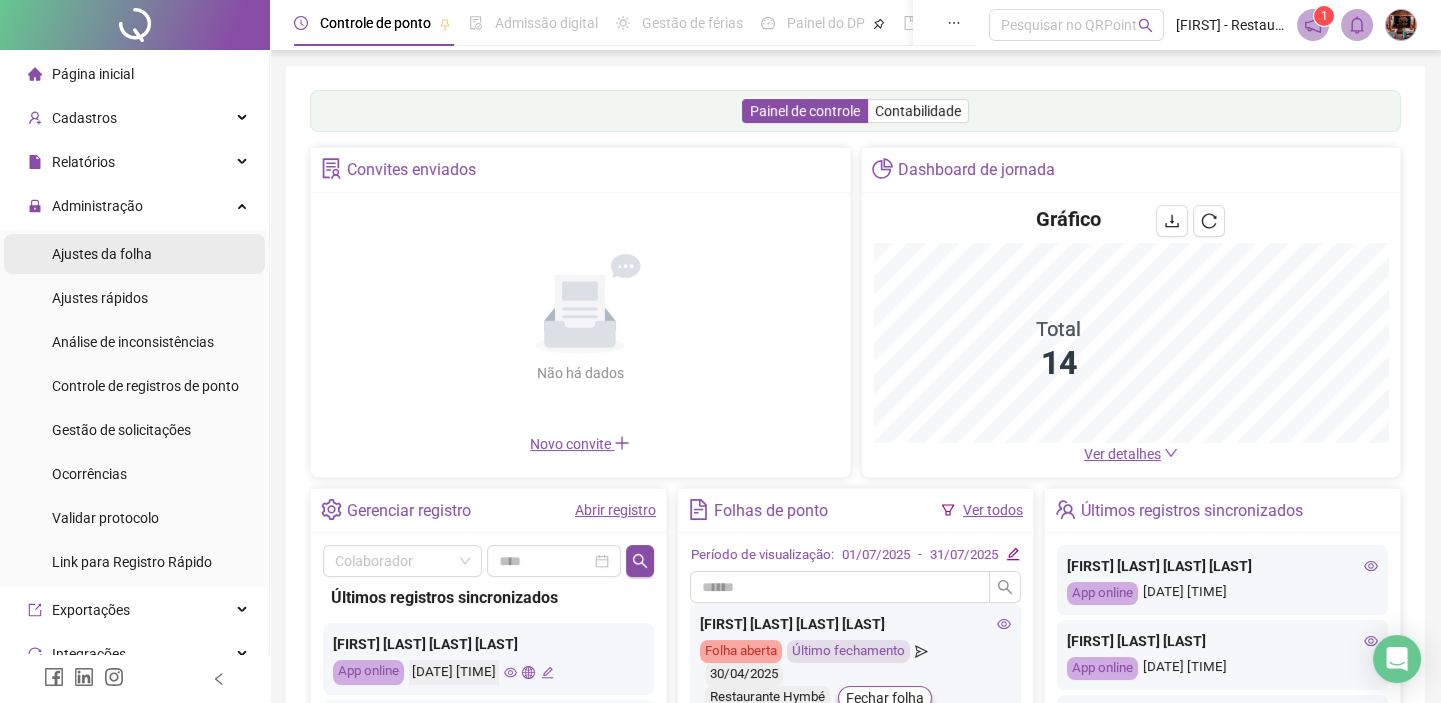 click on "Ajustes da folha" at bounding box center [134, 254] 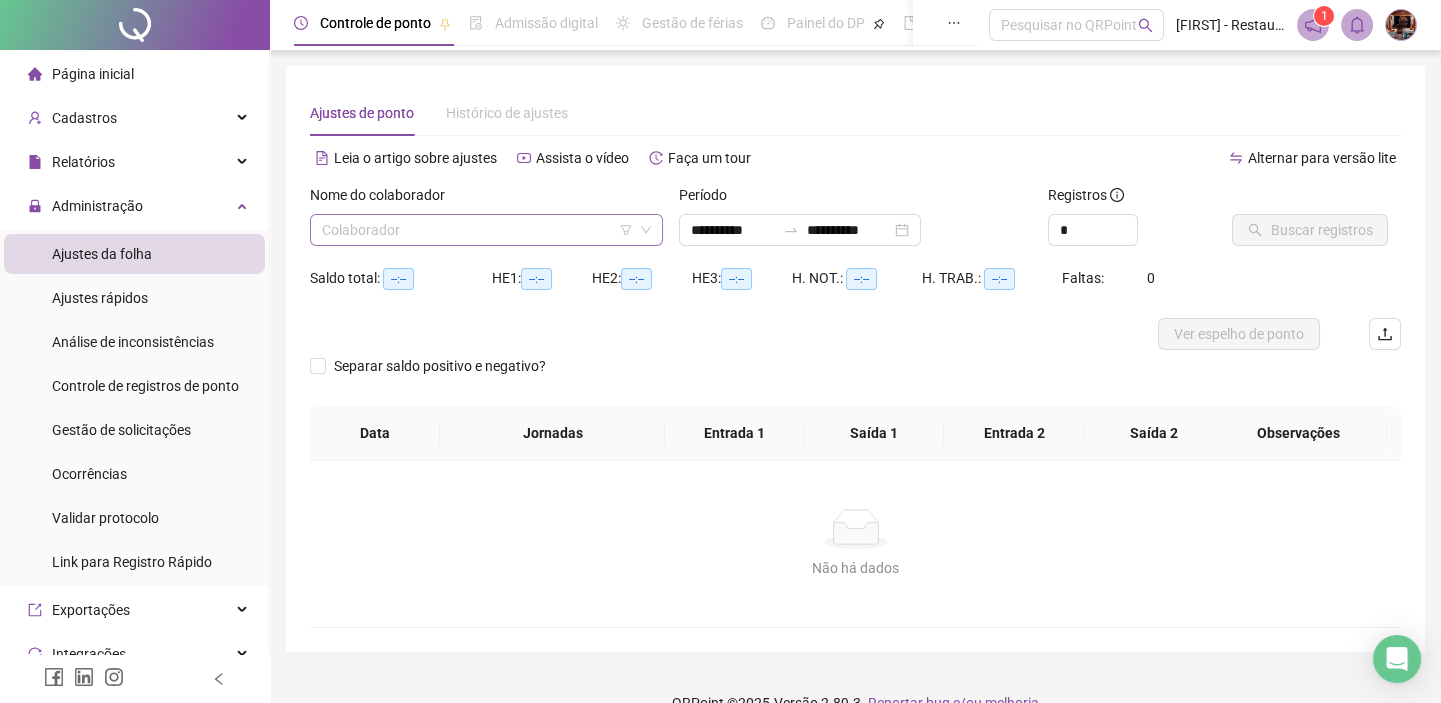 click at bounding box center [477, 230] 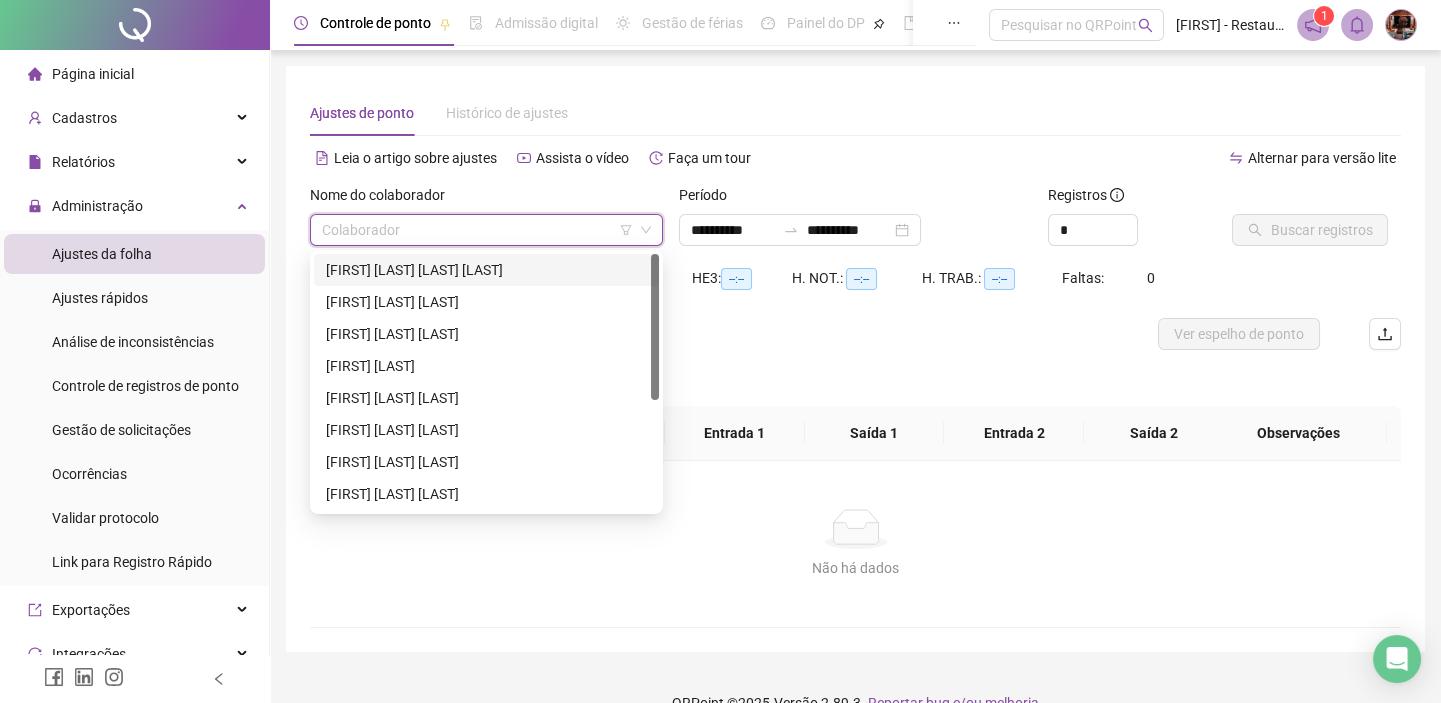 click on "[FIRST] [LAST] [LAST] [LAST]" at bounding box center (486, 270) 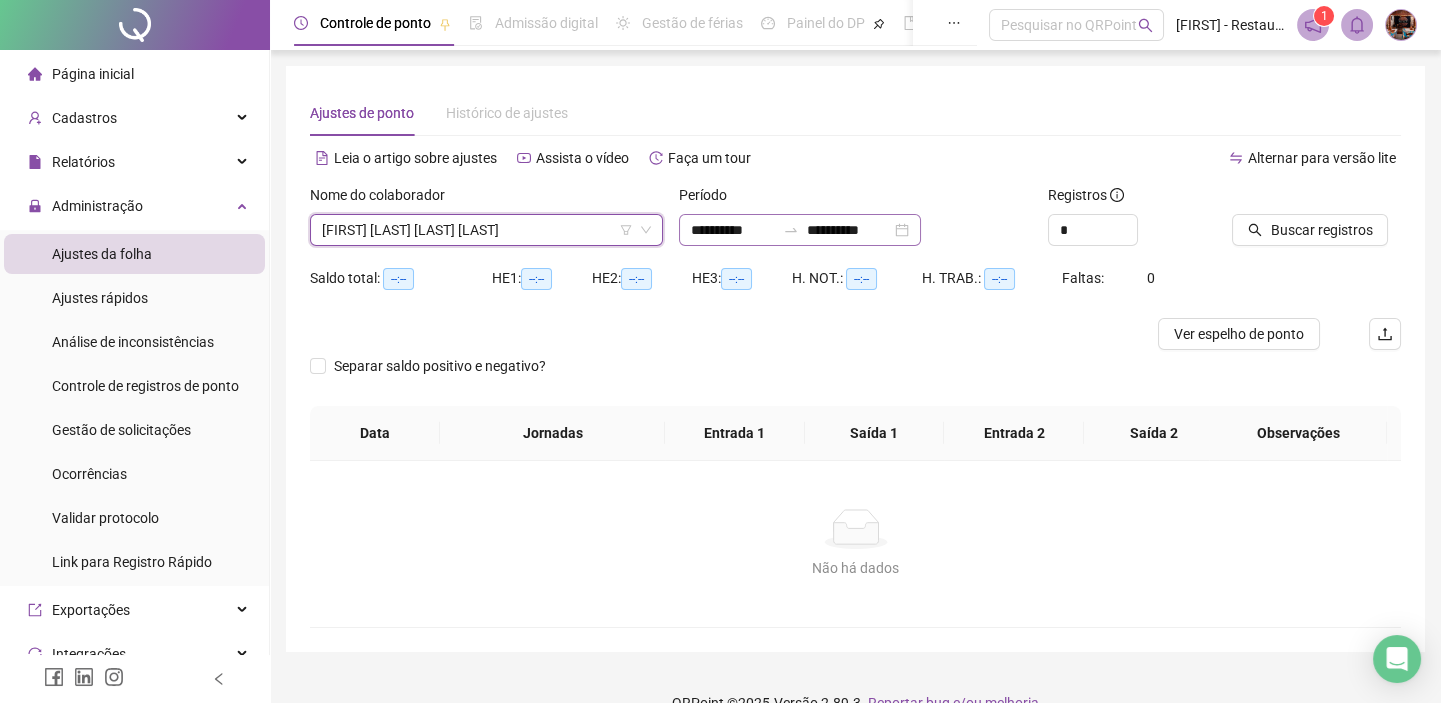 click on "**********" at bounding box center [800, 230] 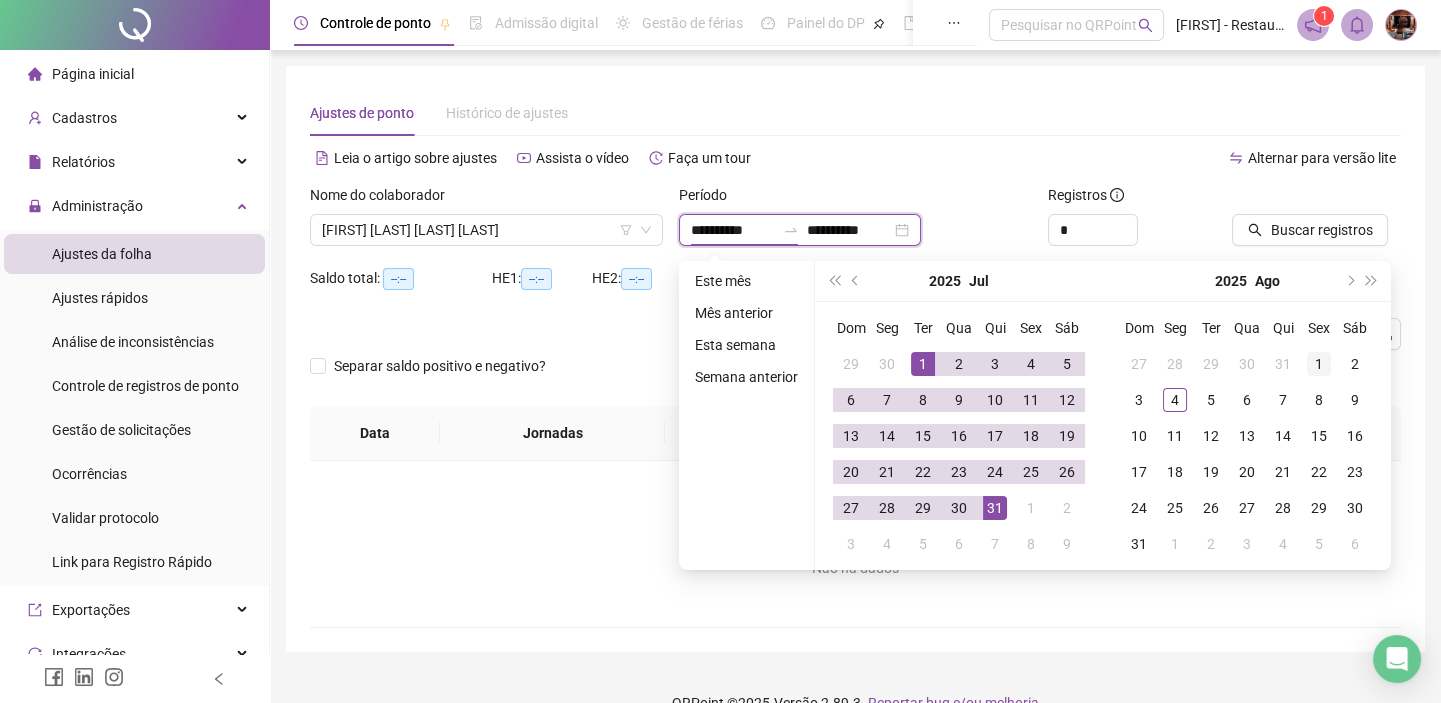 type on "**********" 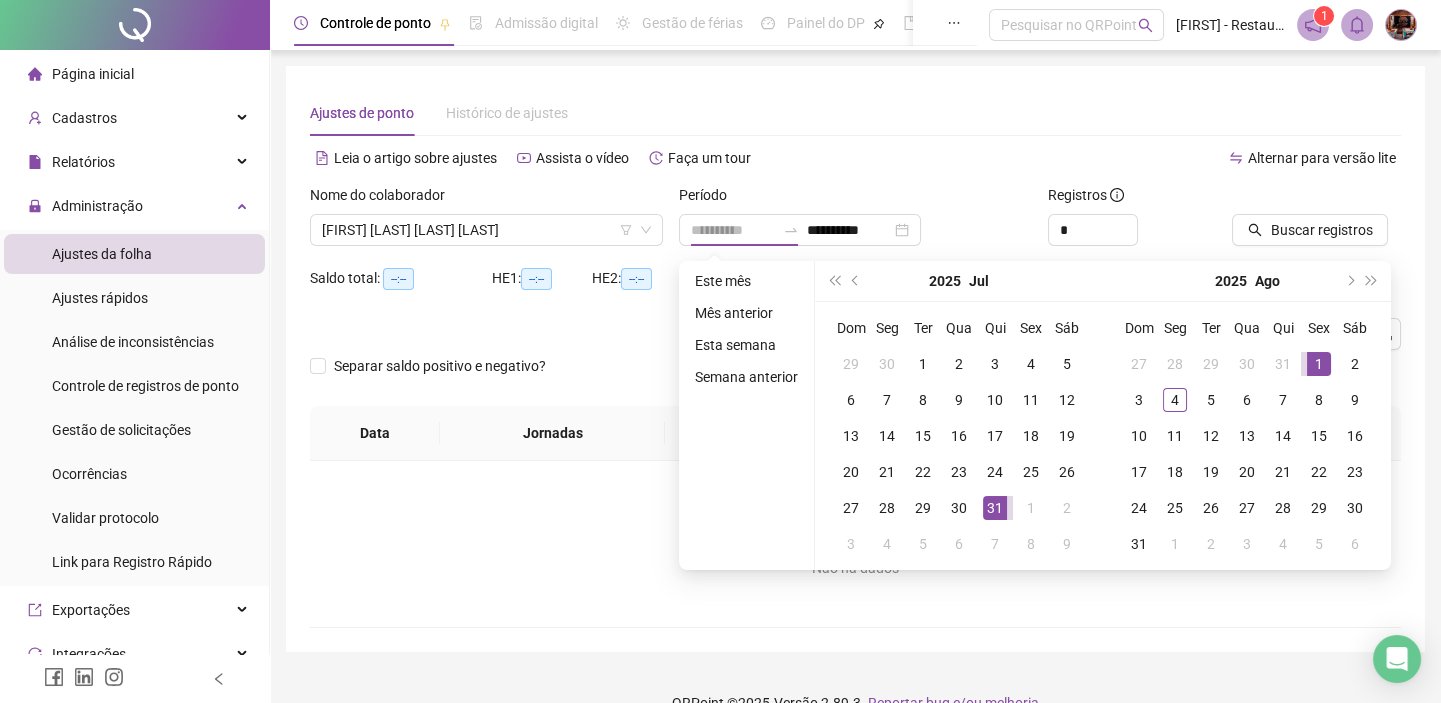 click on "1" at bounding box center (1319, 364) 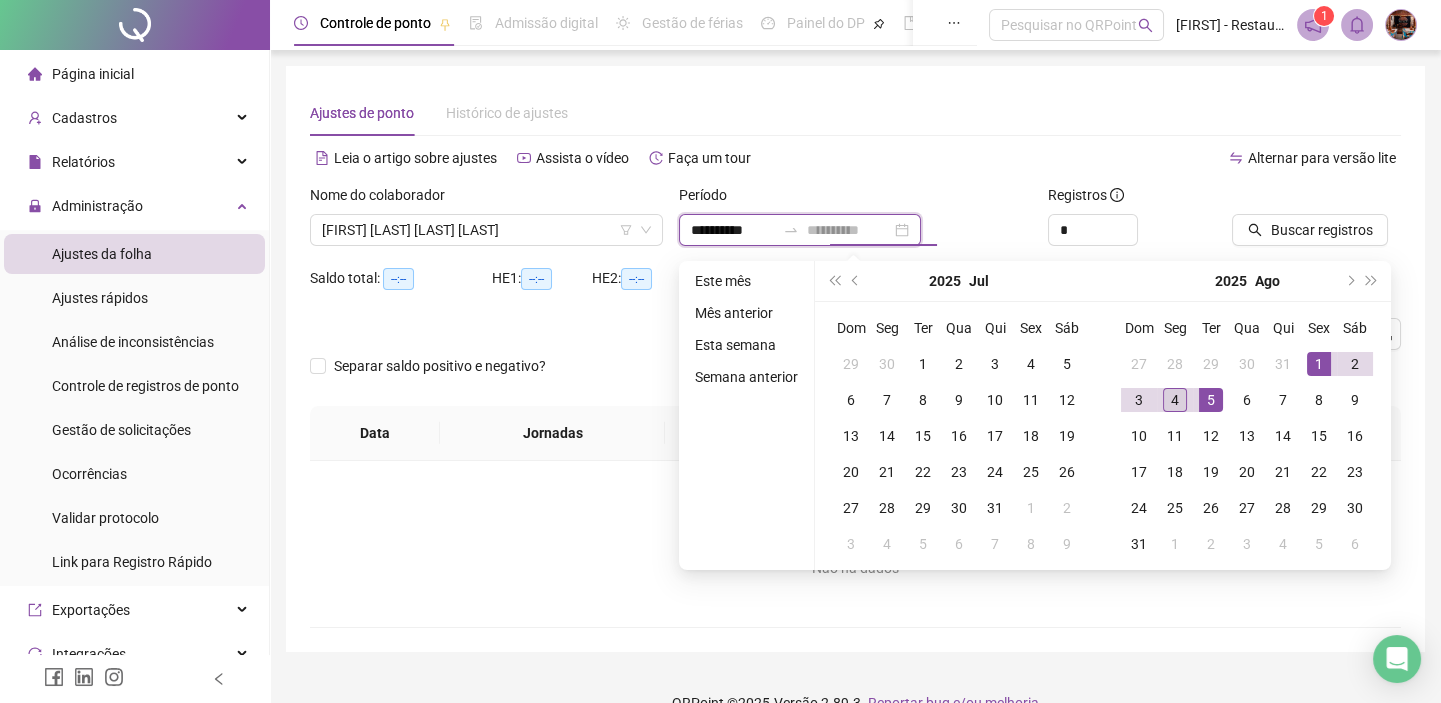 type on "**********" 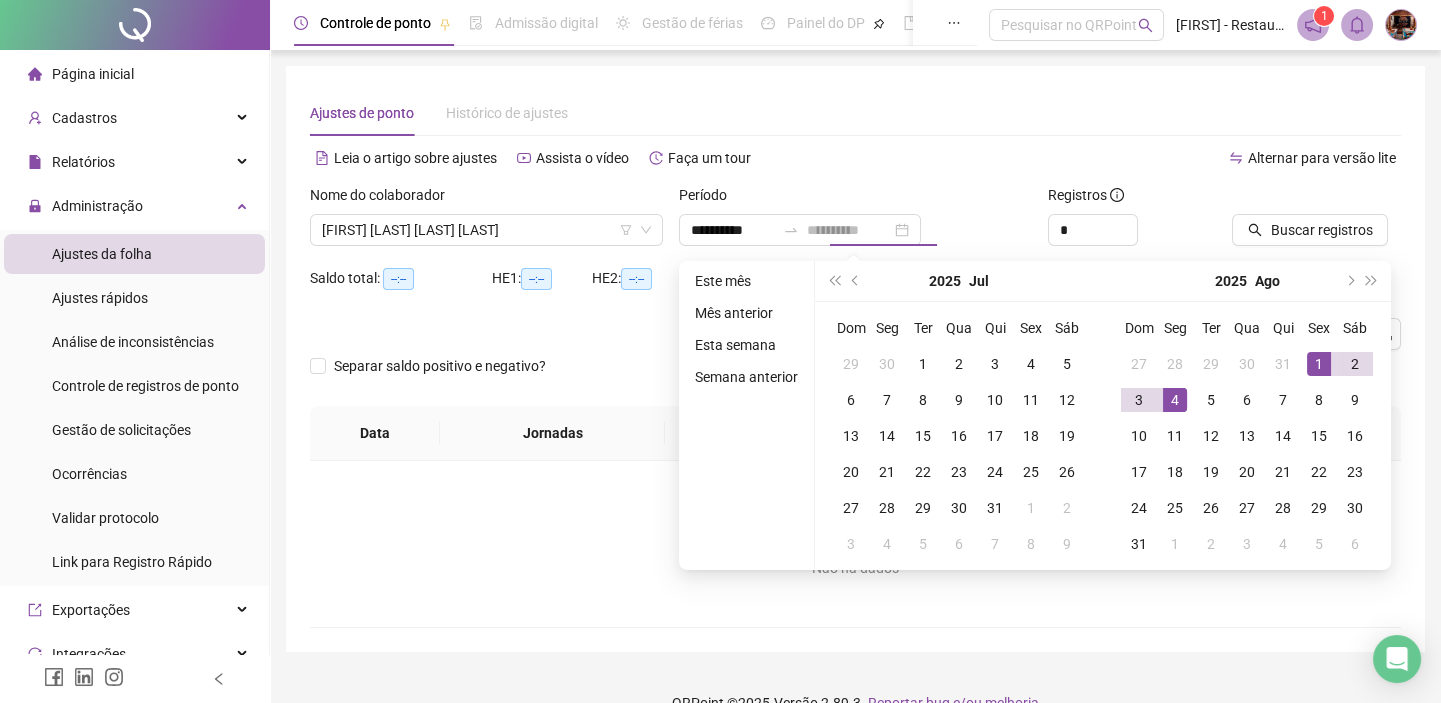 click on "4" at bounding box center [1175, 400] 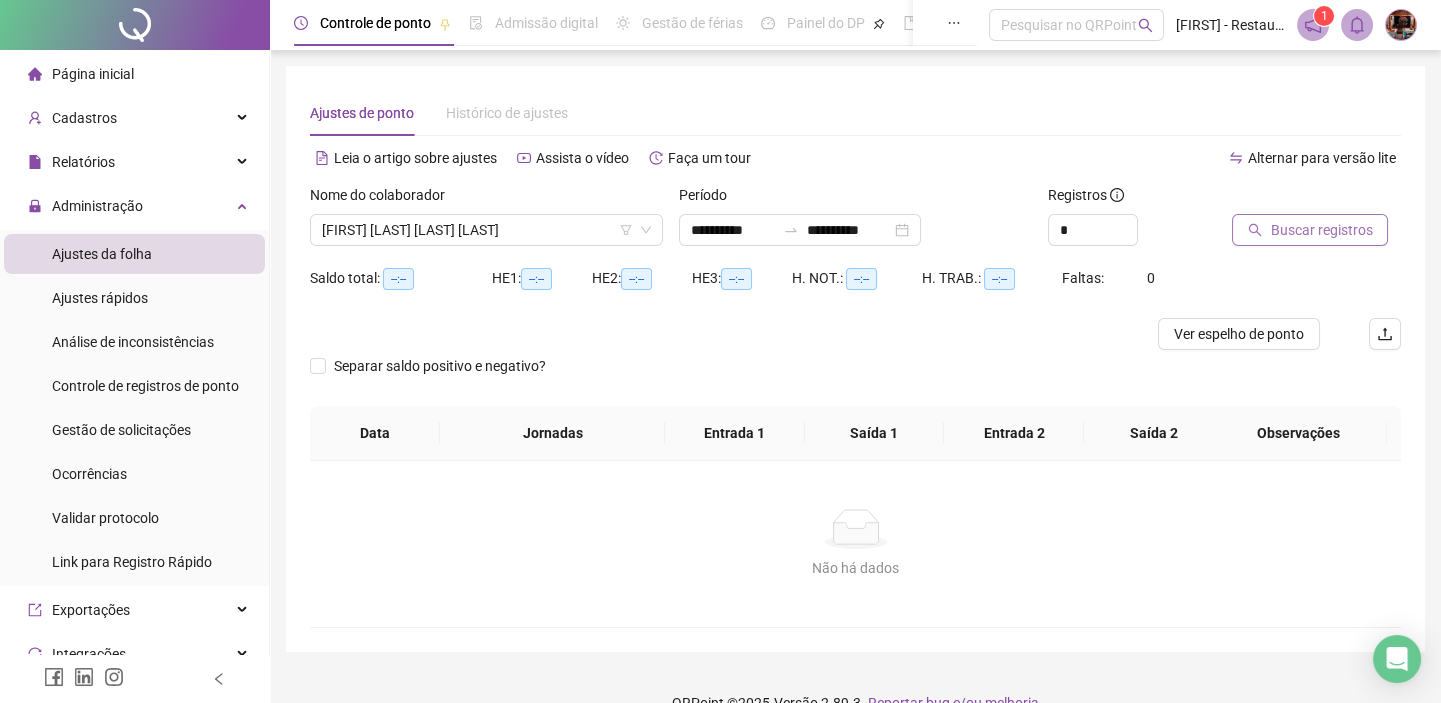 click on "Buscar registros" at bounding box center [1321, 230] 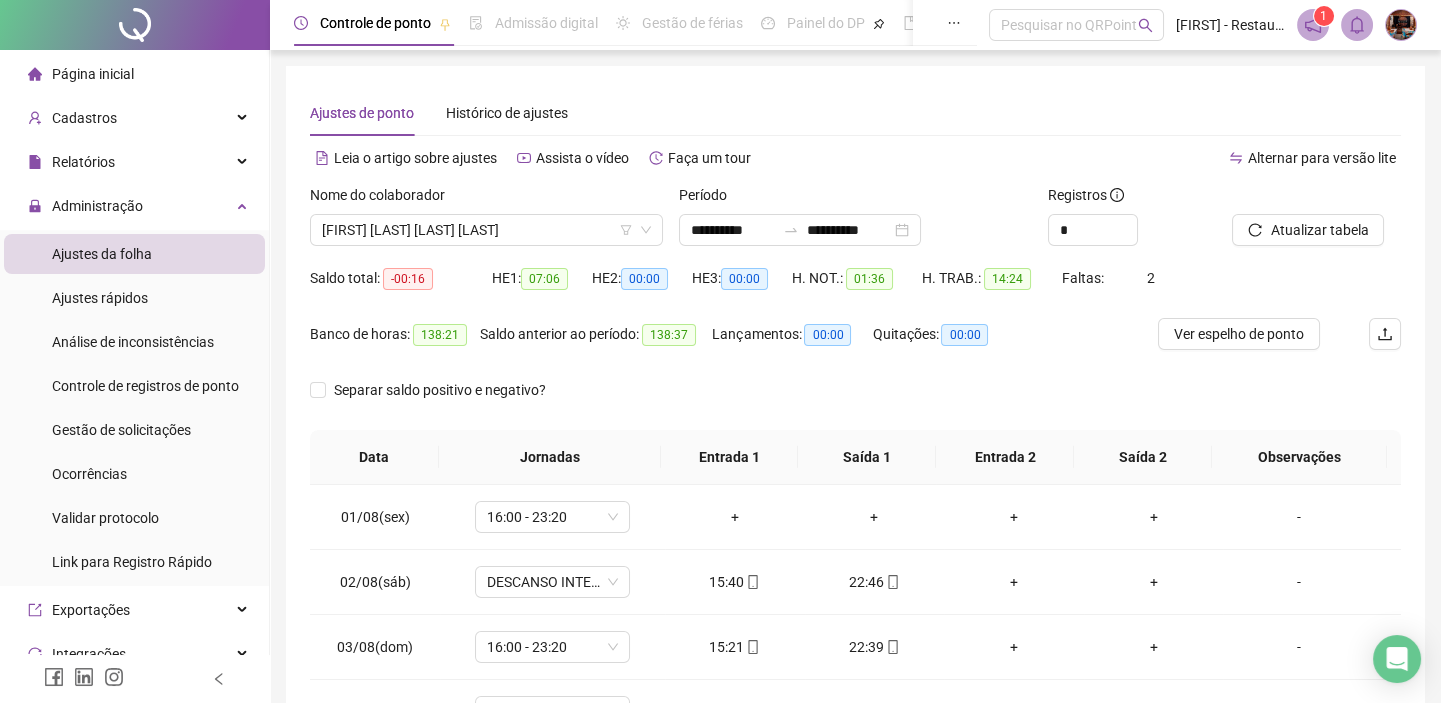 scroll, scrollTop: 151, scrollLeft: 0, axis: vertical 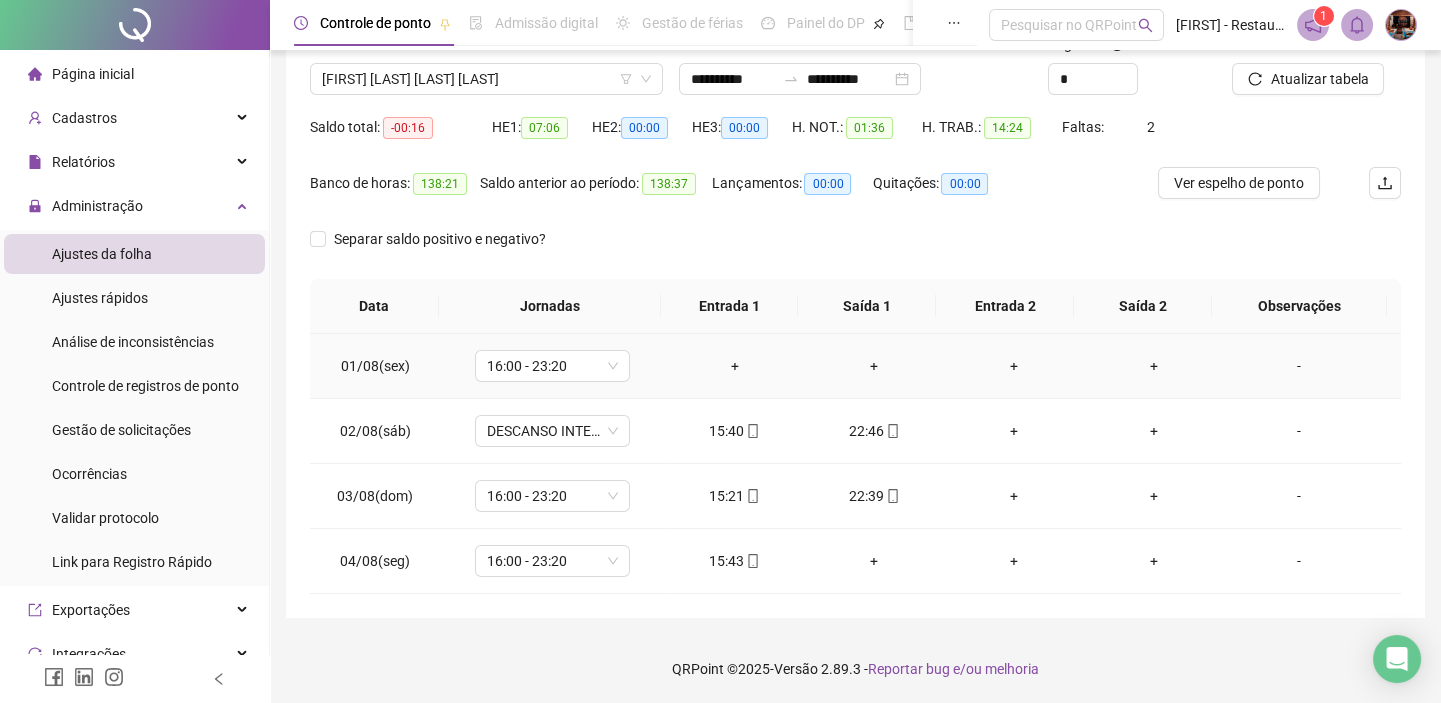click on "16:00 - 23:20" at bounding box center (552, 366) 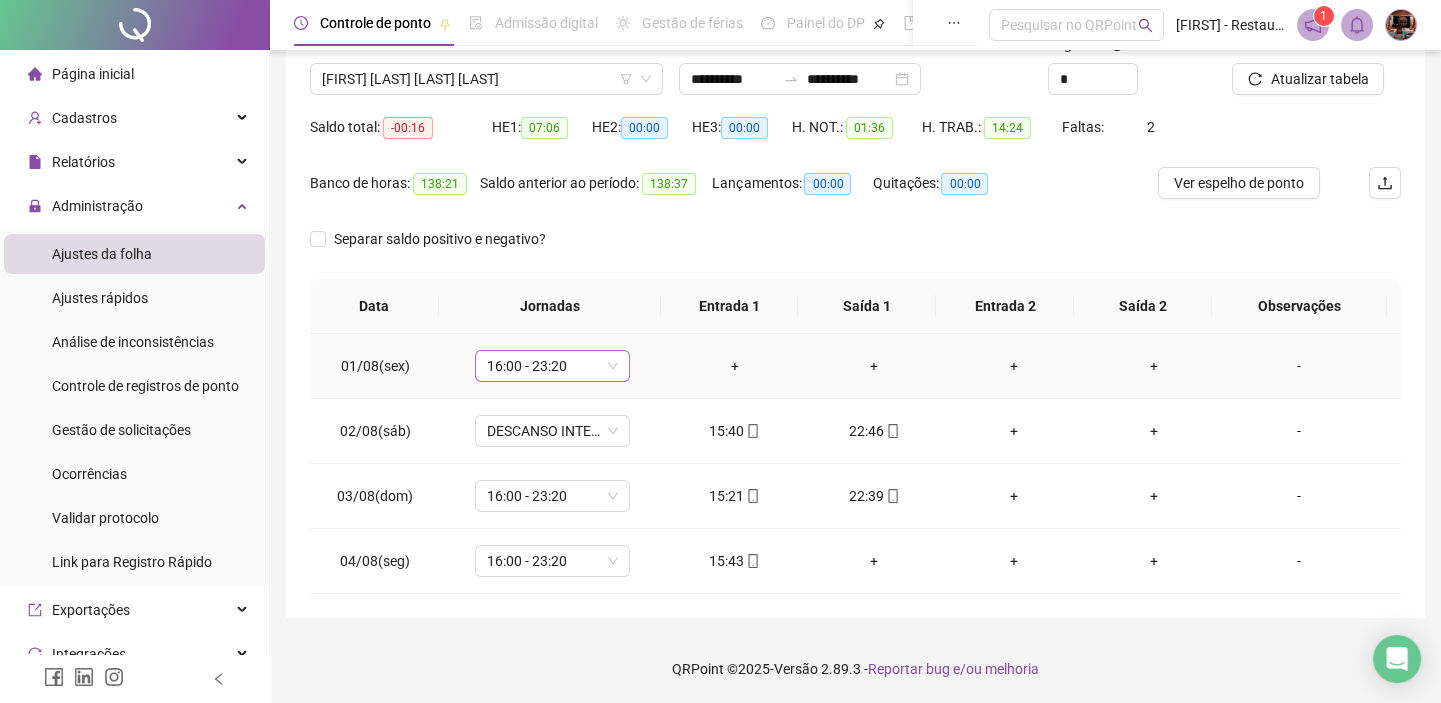 click on "16:00 - 23:20" at bounding box center [552, 366] 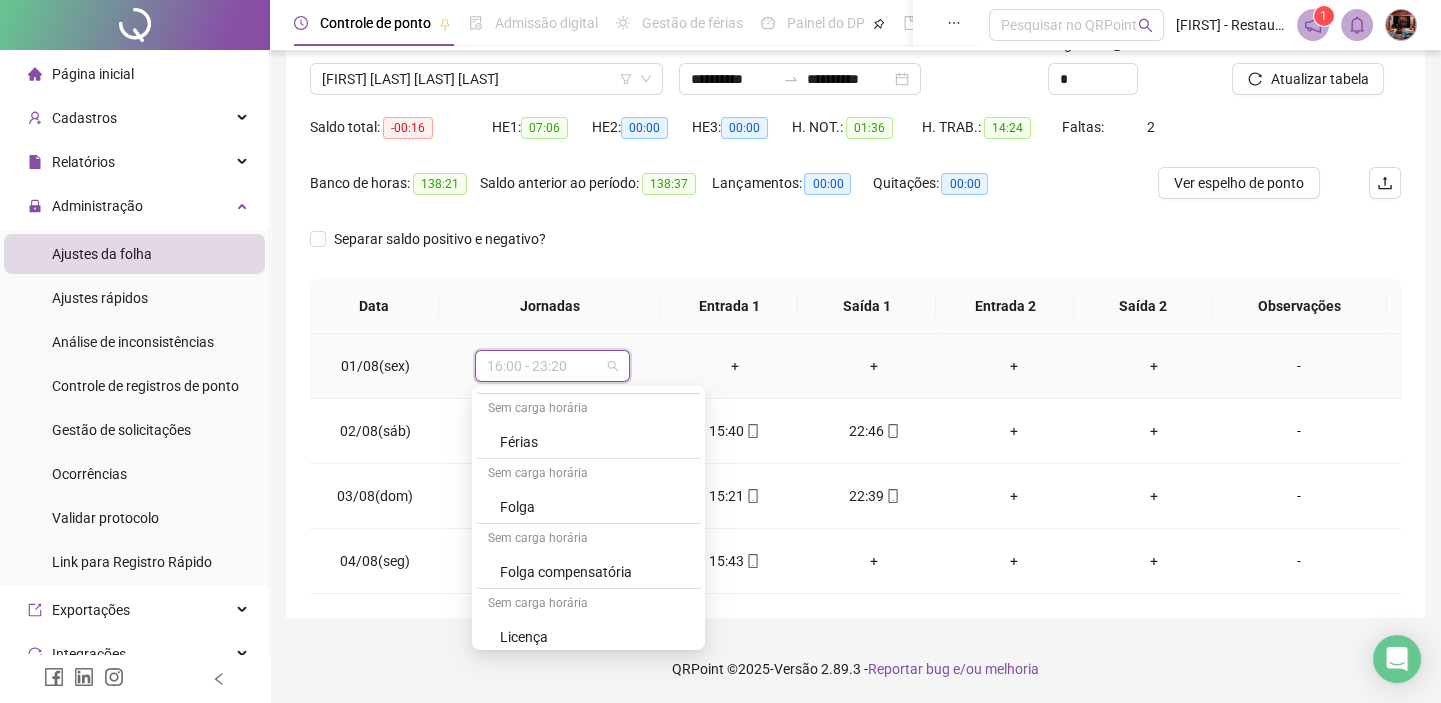 scroll, scrollTop: 2015, scrollLeft: 0, axis: vertical 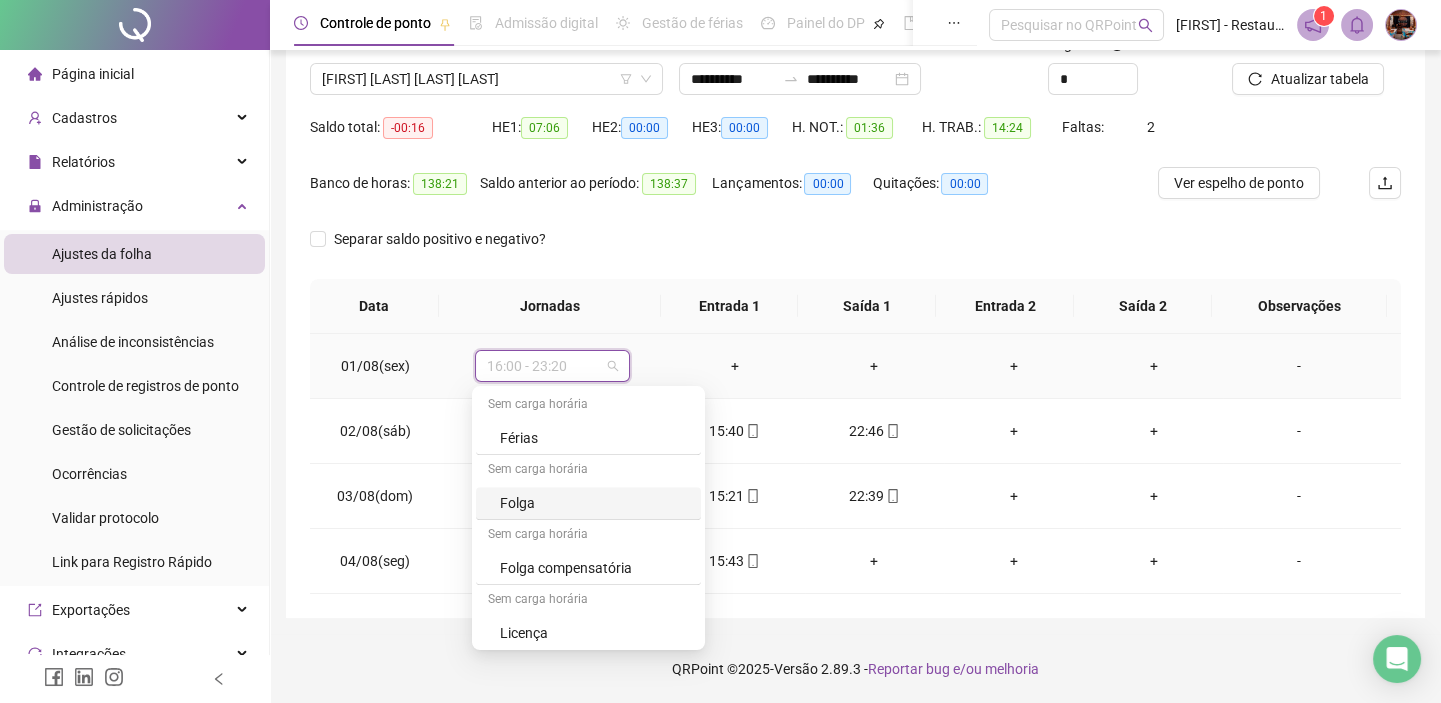click on "Folga" at bounding box center (594, 503) 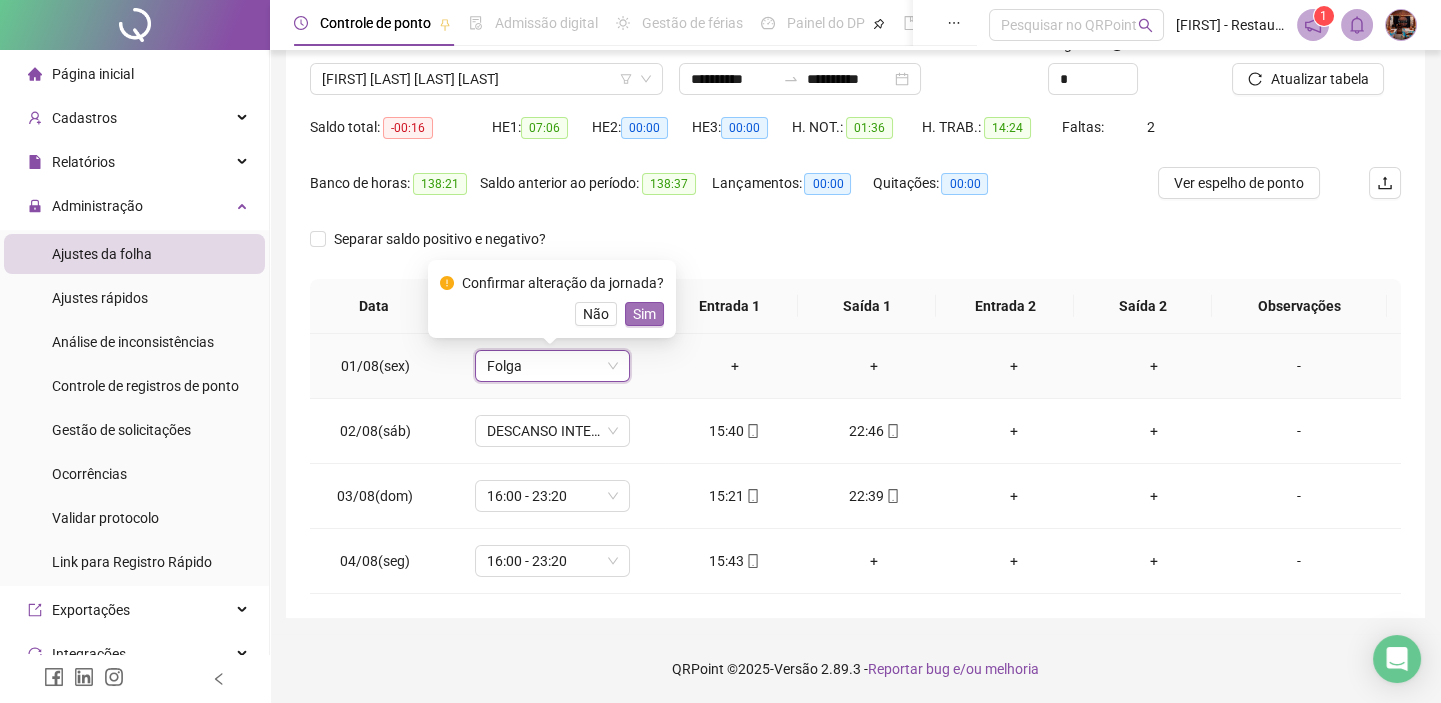 click on "Sim" at bounding box center [644, 314] 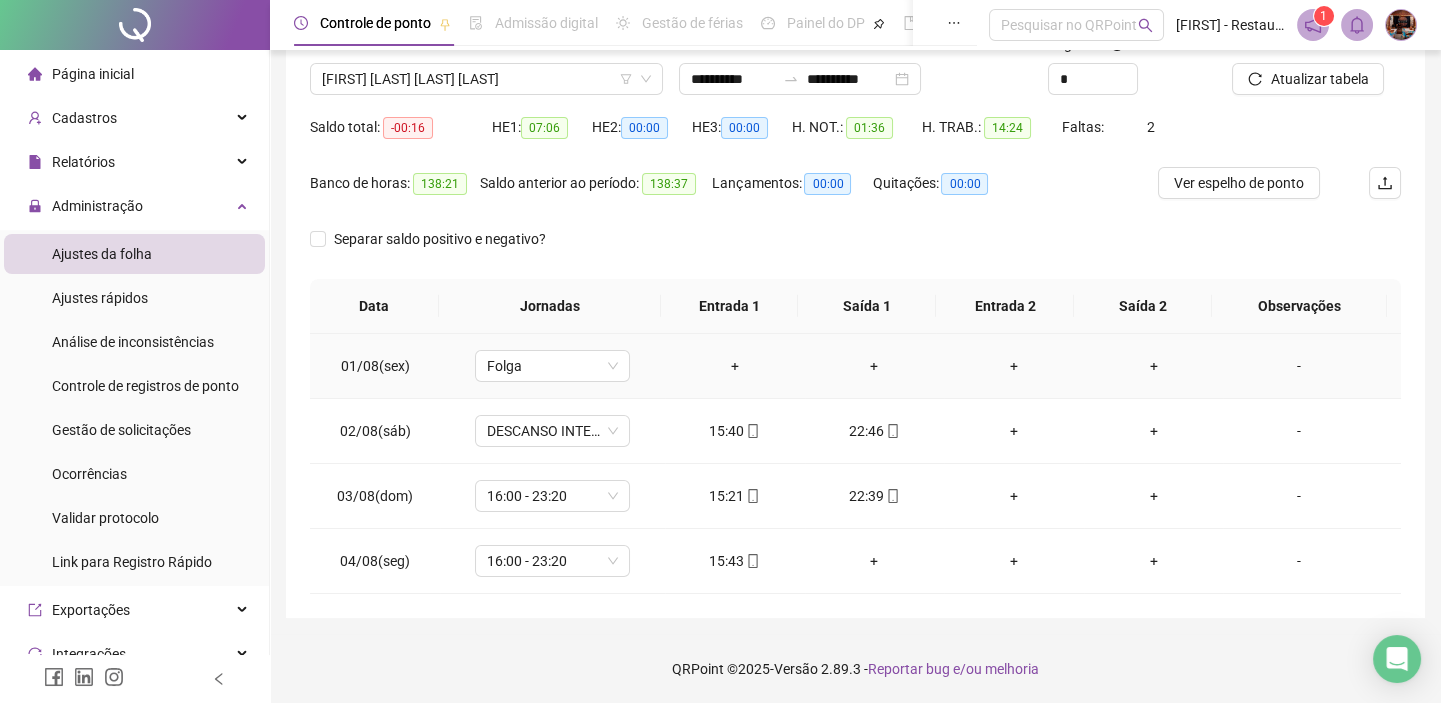 click on "-" at bounding box center (1298, 366) 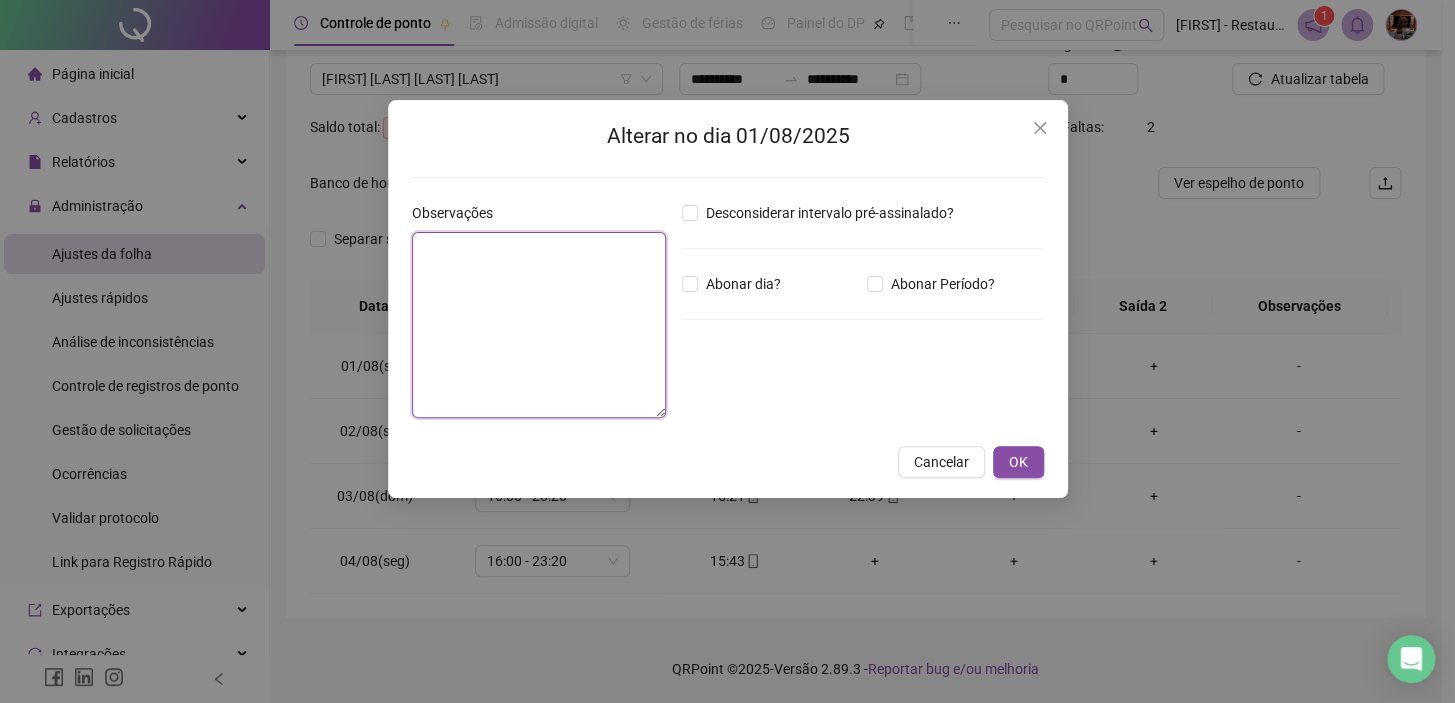 click at bounding box center [539, 325] 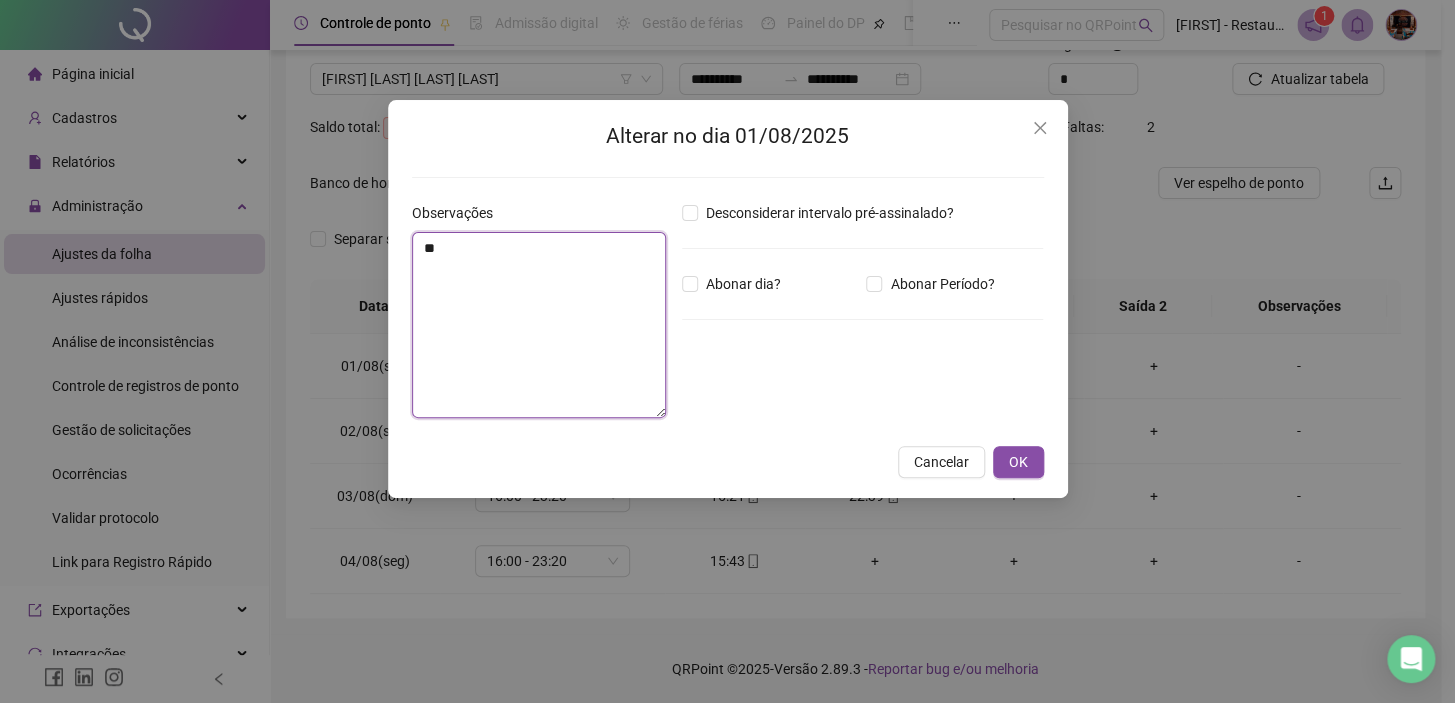 type on "*" 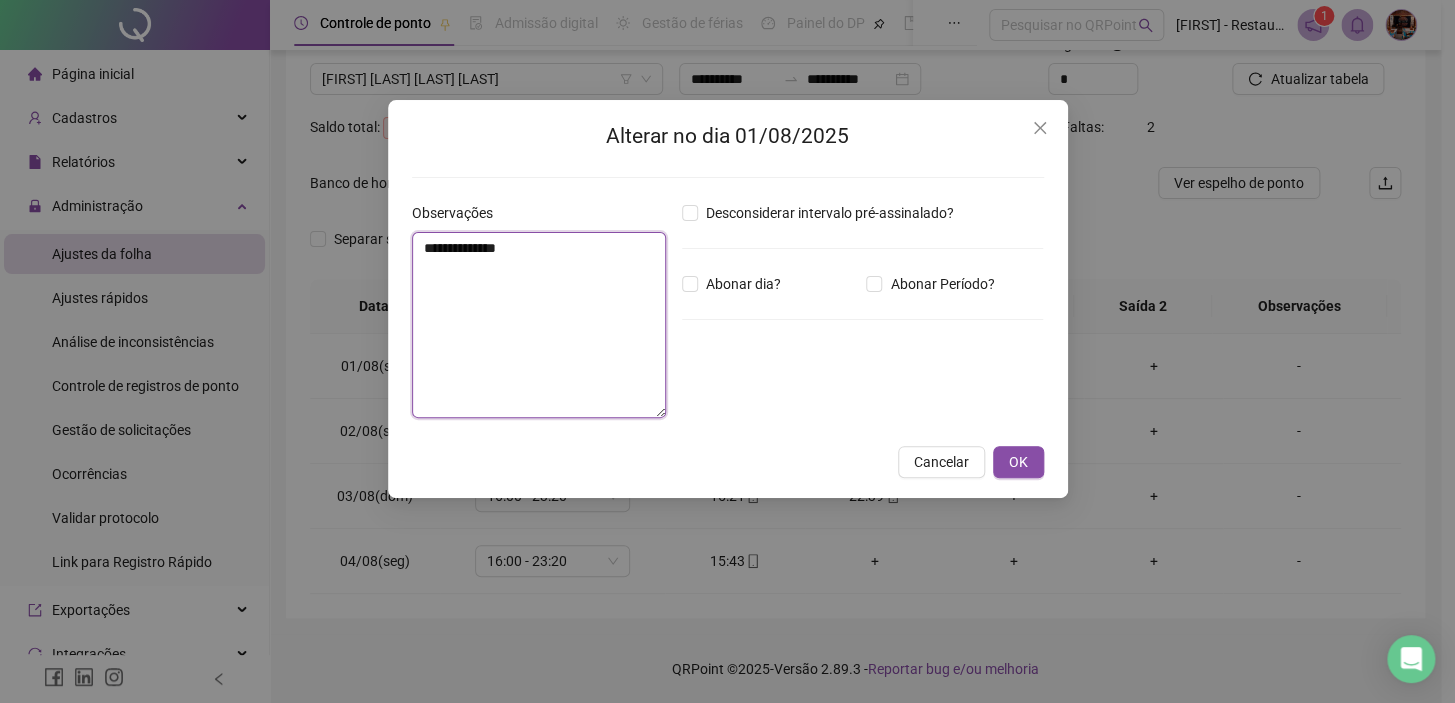 type on "**********" 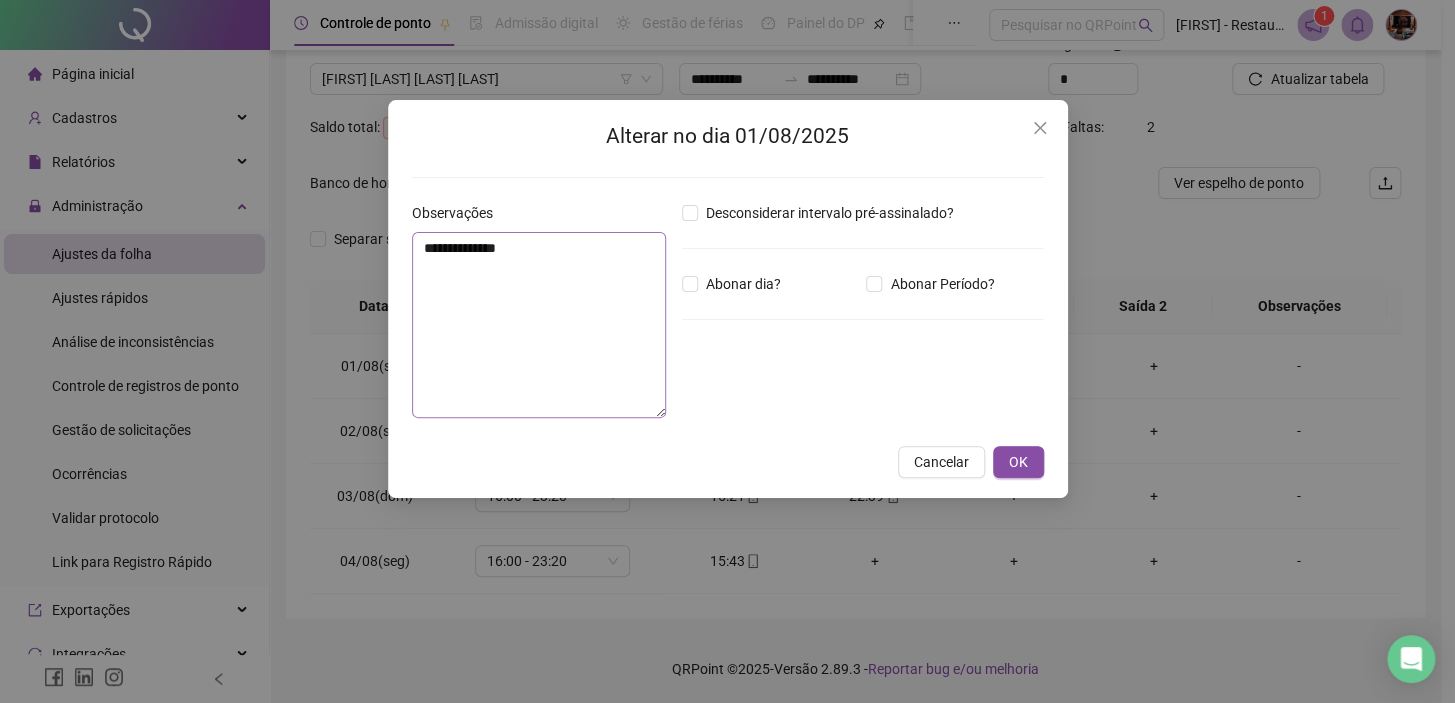 type 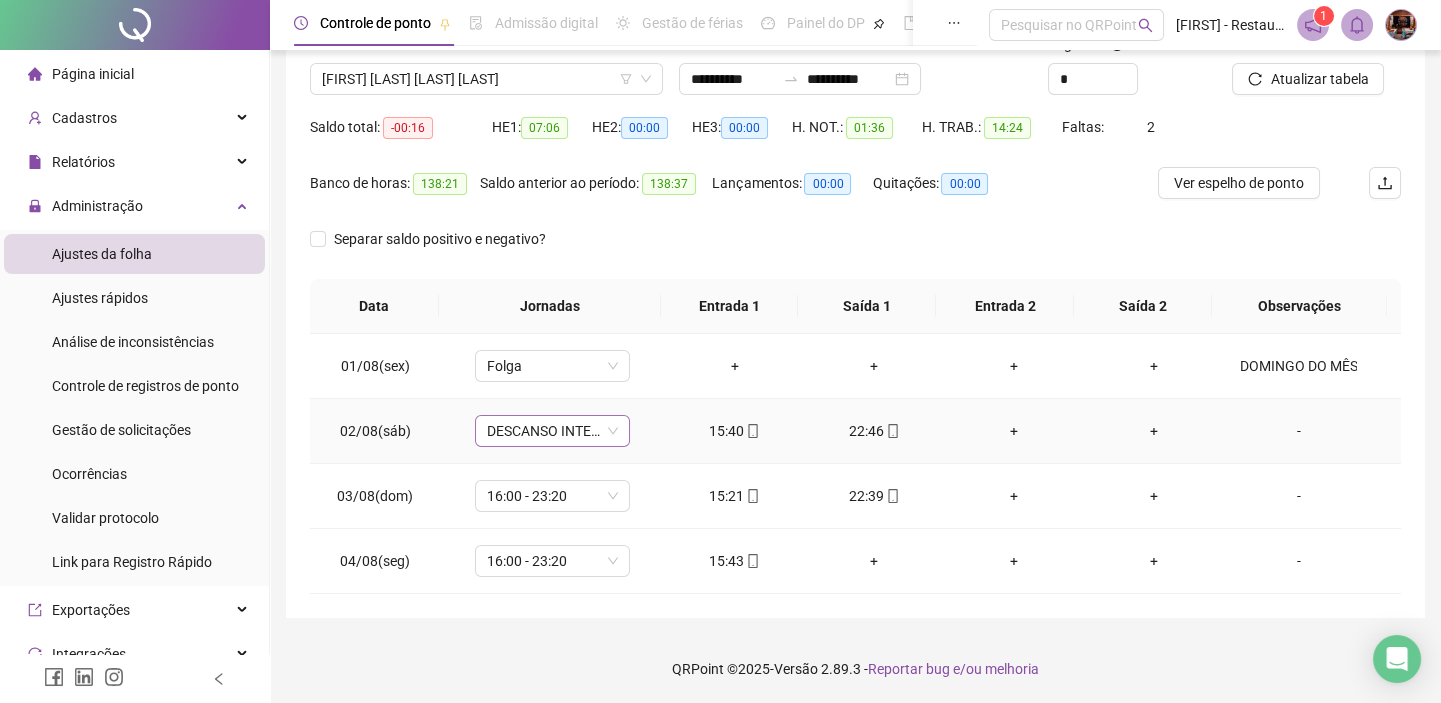 click on "DESCANSO INTER-JORNADA" at bounding box center (552, 431) 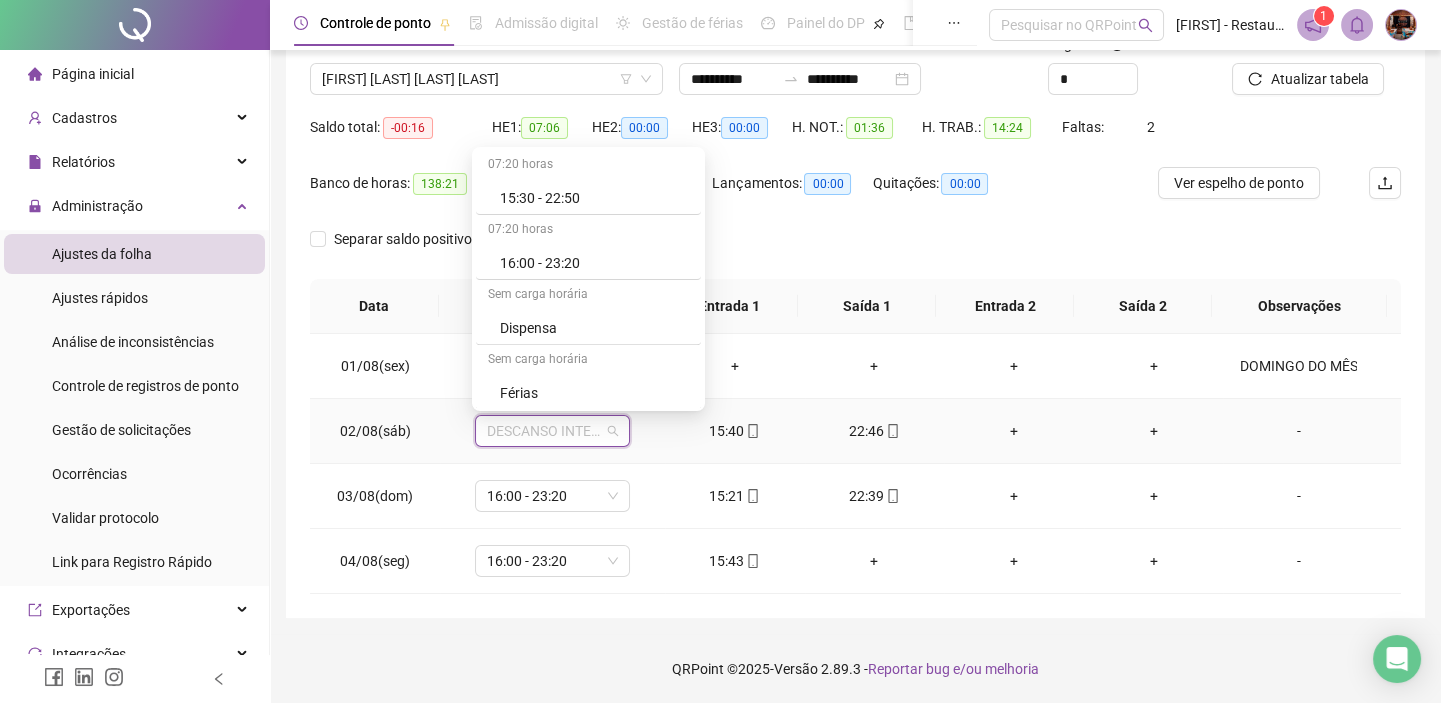 scroll, scrollTop: 1818, scrollLeft: 0, axis: vertical 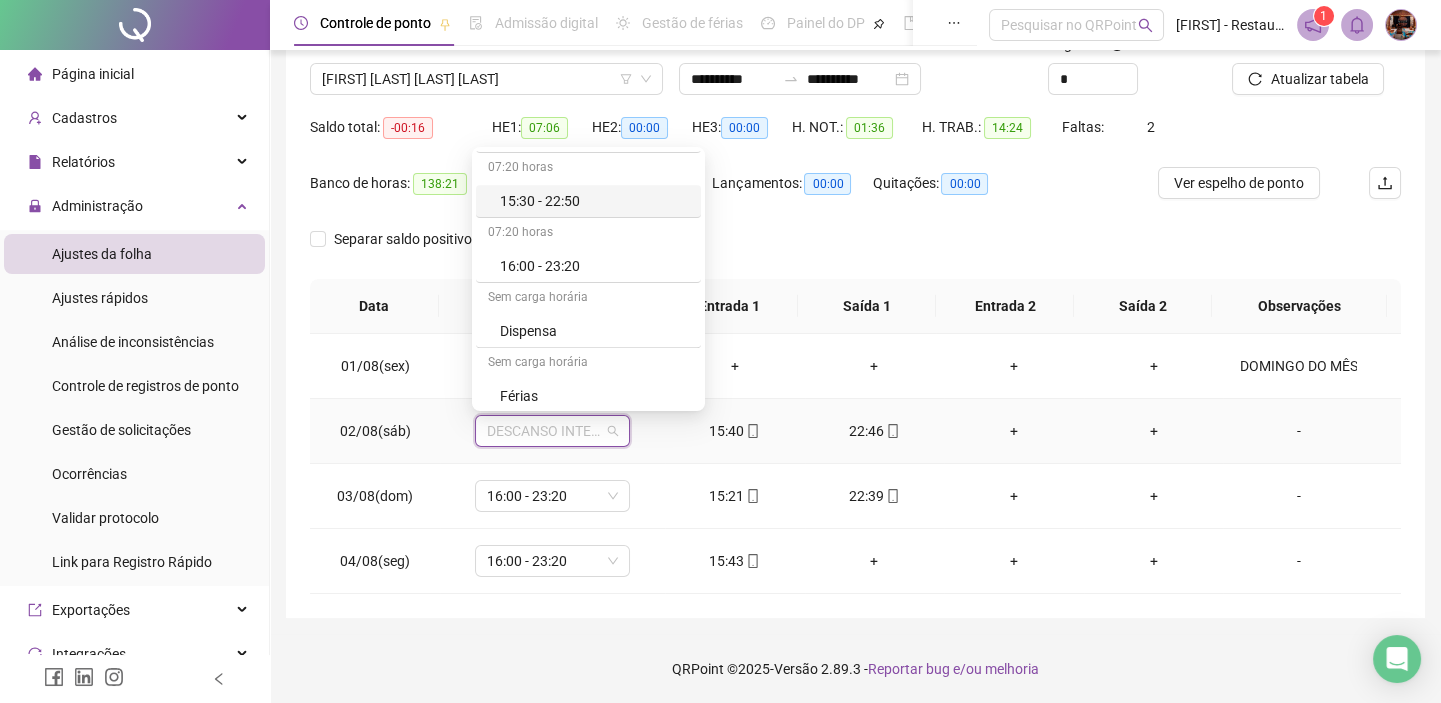 click on "15:30 - 22:50" at bounding box center (588, 201) 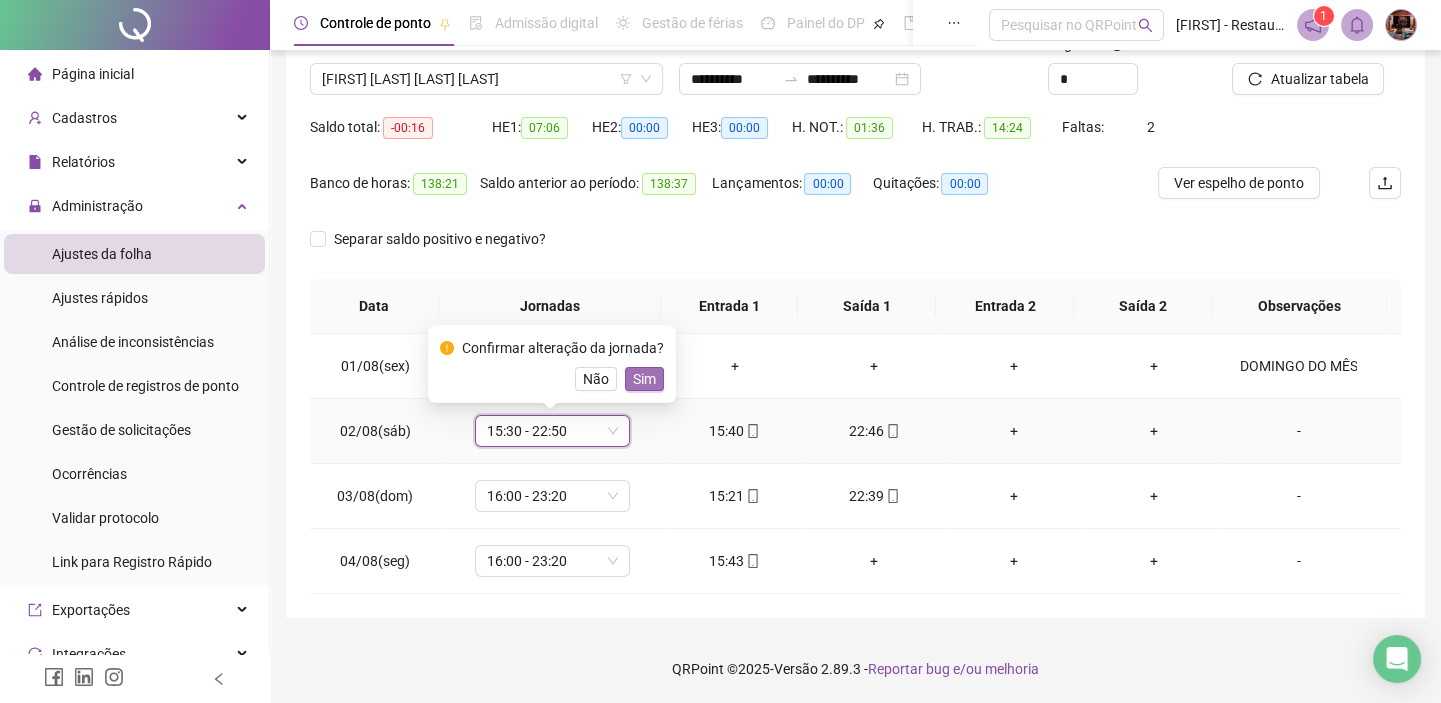 click on "Sim" at bounding box center (644, 379) 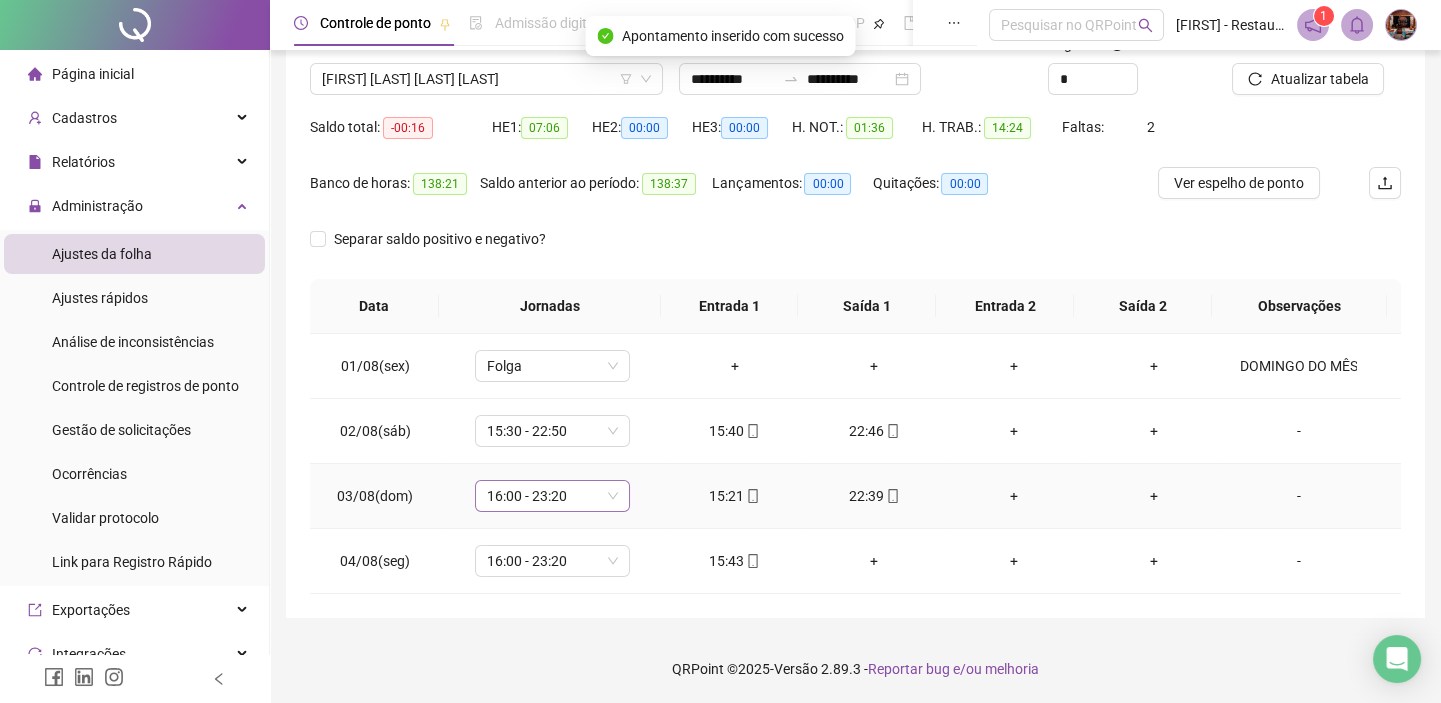 click on "16:00 - 23:20" at bounding box center (552, 496) 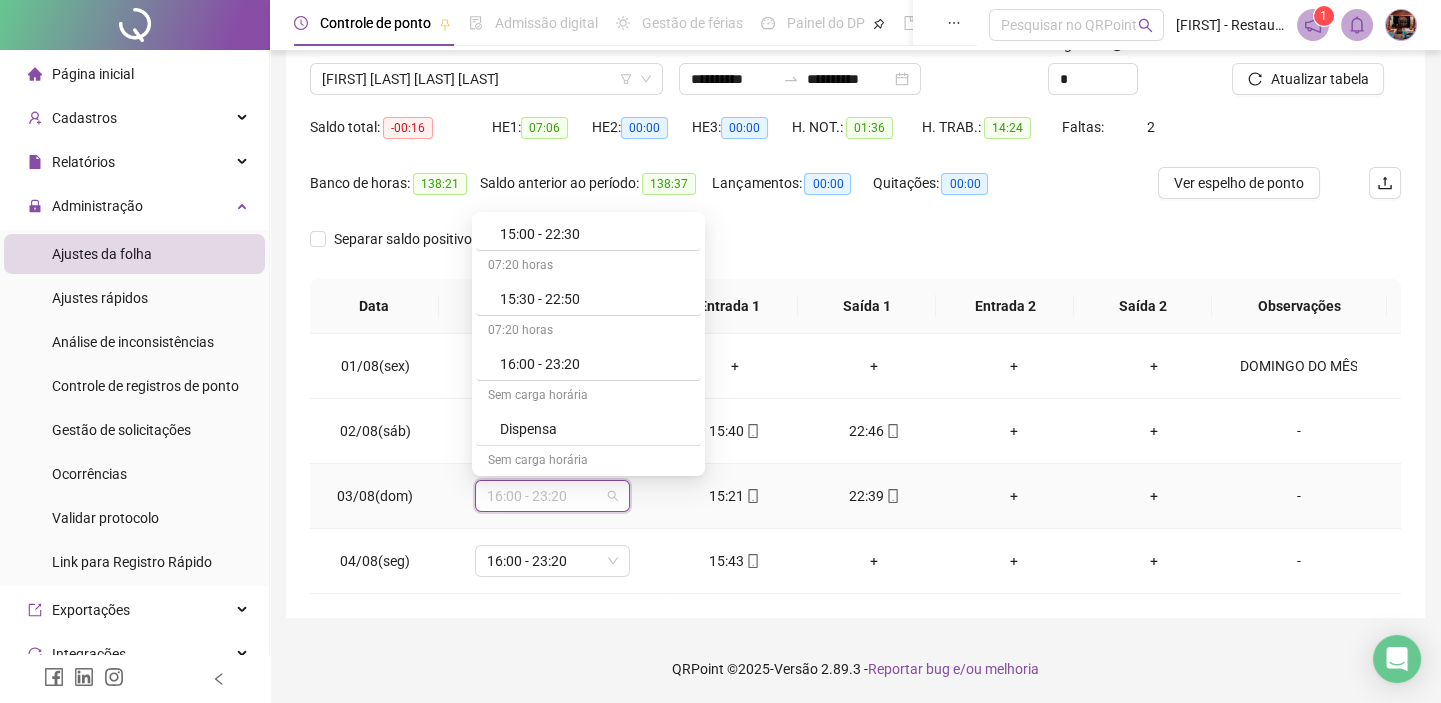 scroll, scrollTop: 1818, scrollLeft: 0, axis: vertical 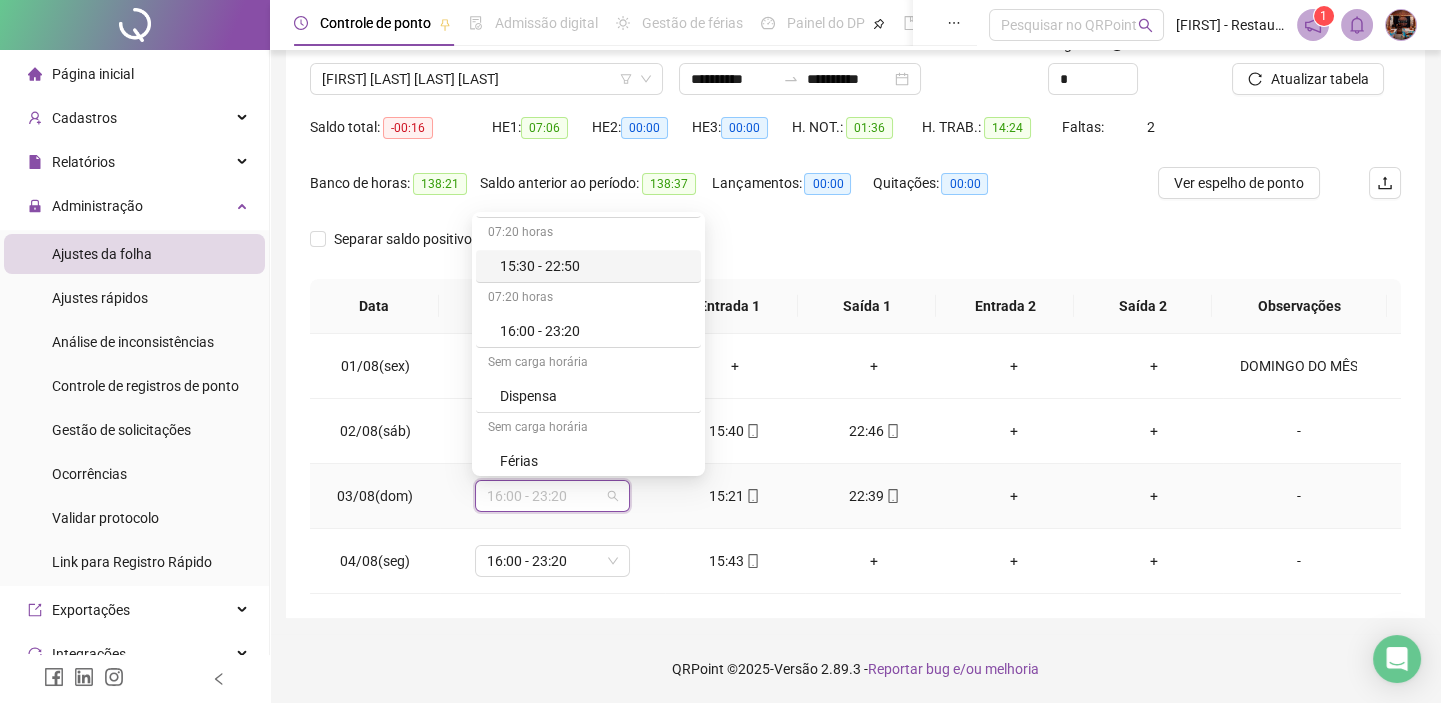 click on "15:30 - 22:50" at bounding box center (594, 266) 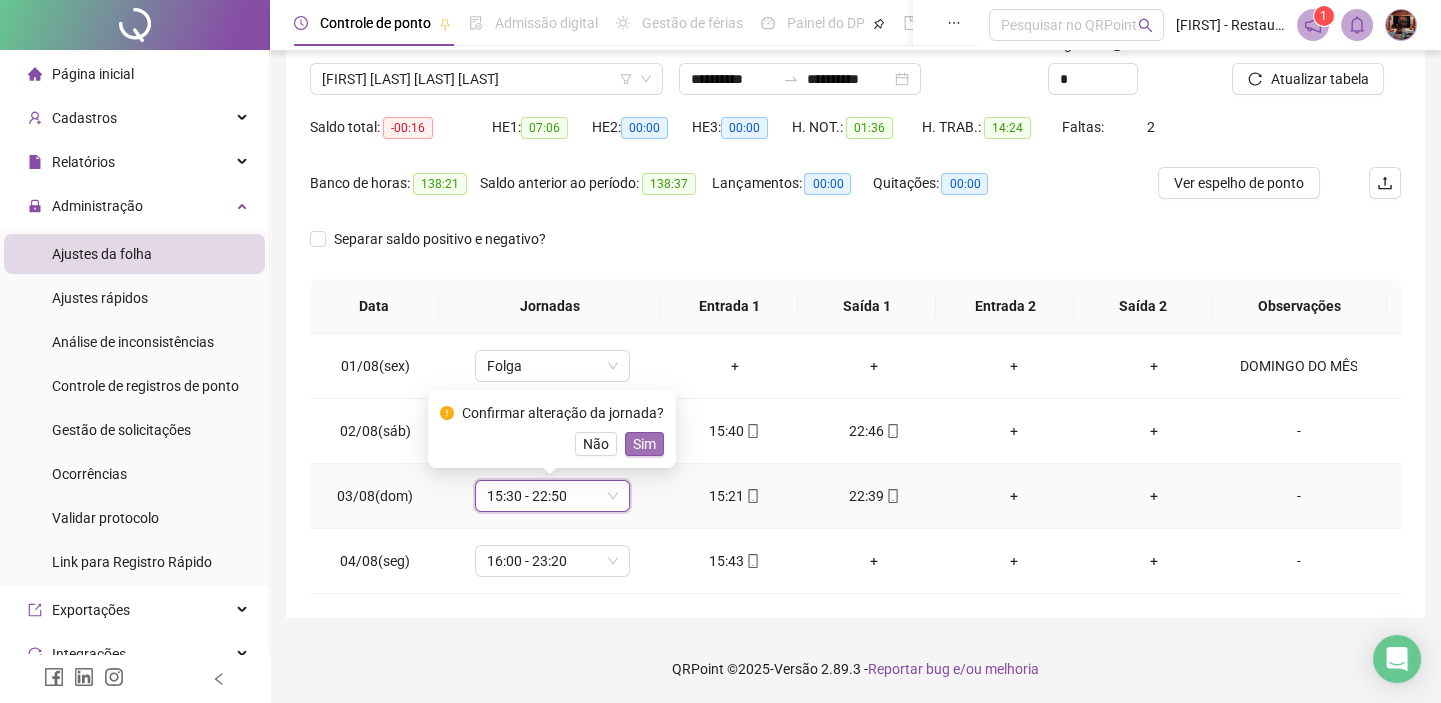 click on "Sim" at bounding box center (644, 444) 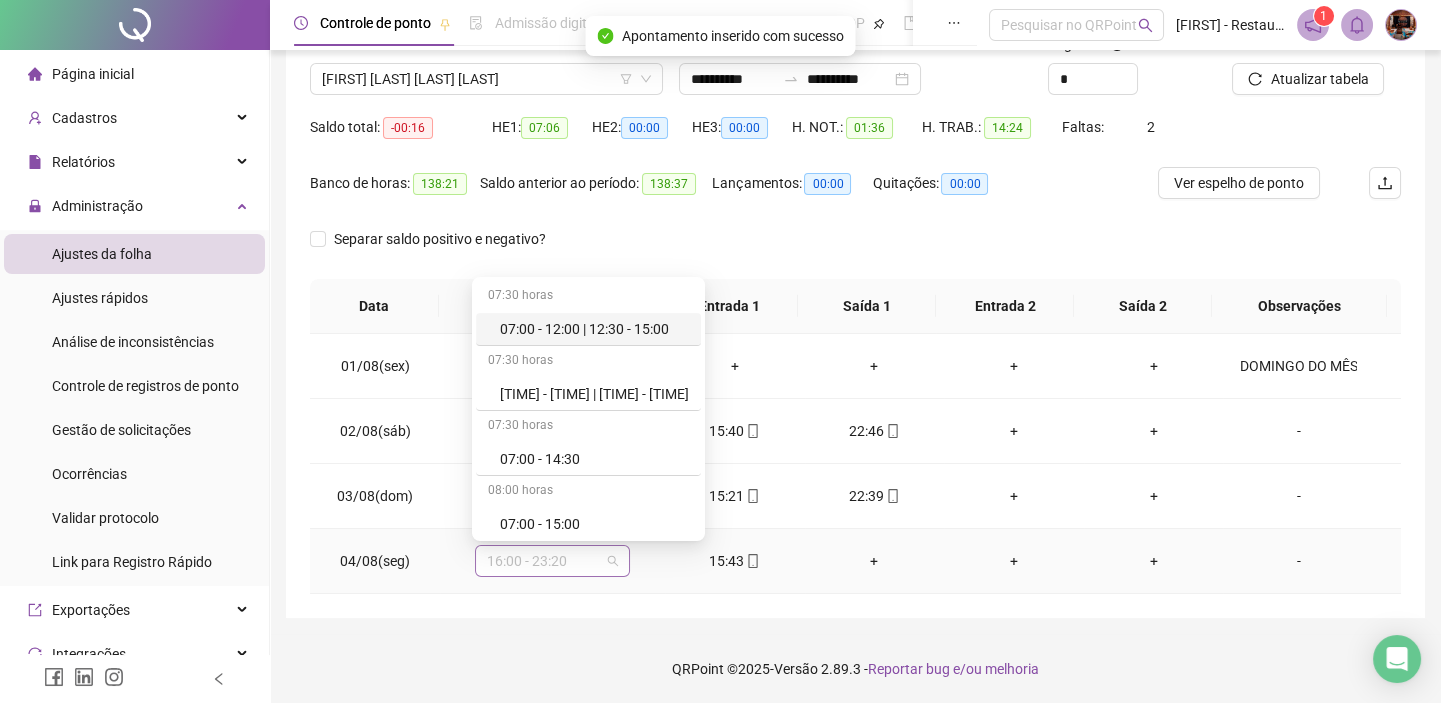 click on "16:00 - 23:20" at bounding box center (552, 561) 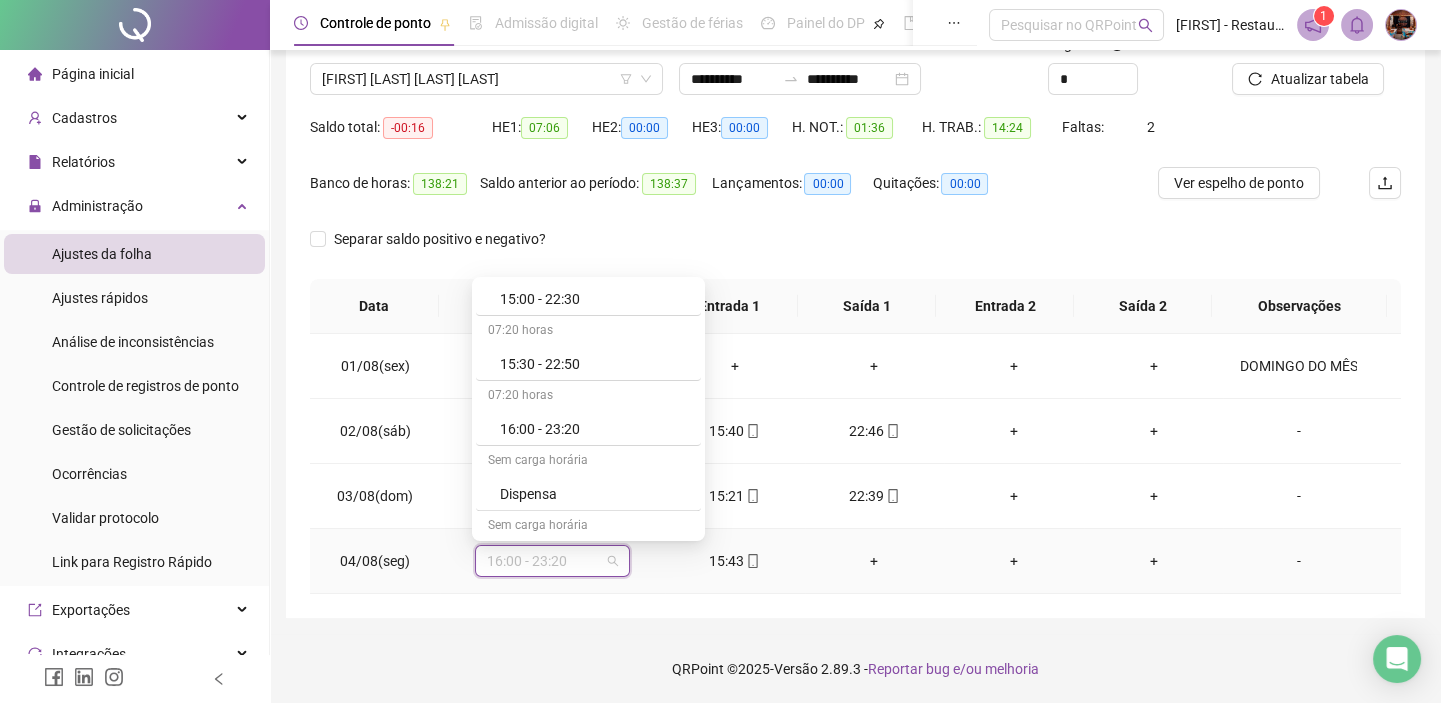 scroll, scrollTop: 1818, scrollLeft: 0, axis: vertical 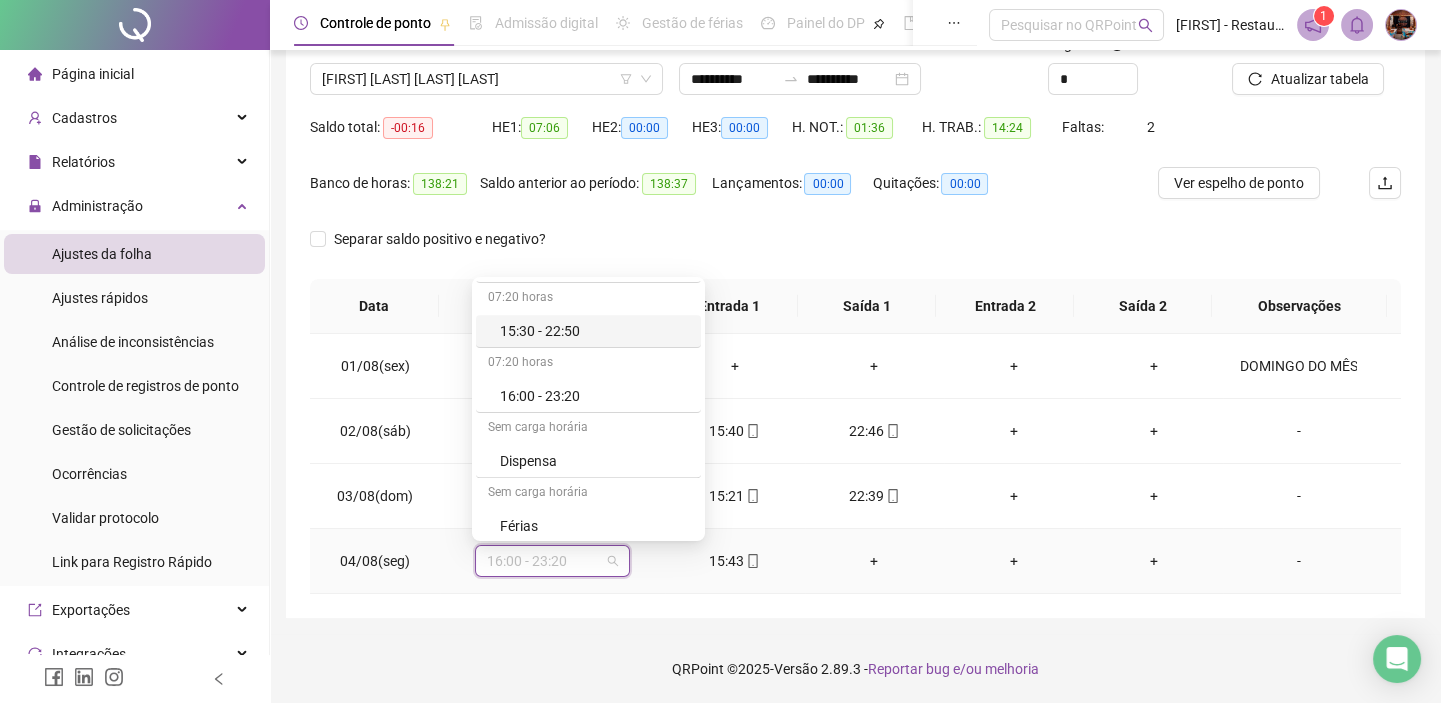 click on "15:30 - 22:50" at bounding box center [594, 331] 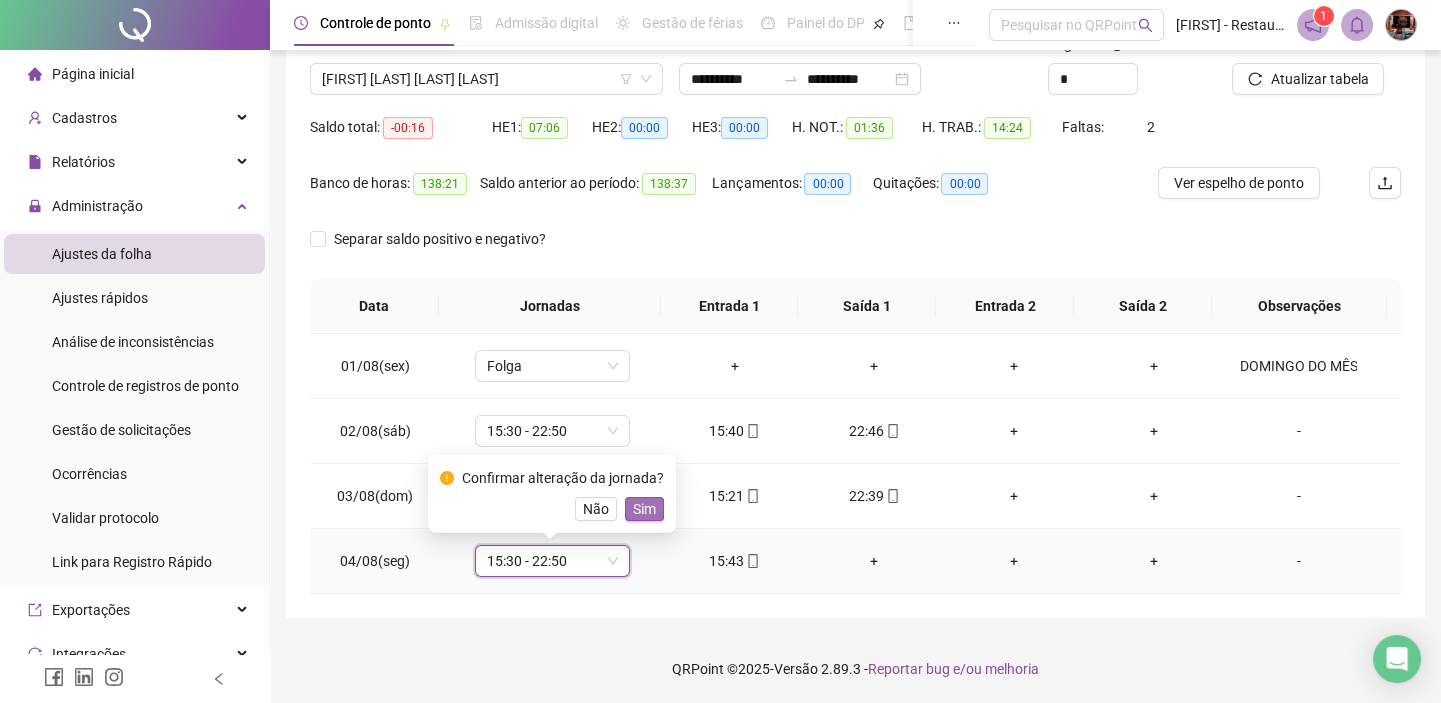 click on "Sim" at bounding box center [644, 509] 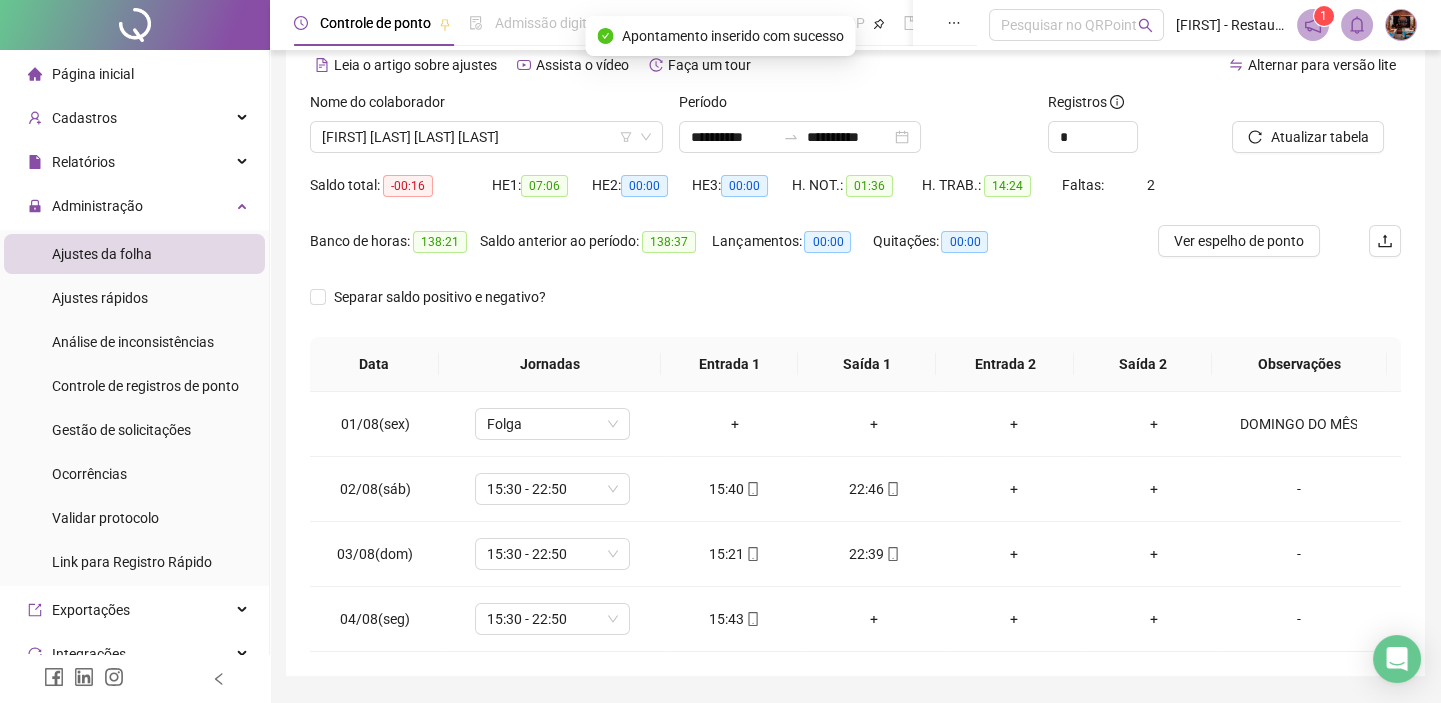 scroll, scrollTop: 60, scrollLeft: 0, axis: vertical 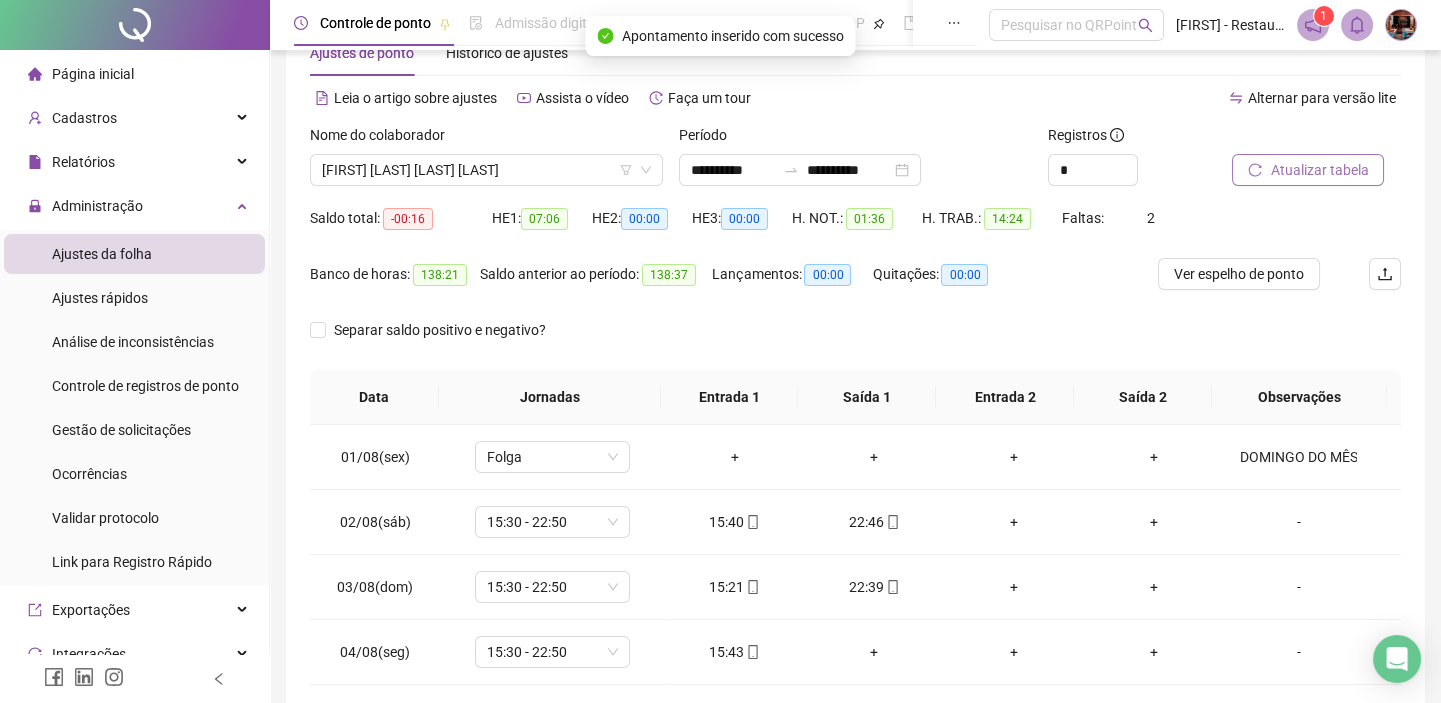 click on "Atualizar tabela" at bounding box center (1319, 170) 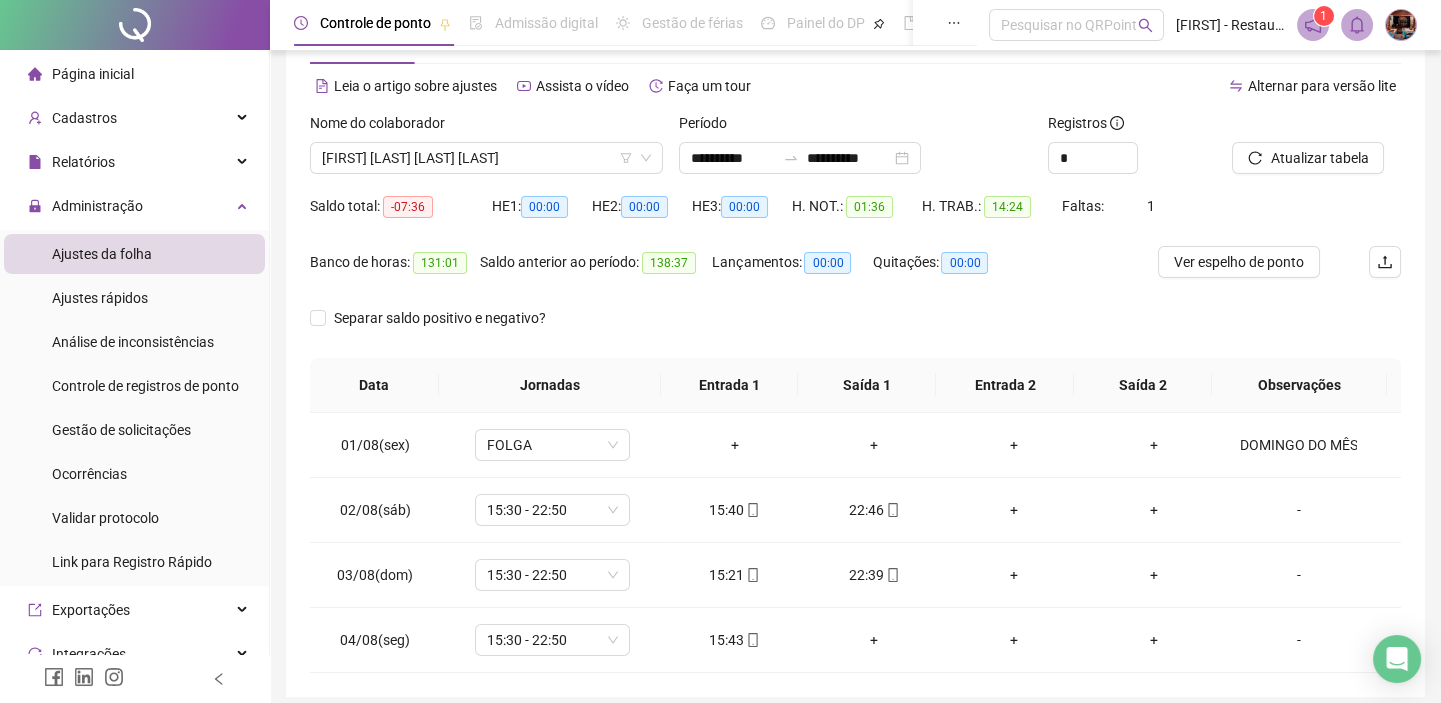 scroll, scrollTop: 0, scrollLeft: 0, axis: both 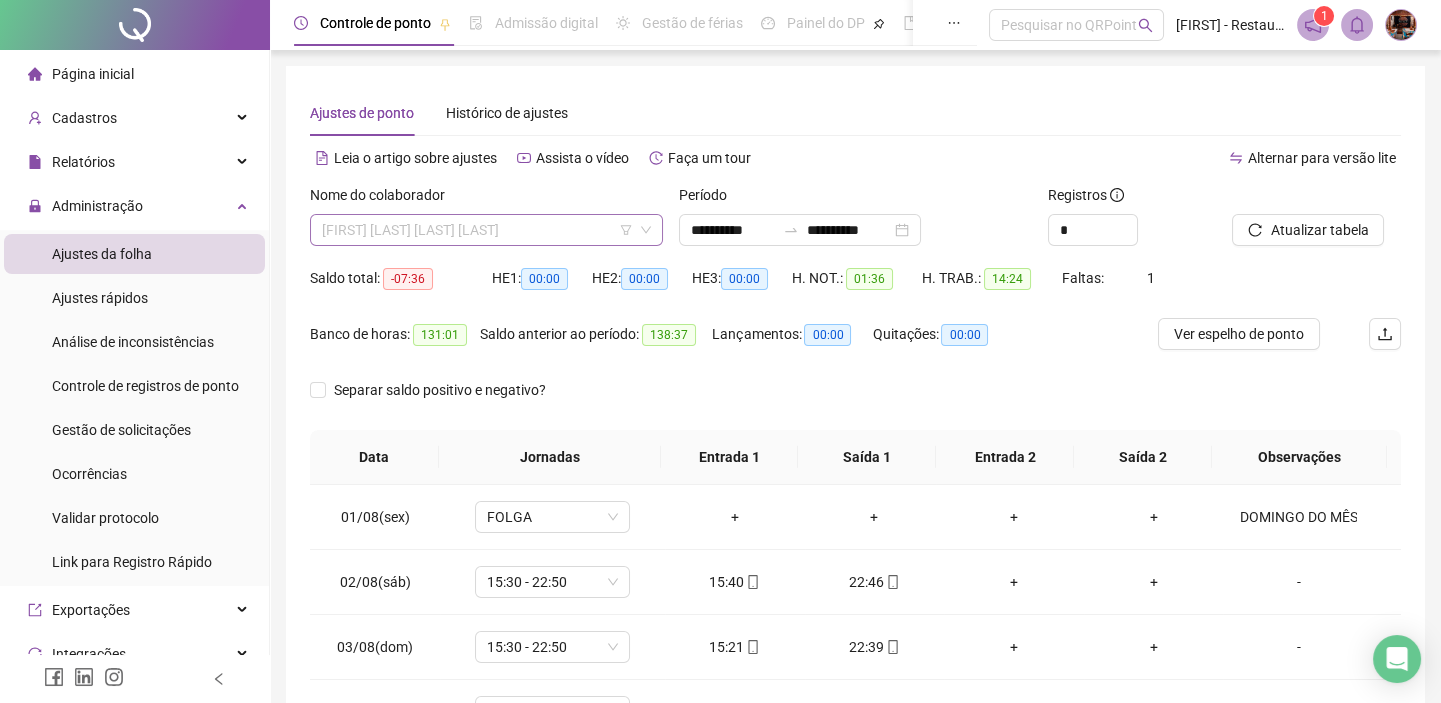 click on "[FIRST] [LAST] [LAST] [LAST]" at bounding box center [486, 230] 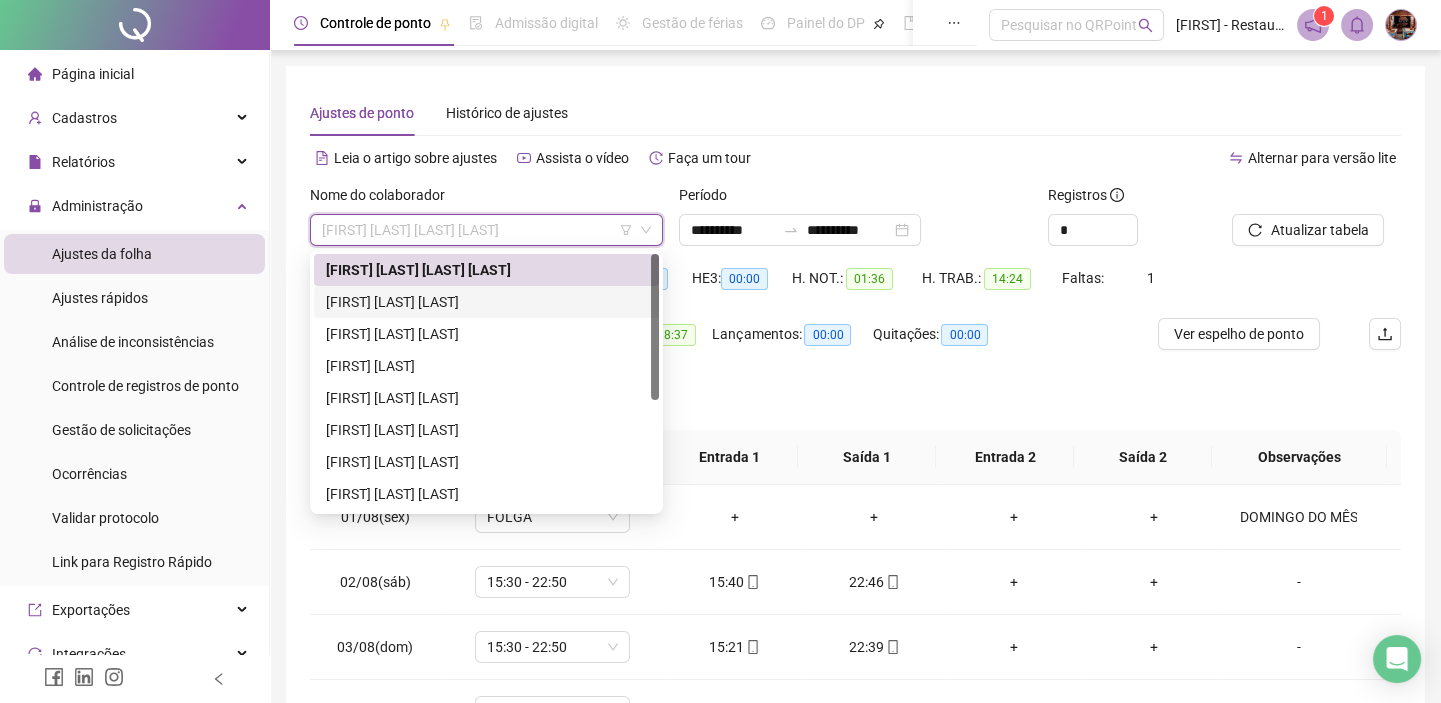 click on "[FIRST] [LAST] [LAST]" at bounding box center (486, 302) 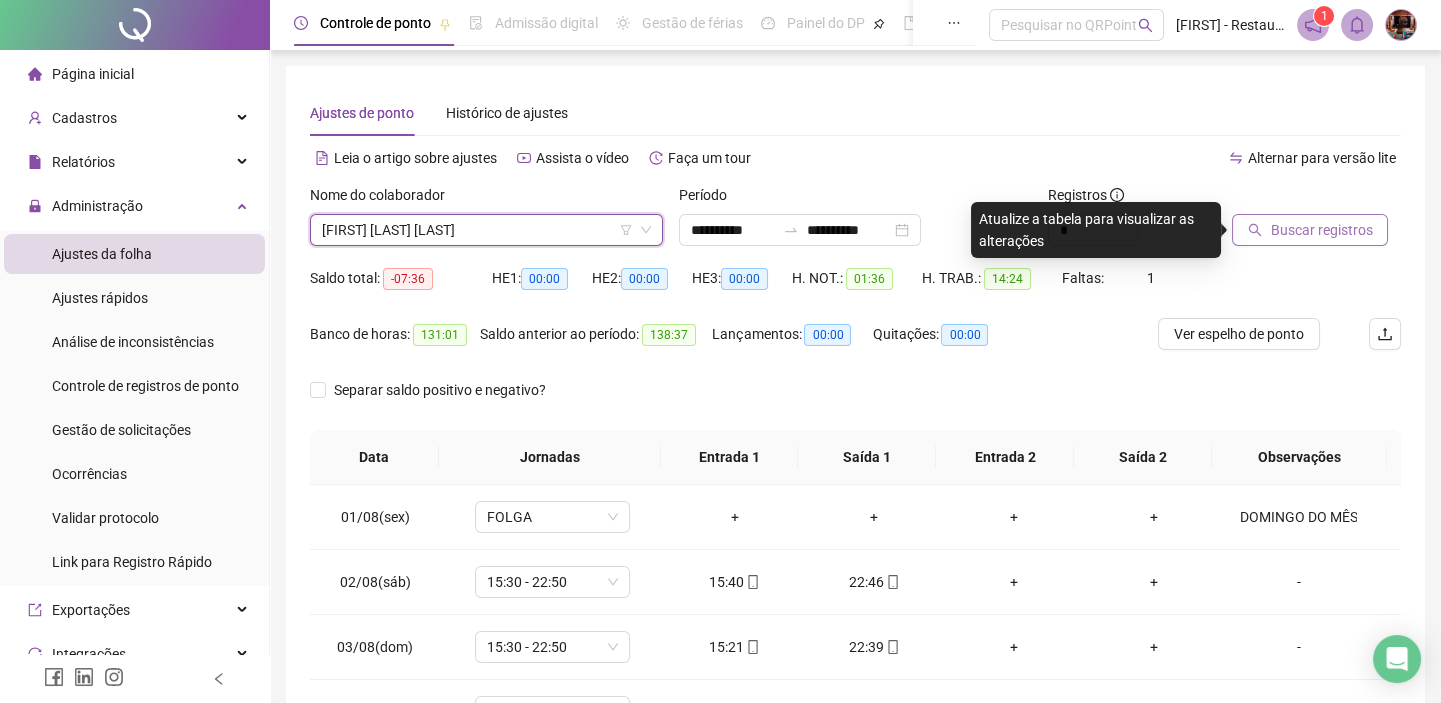 click on "Buscar registros" at bounding box center (1321, 230) 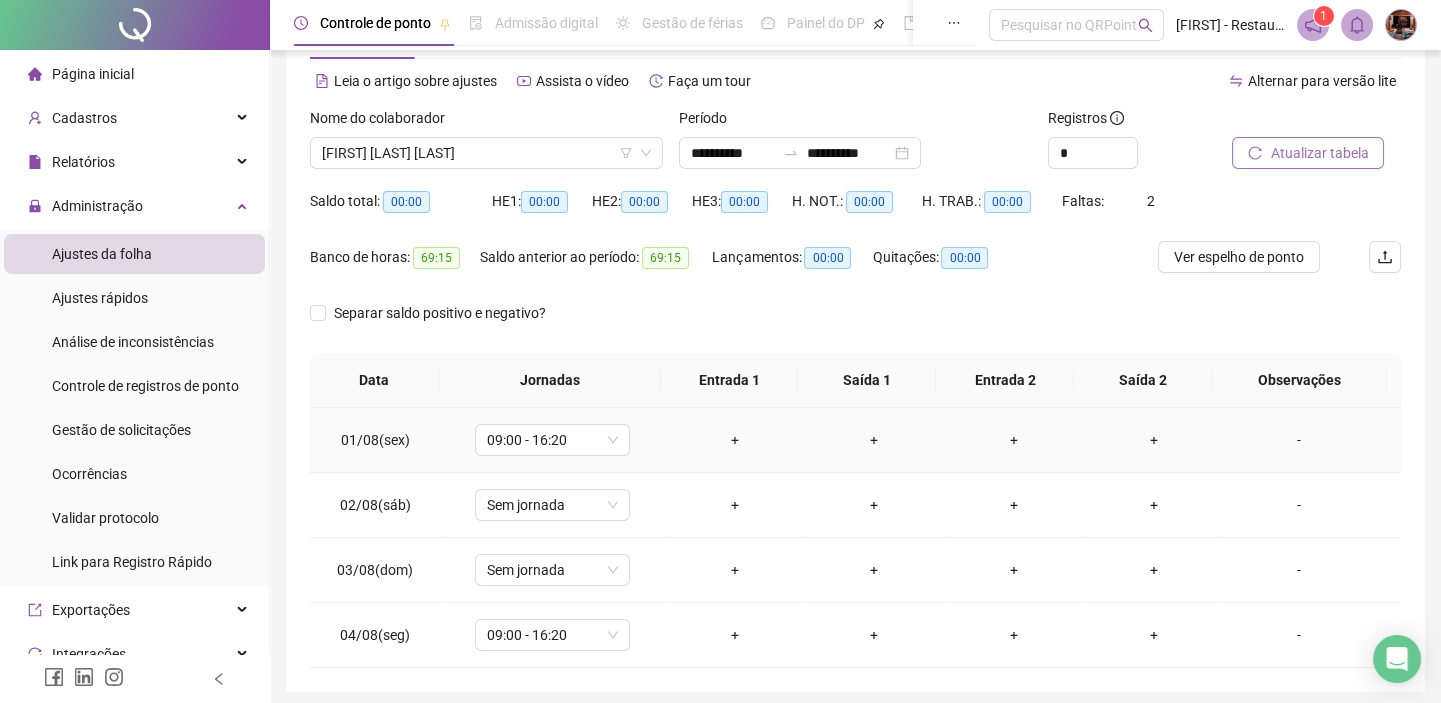 scroll, scrollTop: 151, scrollLeft: 0, axis: vertical 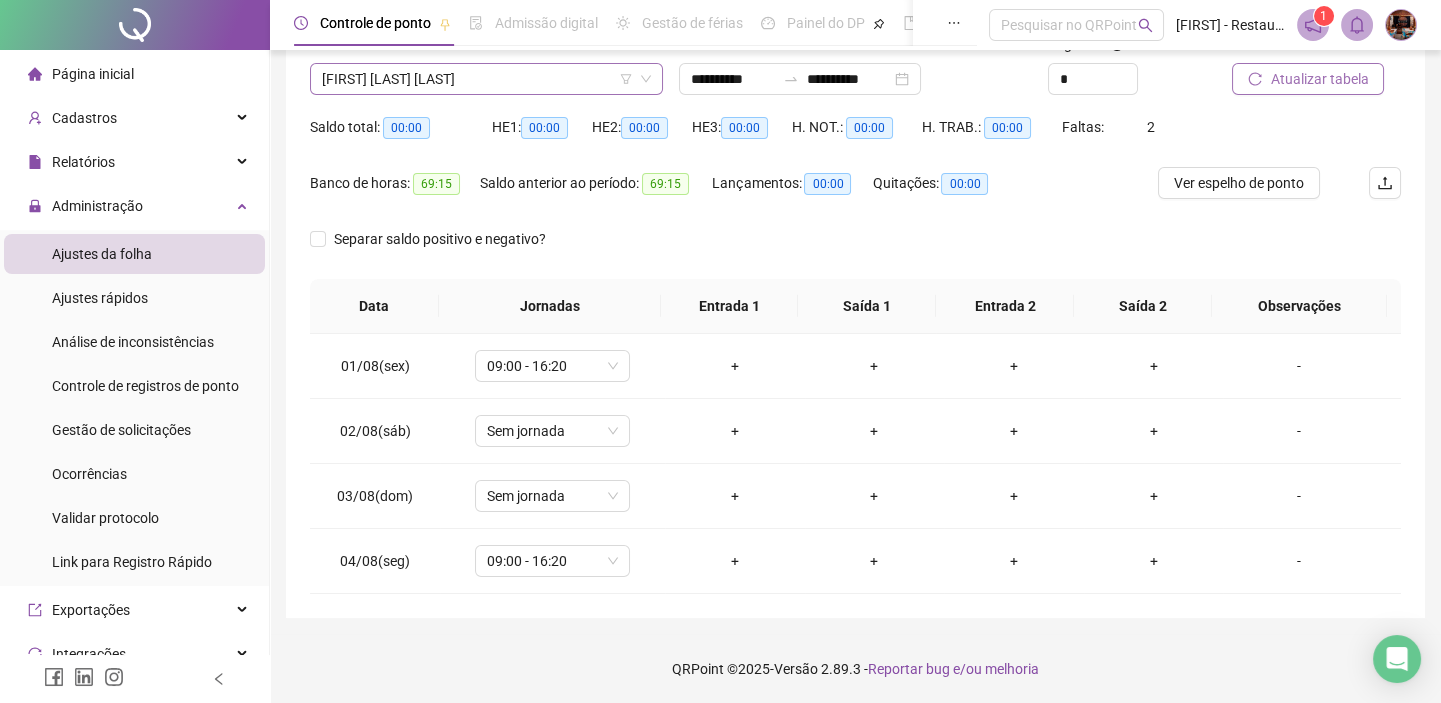 click on "[FIRST] [LAST] [LAST]" at bounding box center (486, 79) 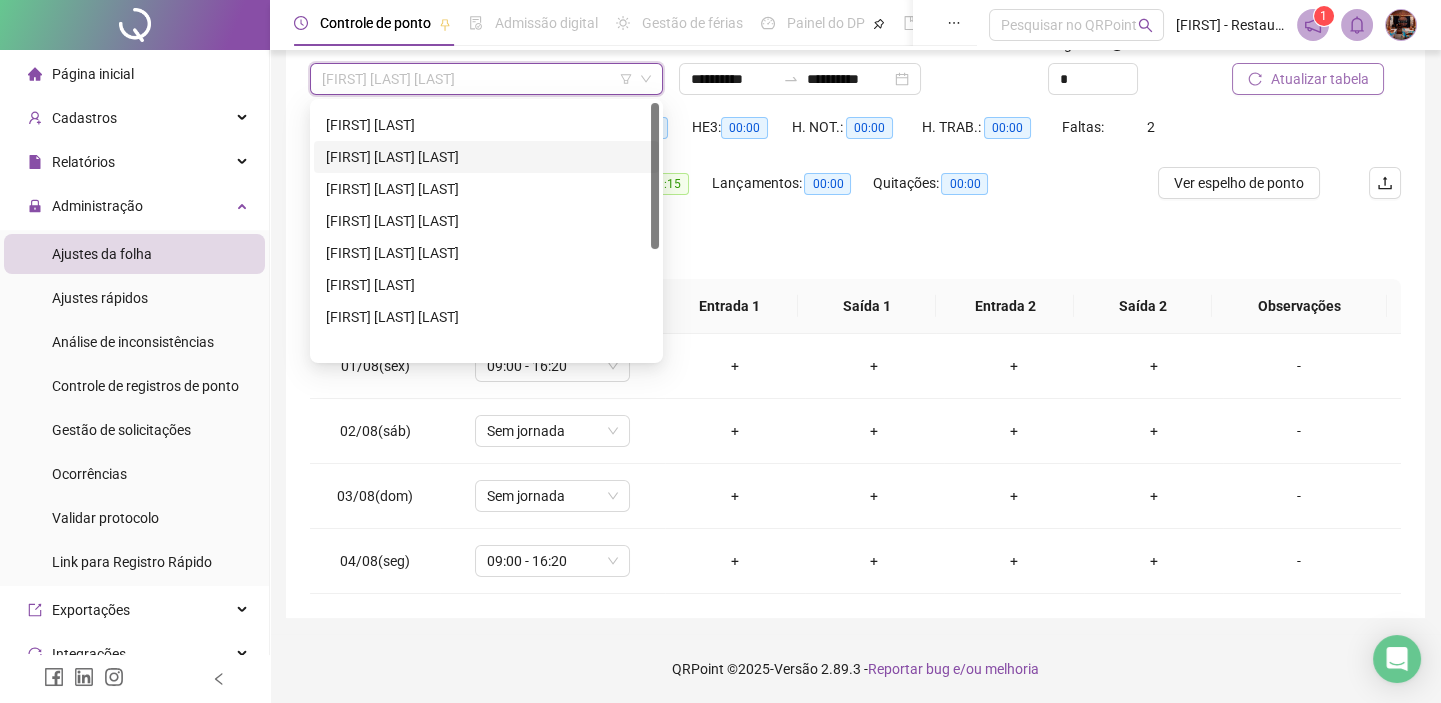 scroll, scrollTop: 0, scrollLeft: 0, axis: both 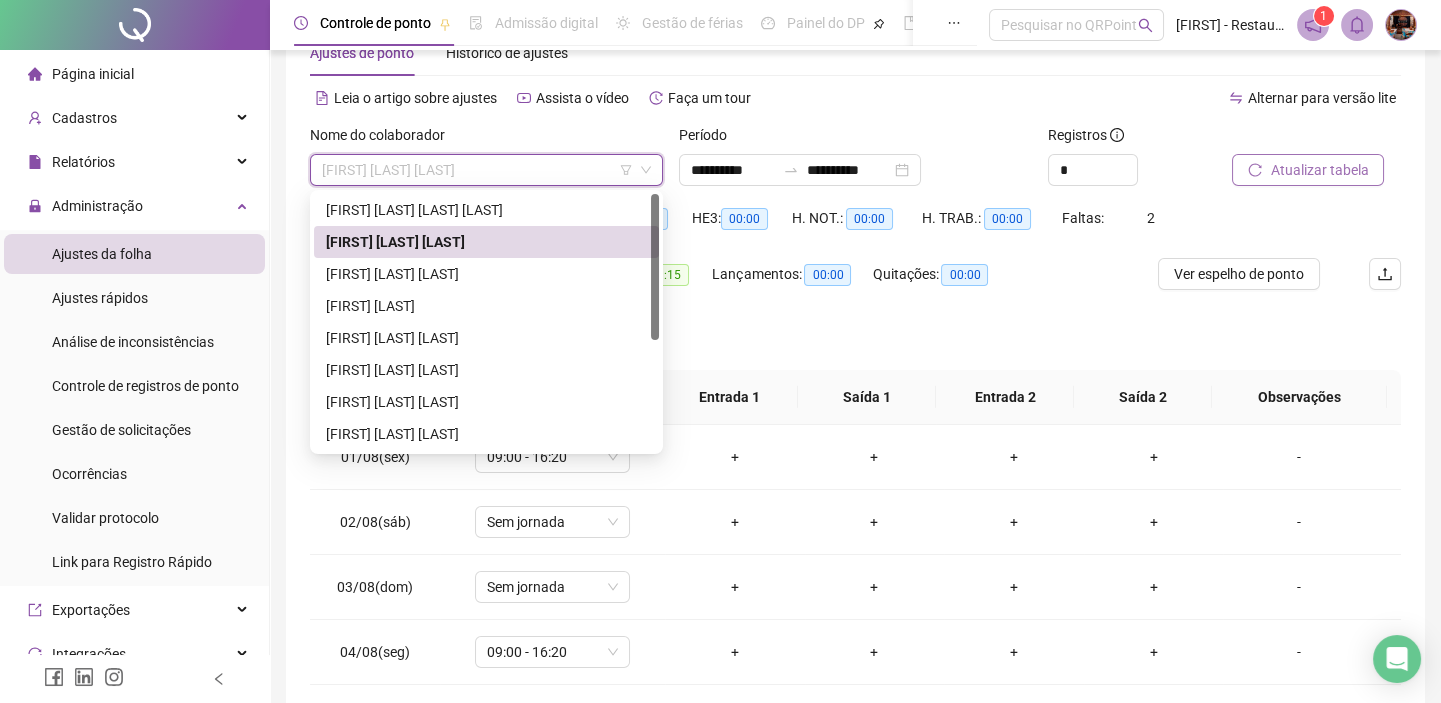 click on "Separar saldo positivo e negativo?" at bounding box center [855, 342] 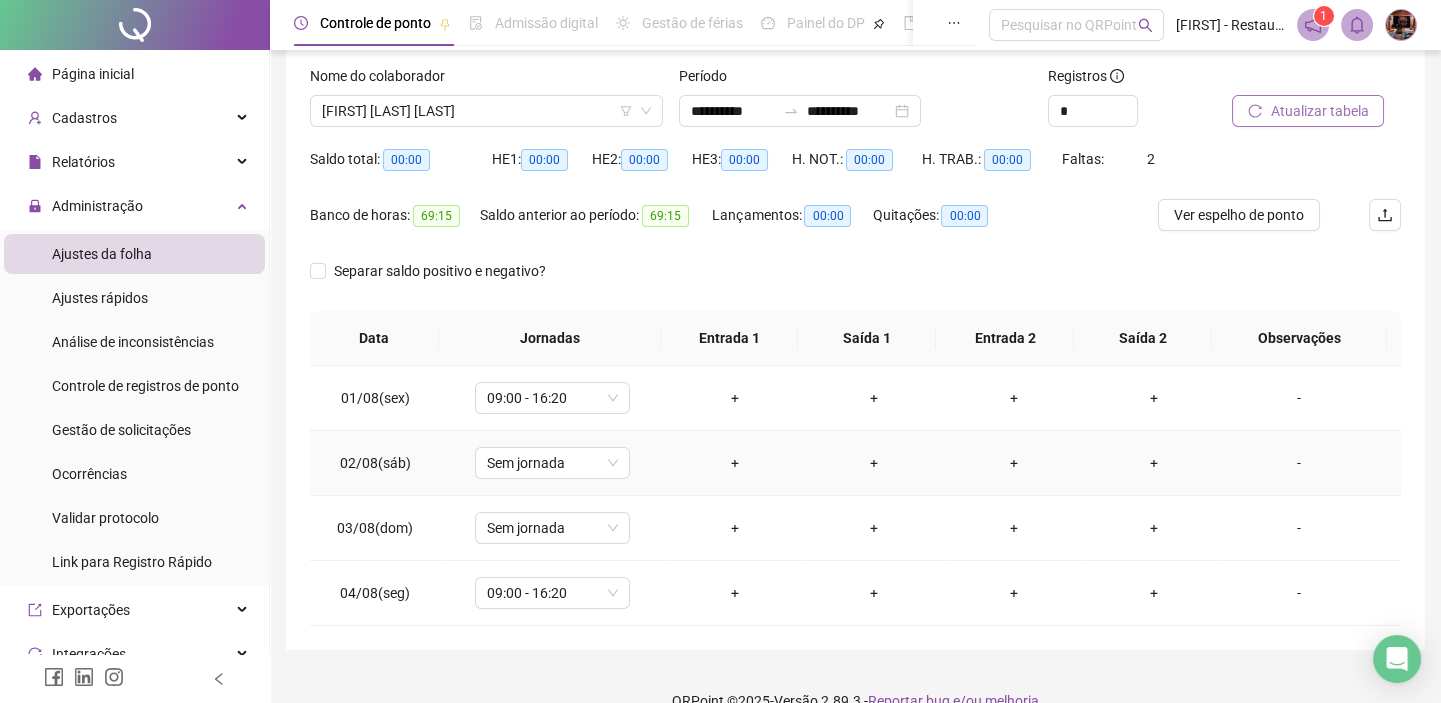 scroll, scrollTop: 151, scrollLeft: 0, axis: vertical 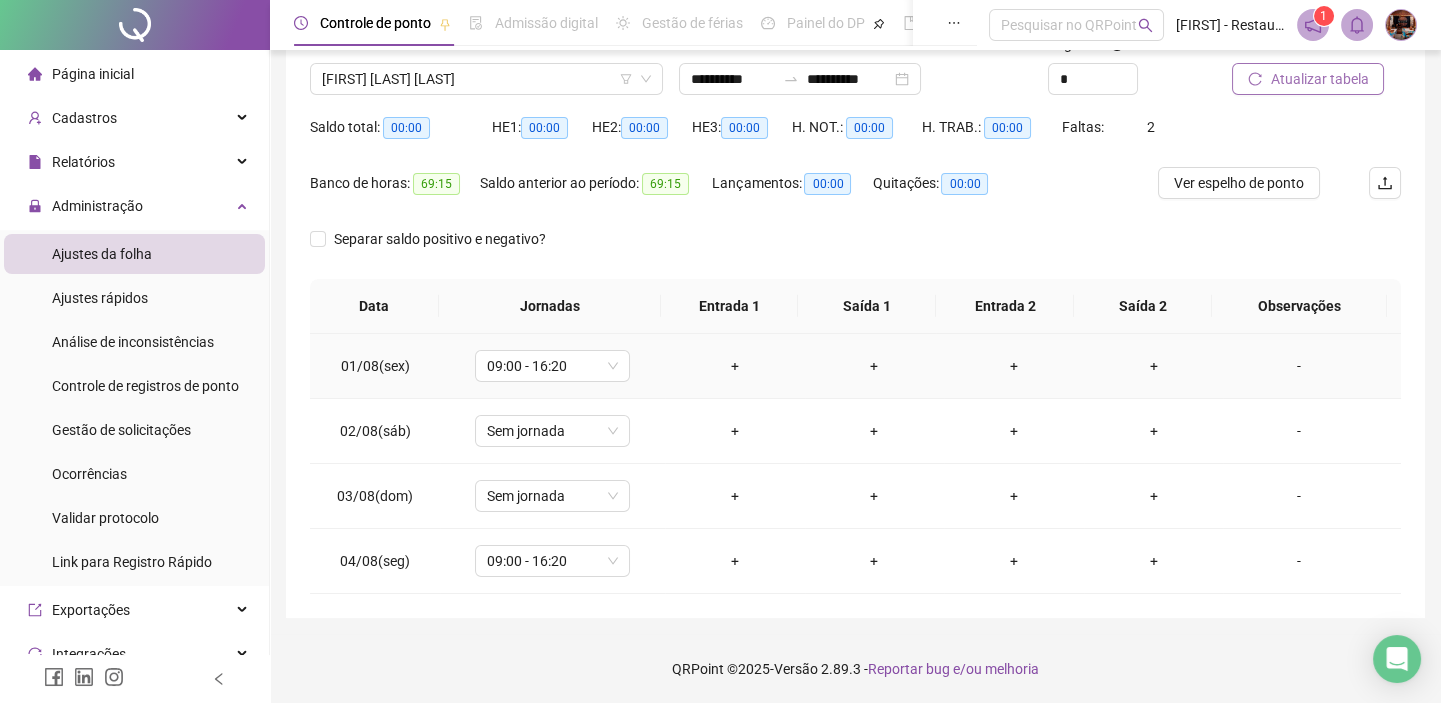 click on "+" at bounding box center [735, 366] 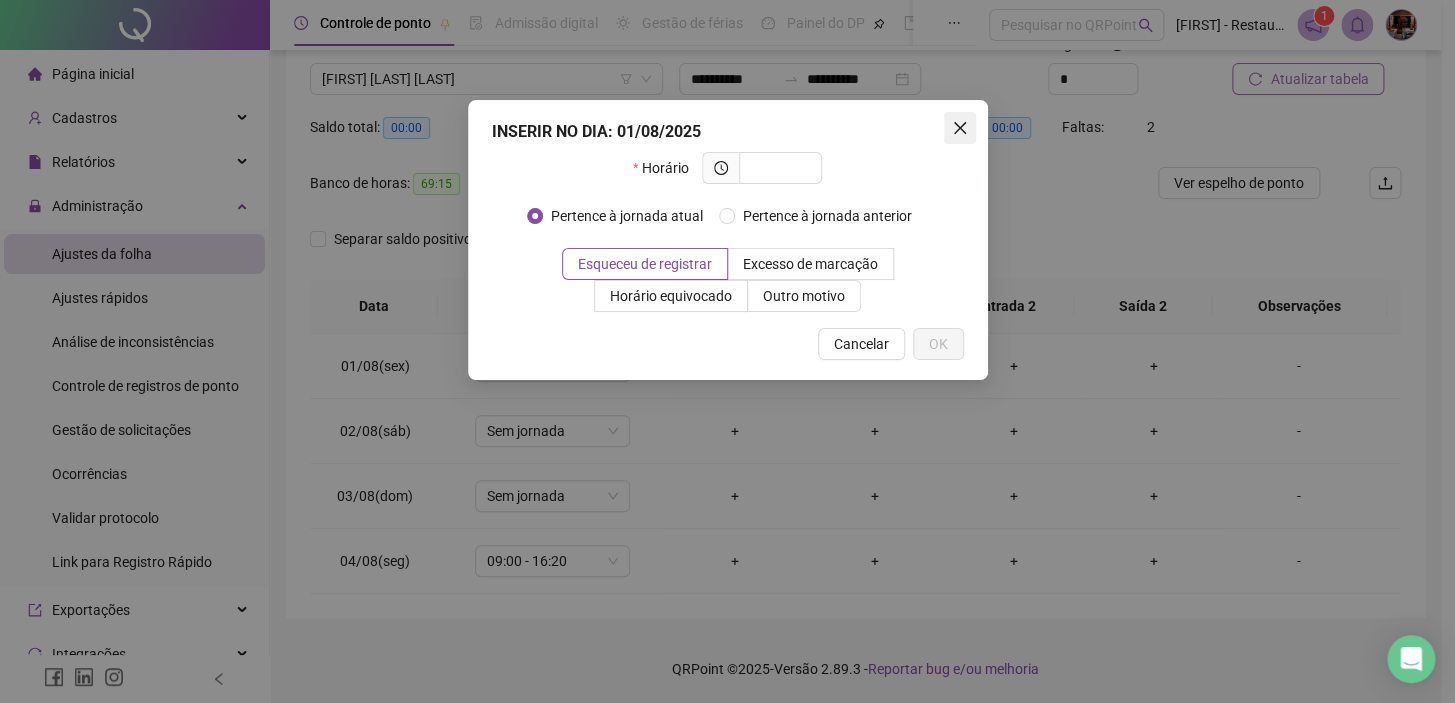 click 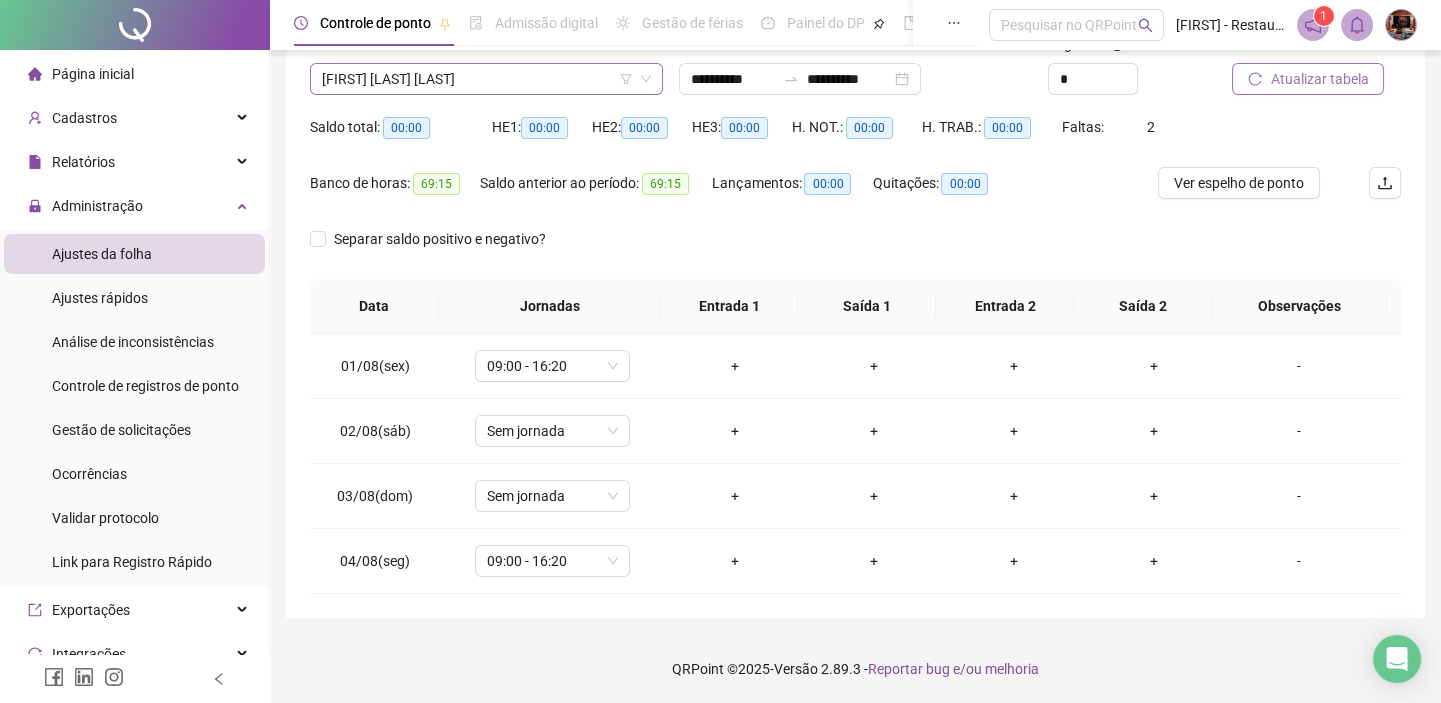 click on "[FIRST] [LAST] [LAST]" at bounding box center [486, 79] 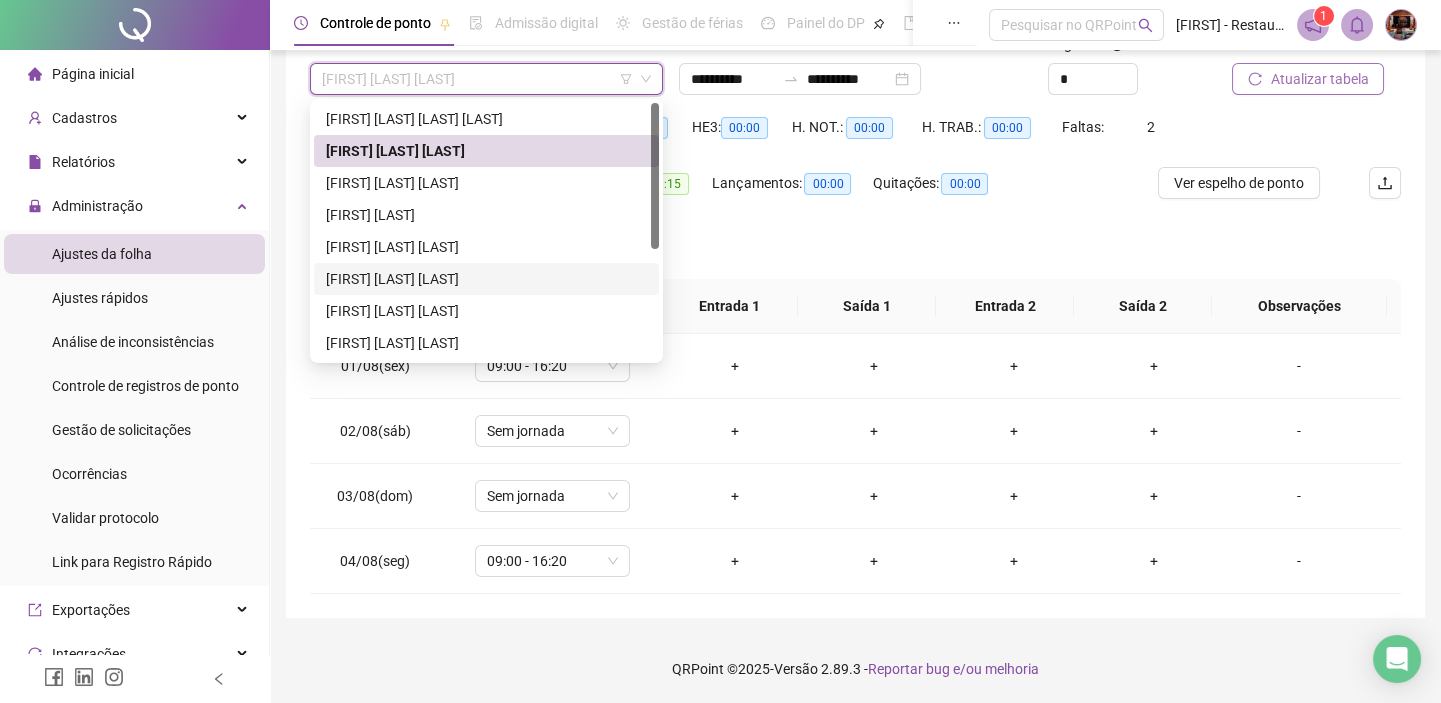 click on "[FIRST] [LAST] [LAST]" at bounding box center [486, 279] 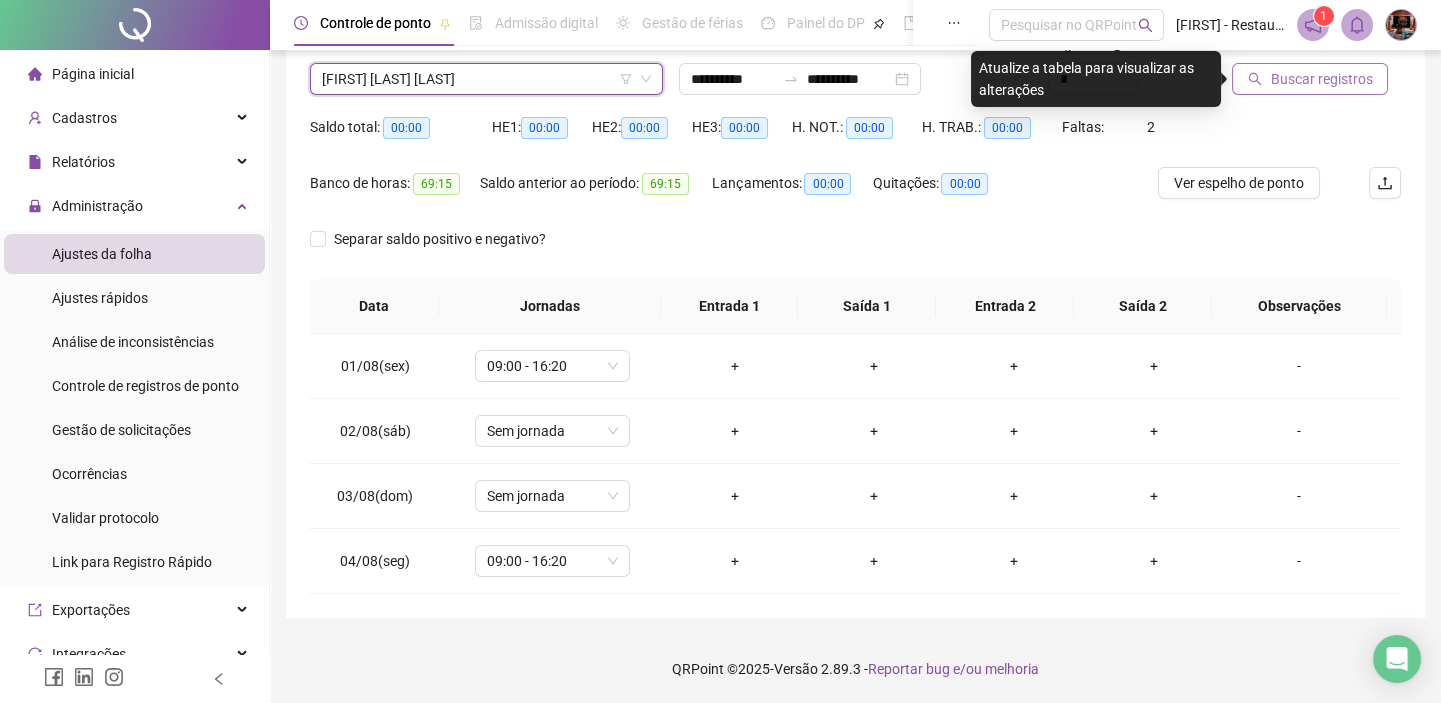 click on "Buscar registros" at bounding box center [1321, 79] 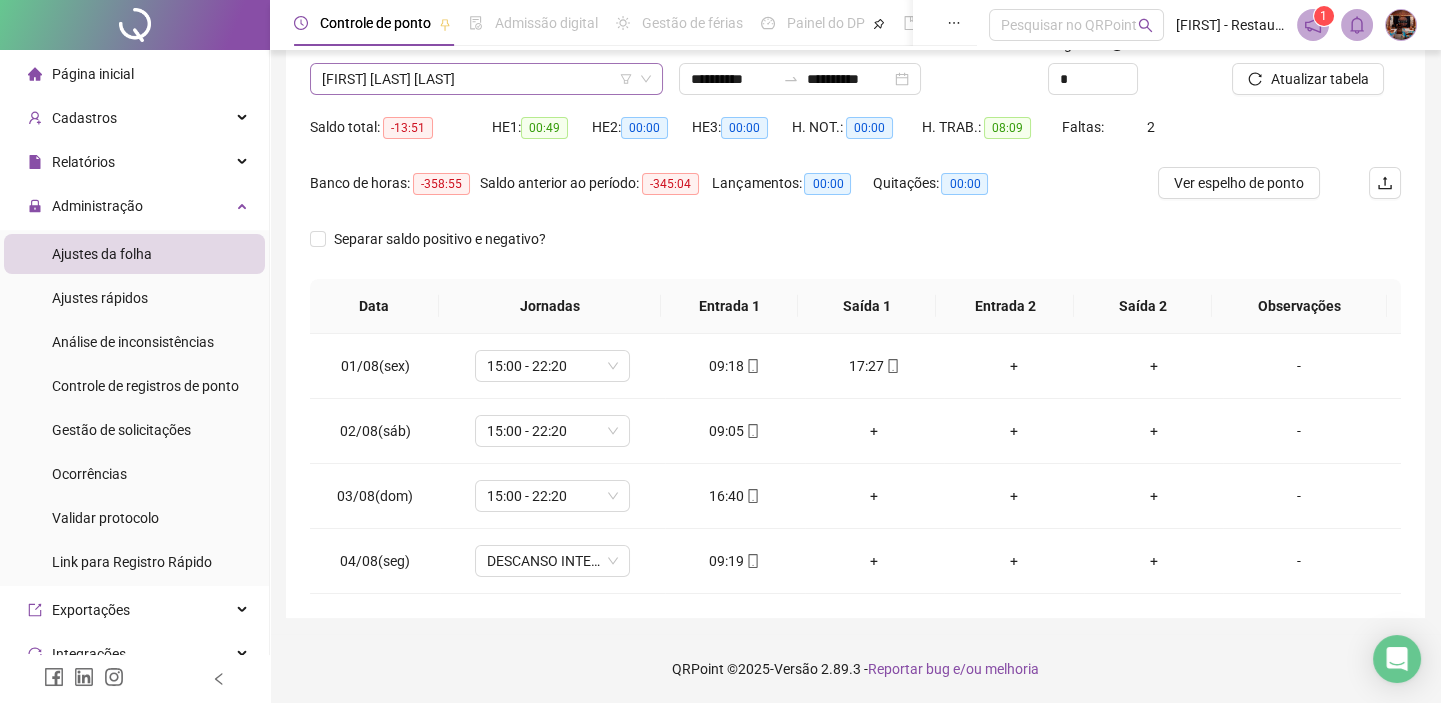click on "[FIRST] [LAST] [LAST]" at bounding box center [486, 79] 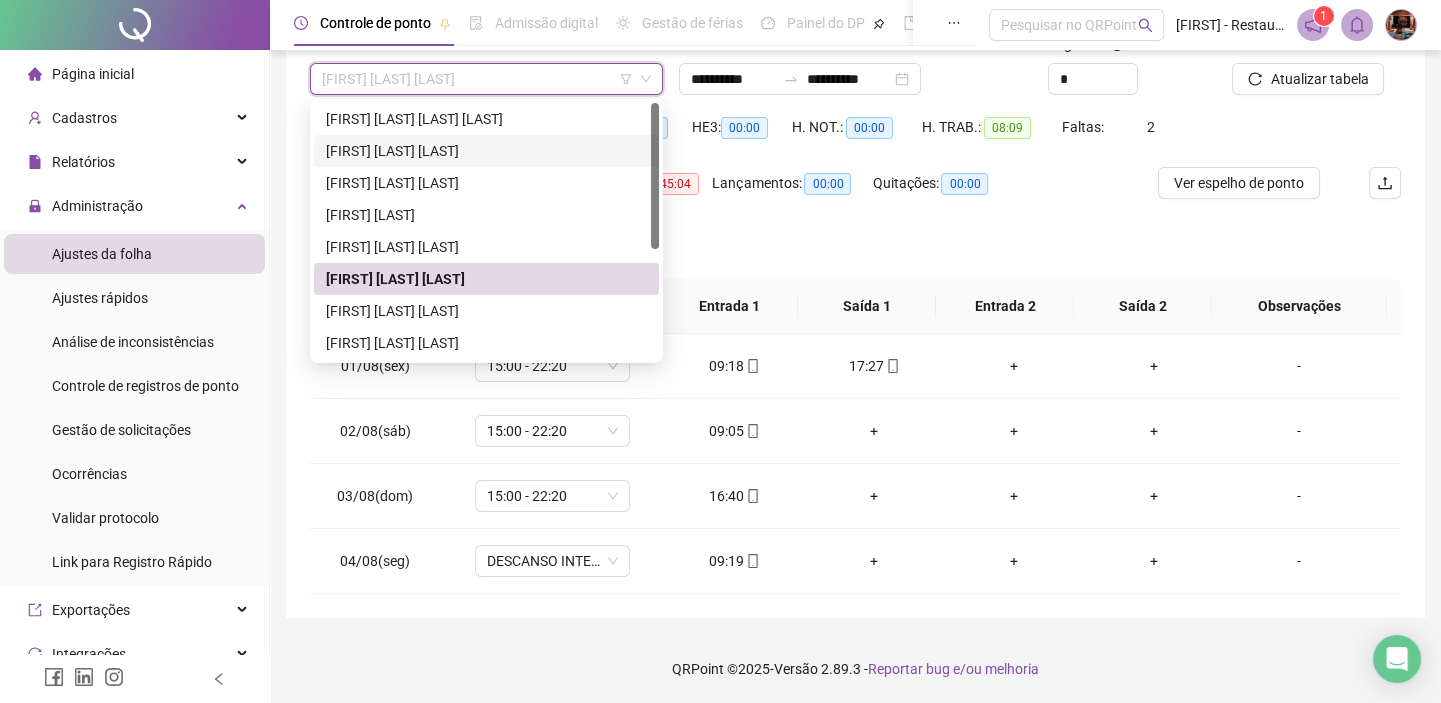 click on "[FIRST] [LAST] [LAST]" at bounding box center [486, 151] 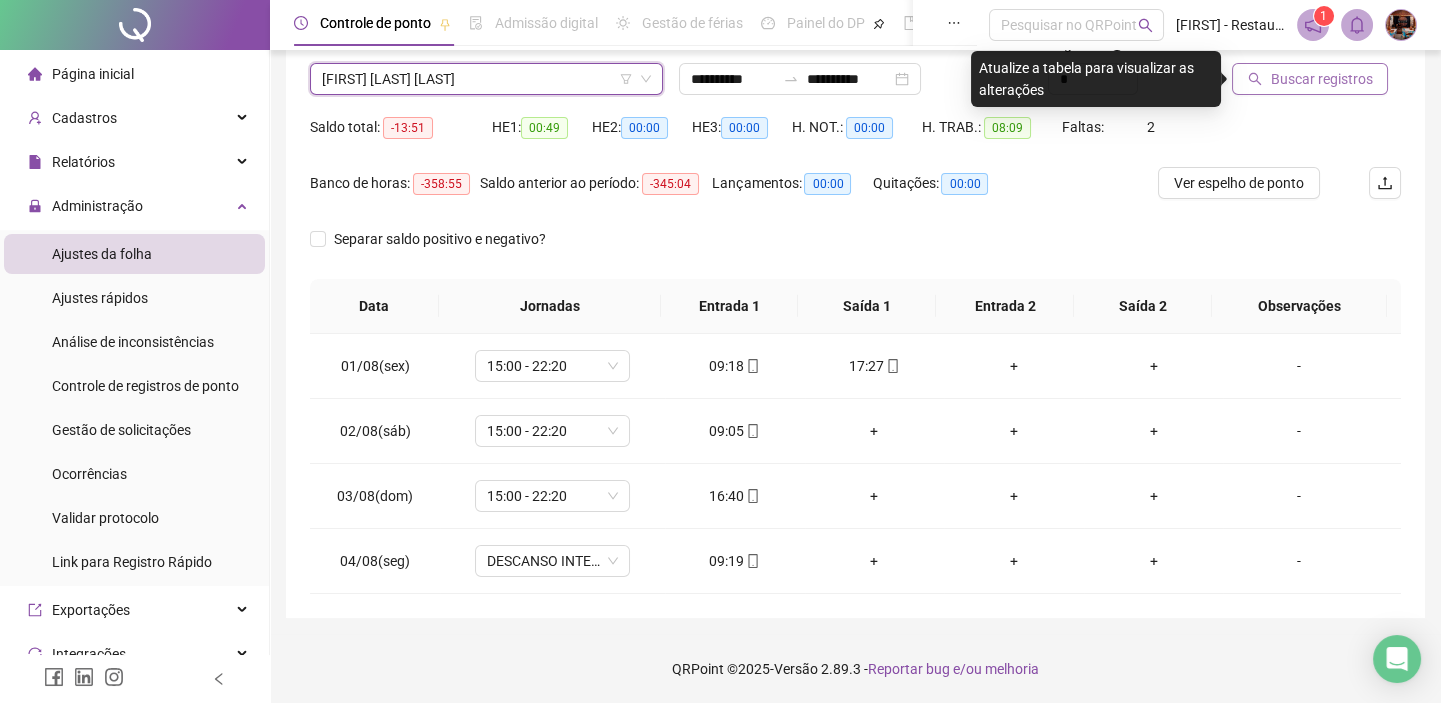 click on "Buscar registros" at bounding box center (1321, 79) 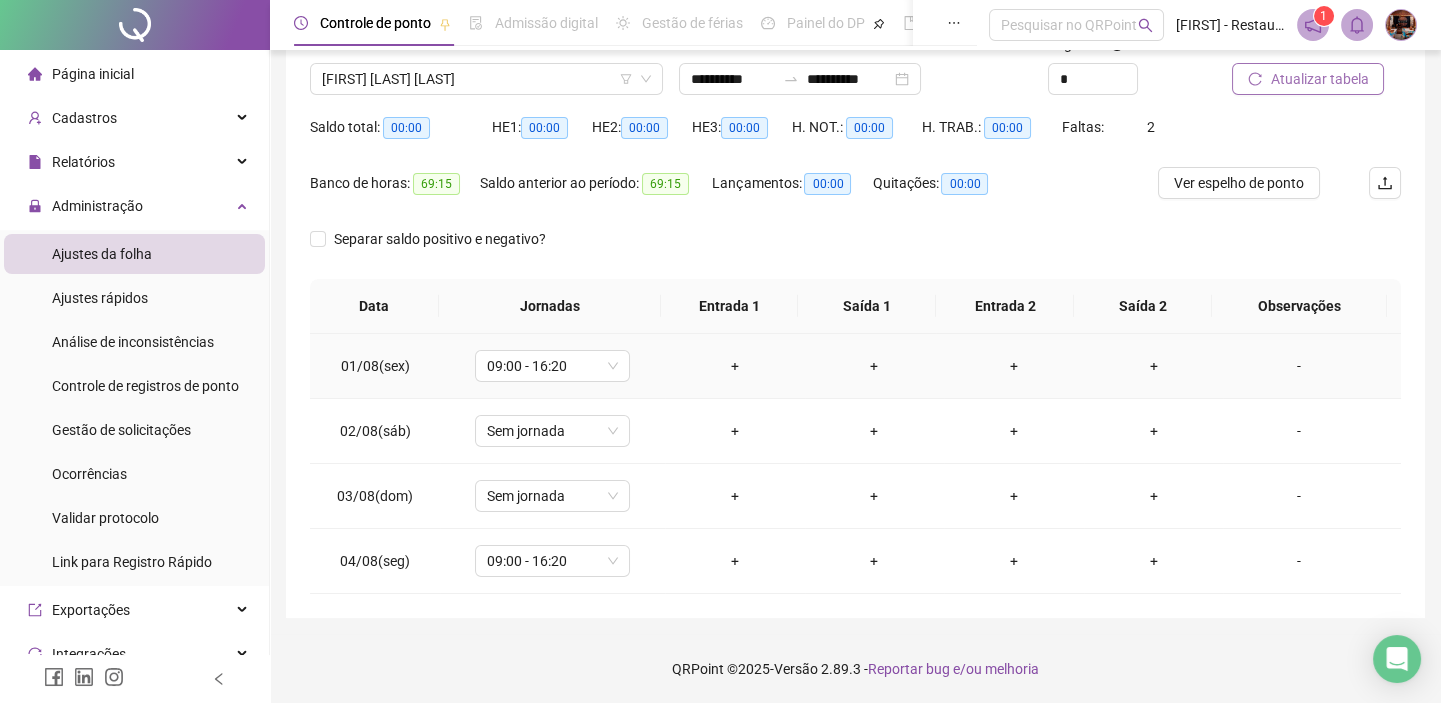 click on "+" at bounding box center [735, 366] 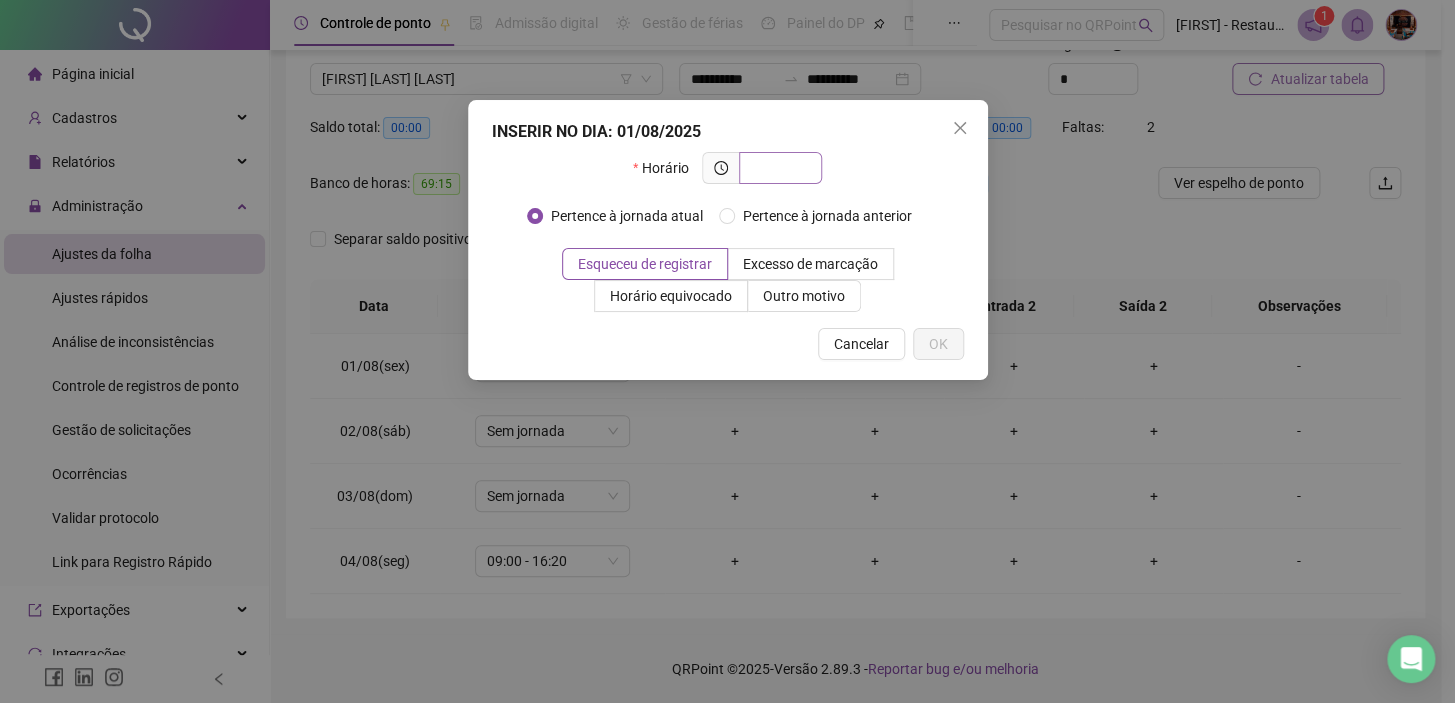 click at bounding box center (778, 168) 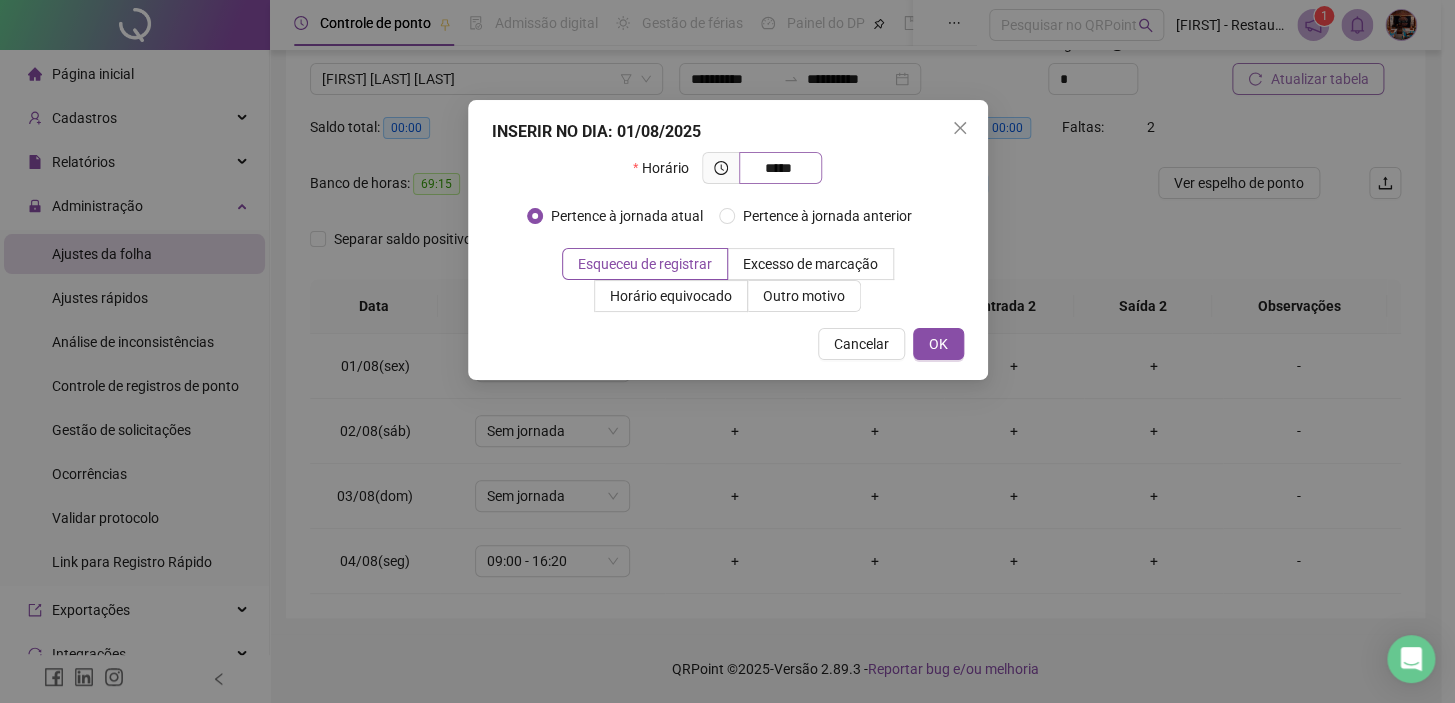 type on "*****" 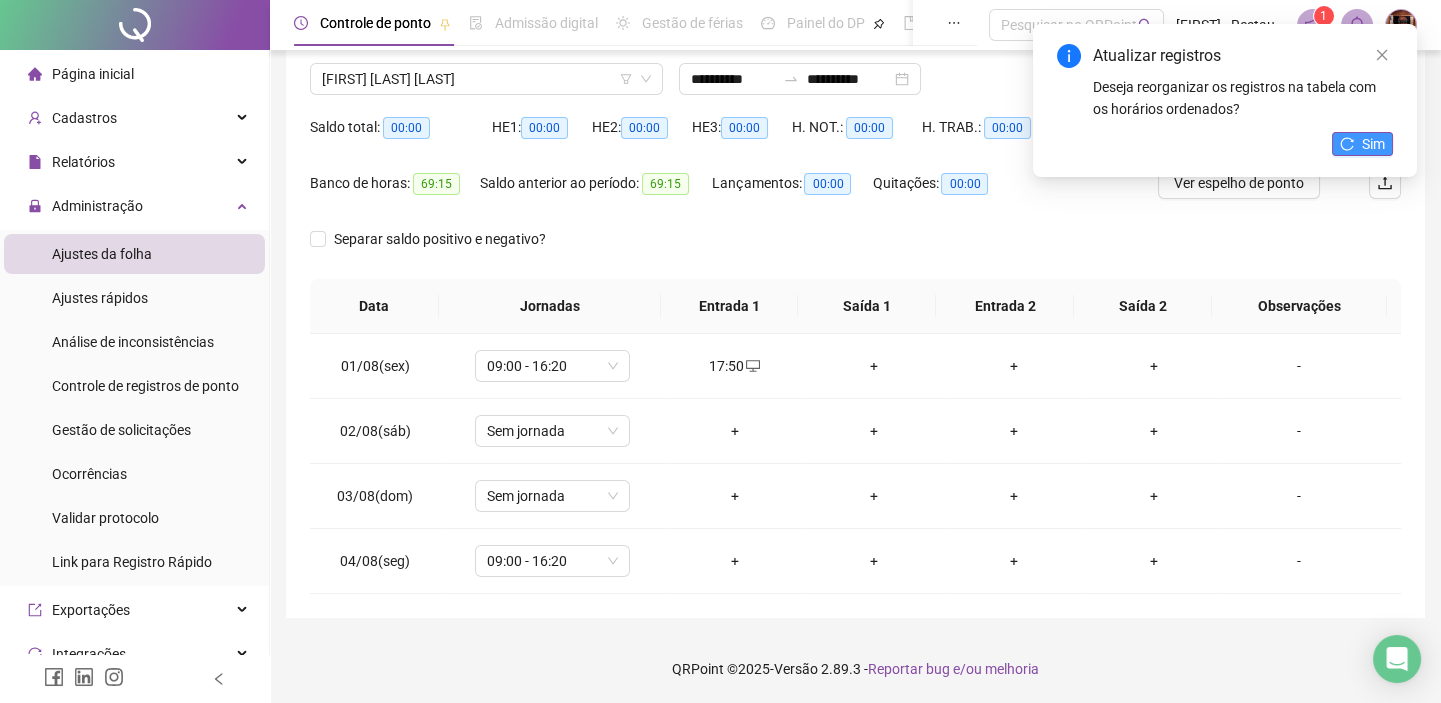 click on "Sim" at bounding box center [1362, 144] 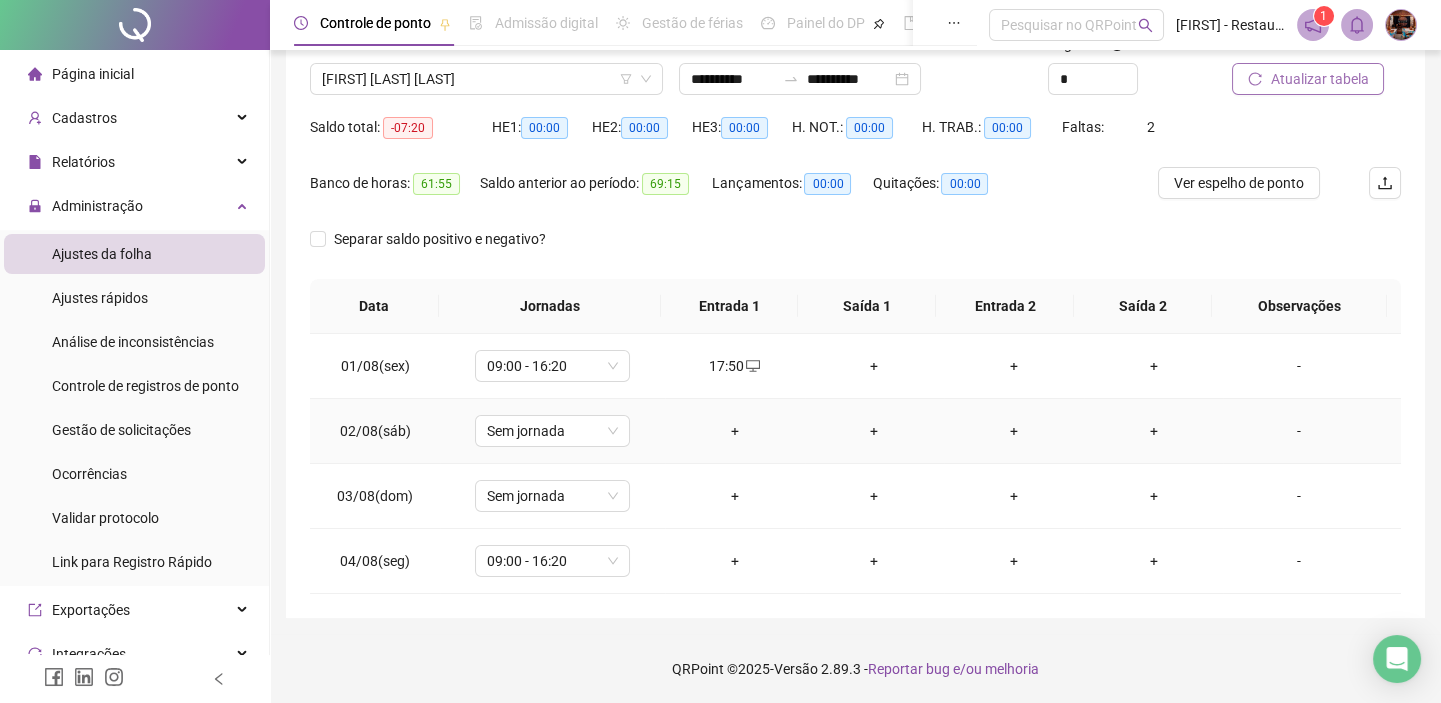 click on "+" at bounding box center [735, 431] 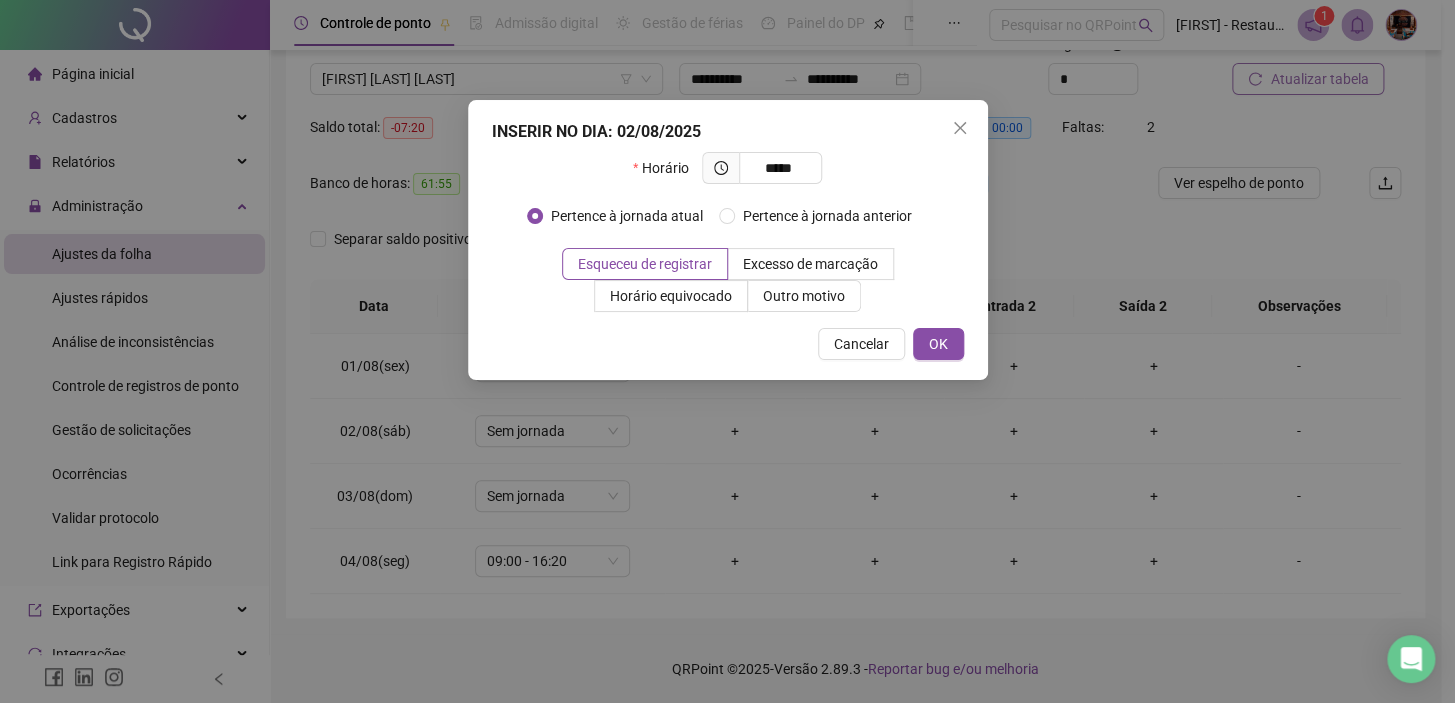 type on "*****" 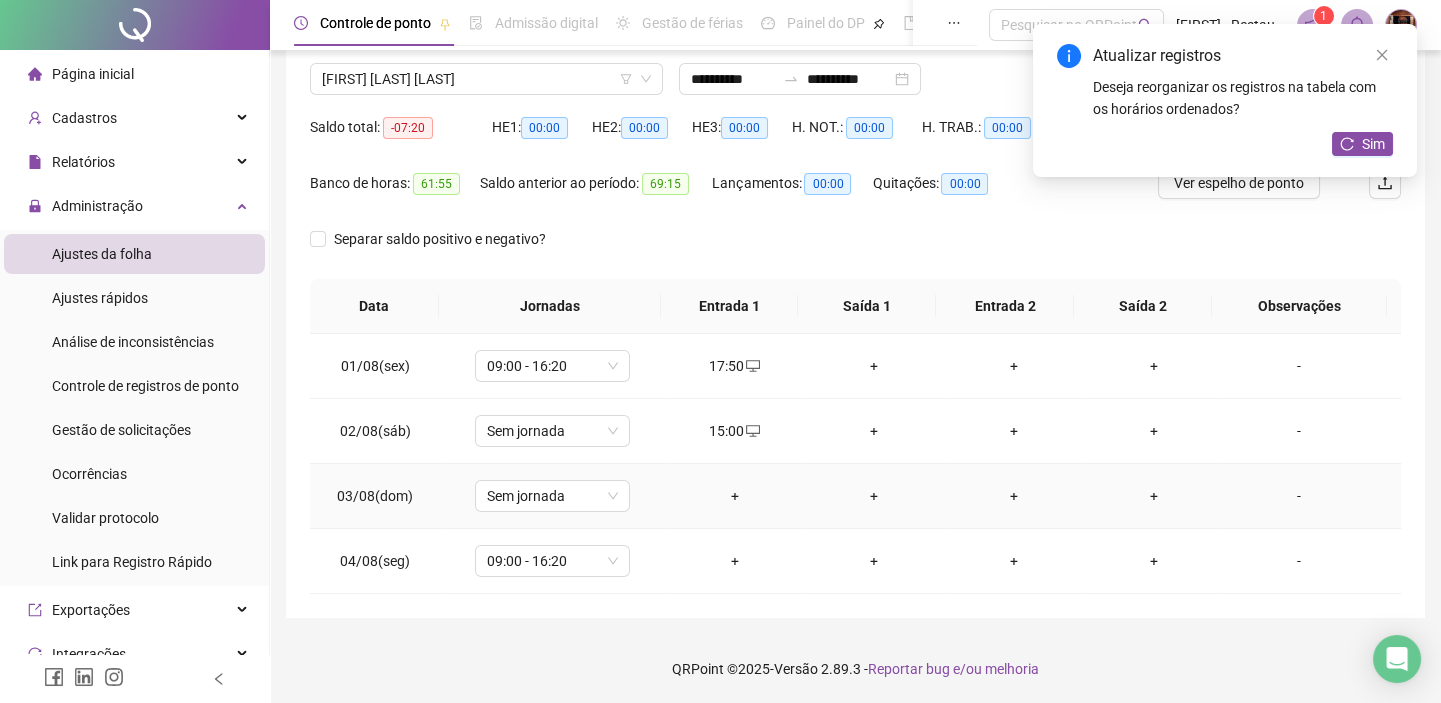 click on "+" at bounding box center [735, 496] 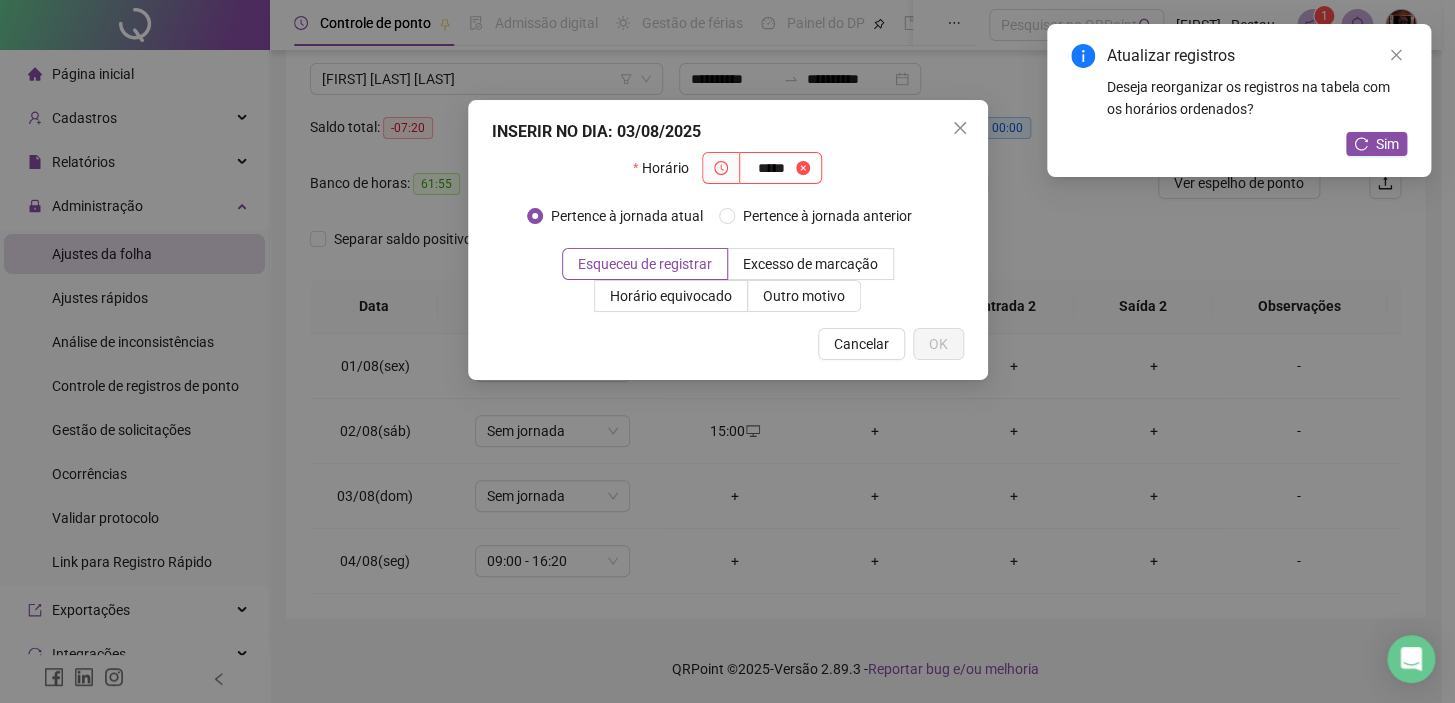 type on "*****" 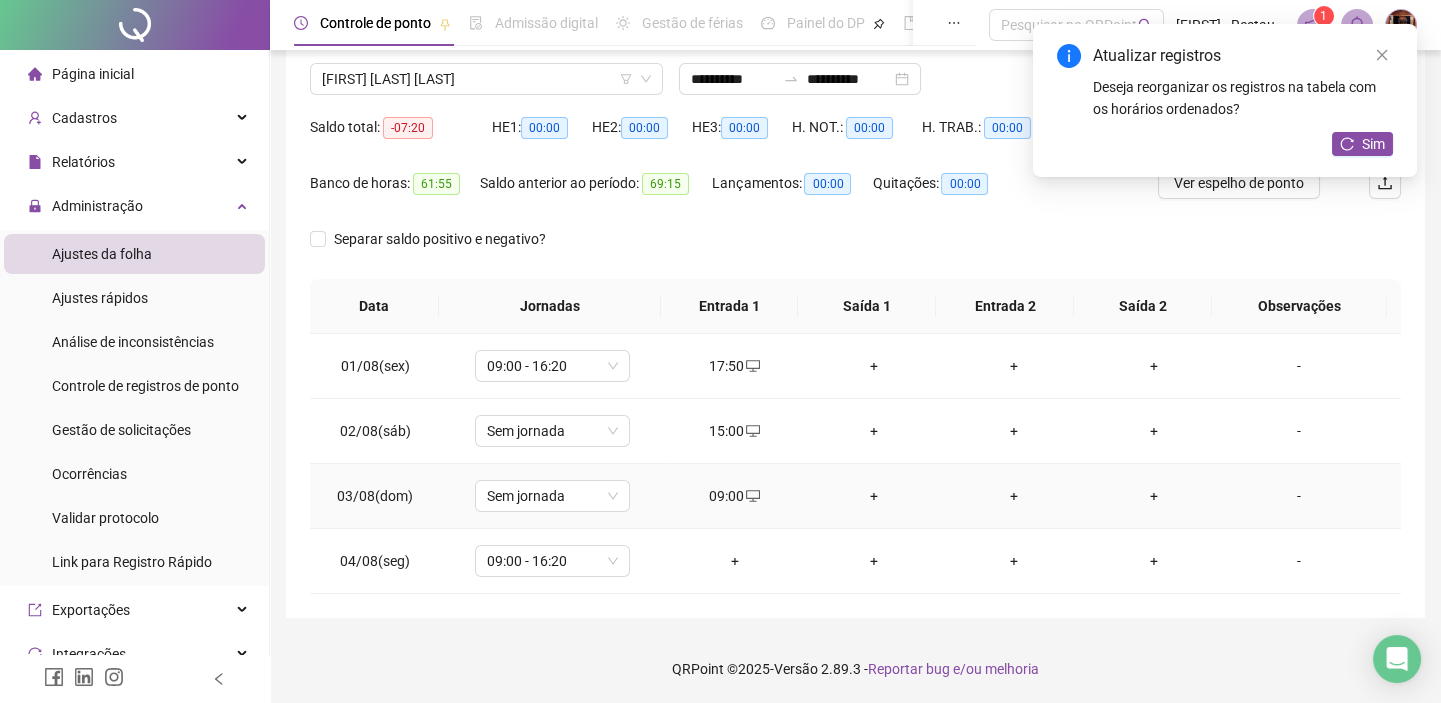 click on "+" at bounding box center (875, 496) 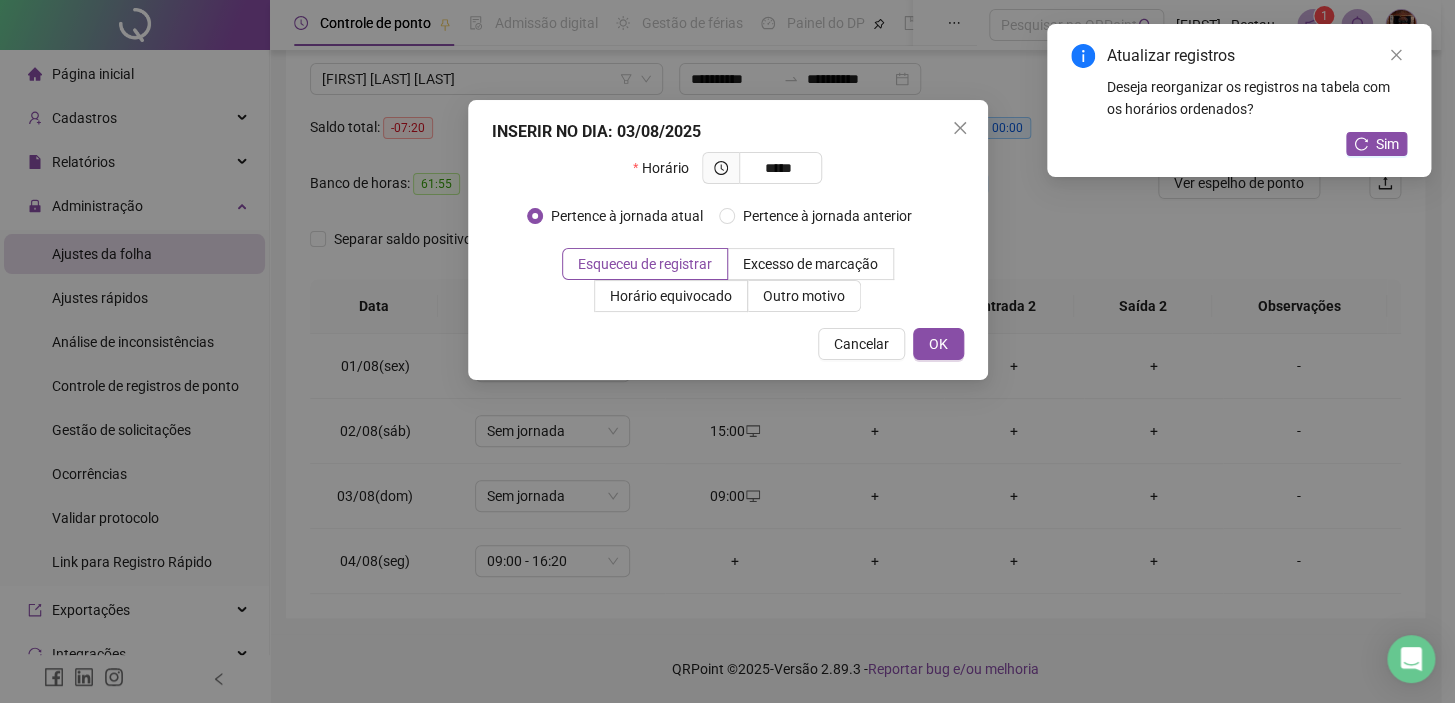 type on "*****" 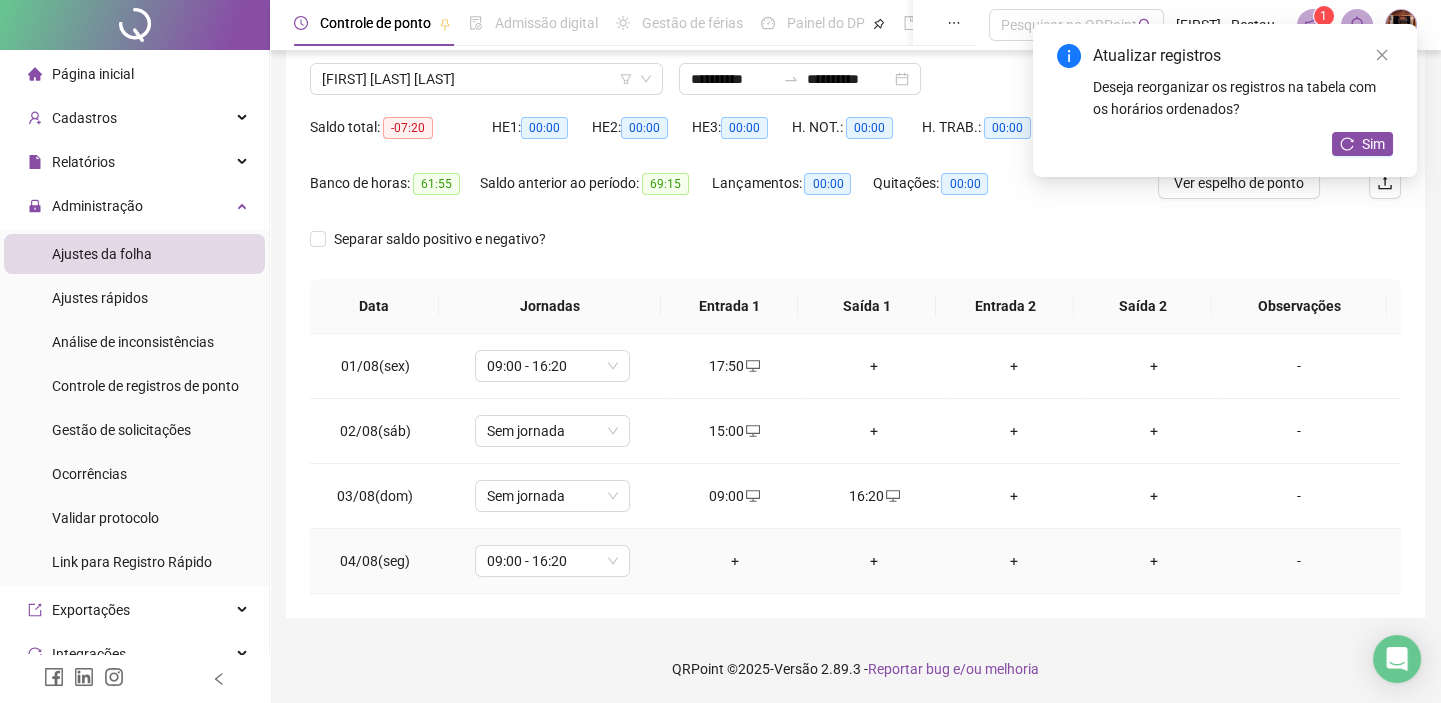 click on "+" at bounding box center [735, 561] 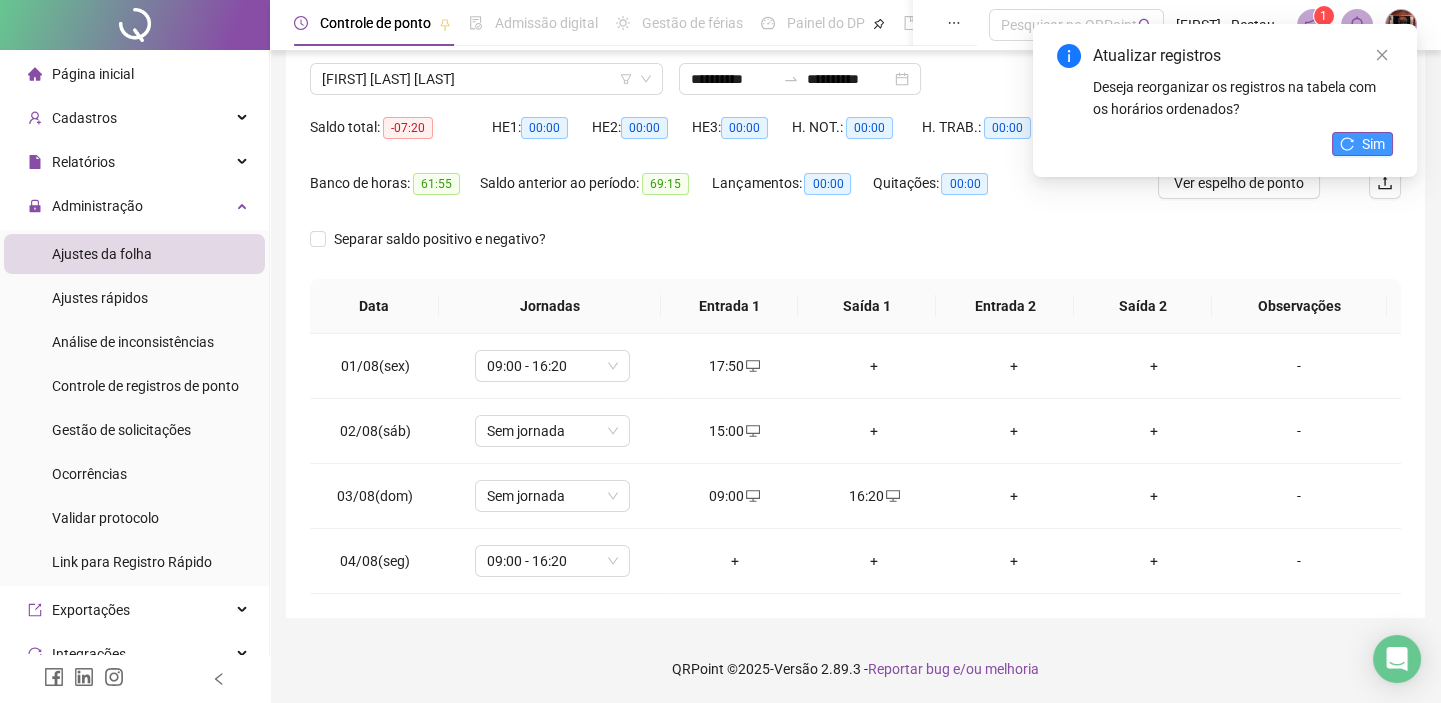 click on "Sim" at bounding box center [1373, 144] 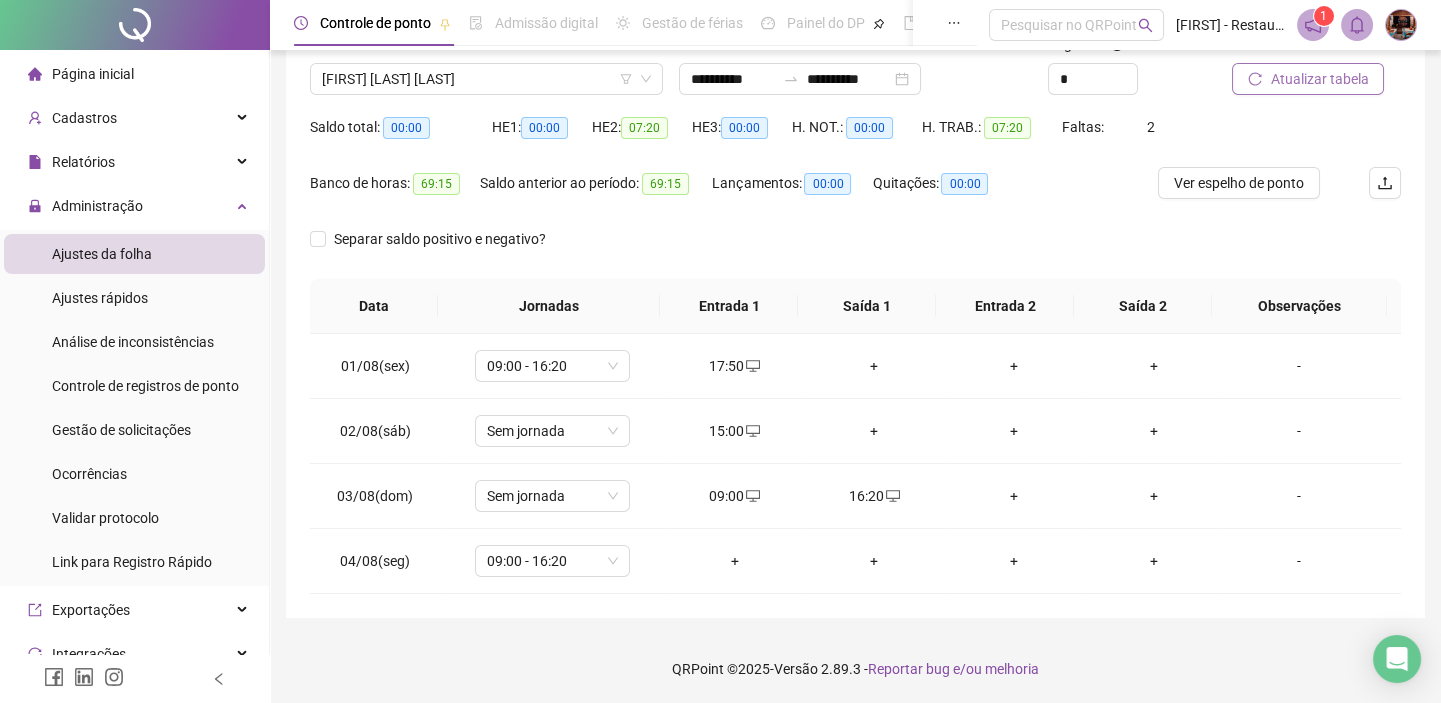 click on "Nome do colaborador" at bounding box center [486, 48] 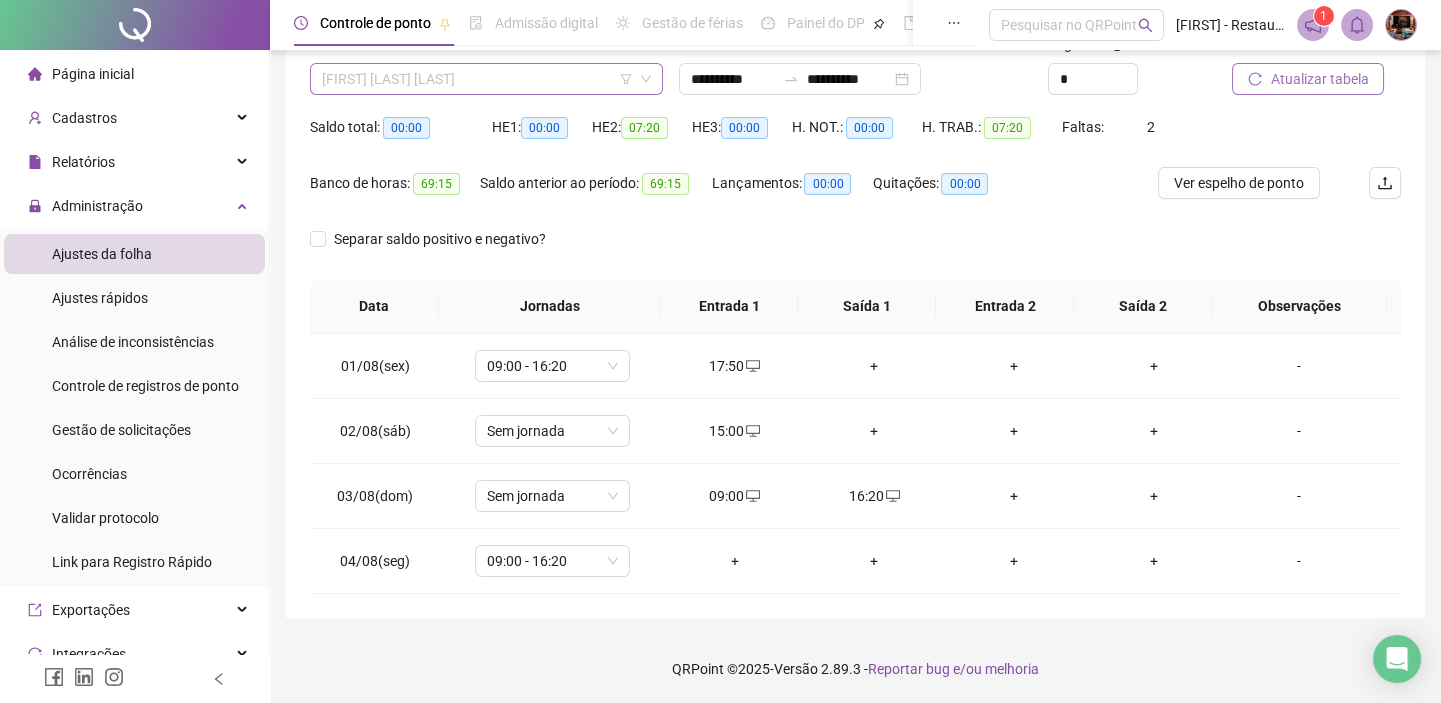 click on "[FIRST] [LAST] [LAST]" at bounding box center [486, 79] 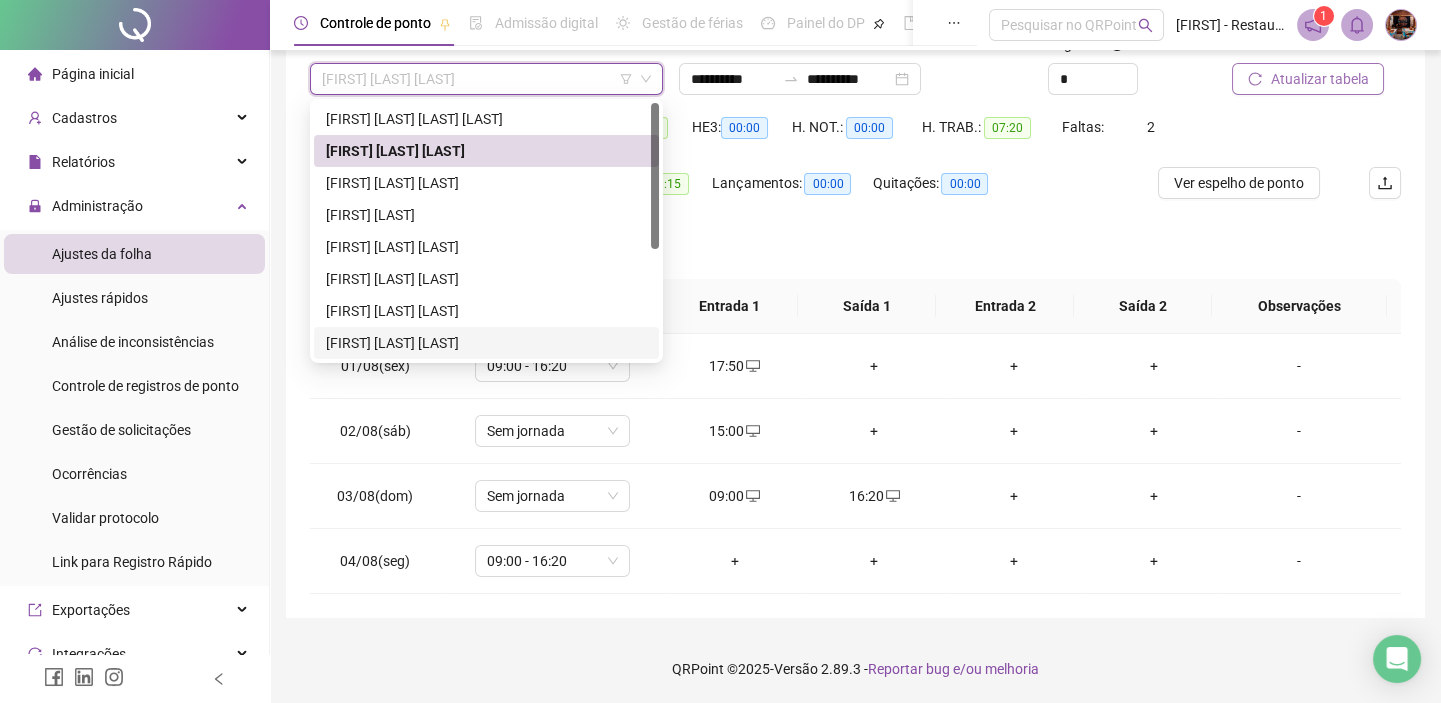 scroll, scrollTop: 191, scrollLeft: 0, axis: vertical 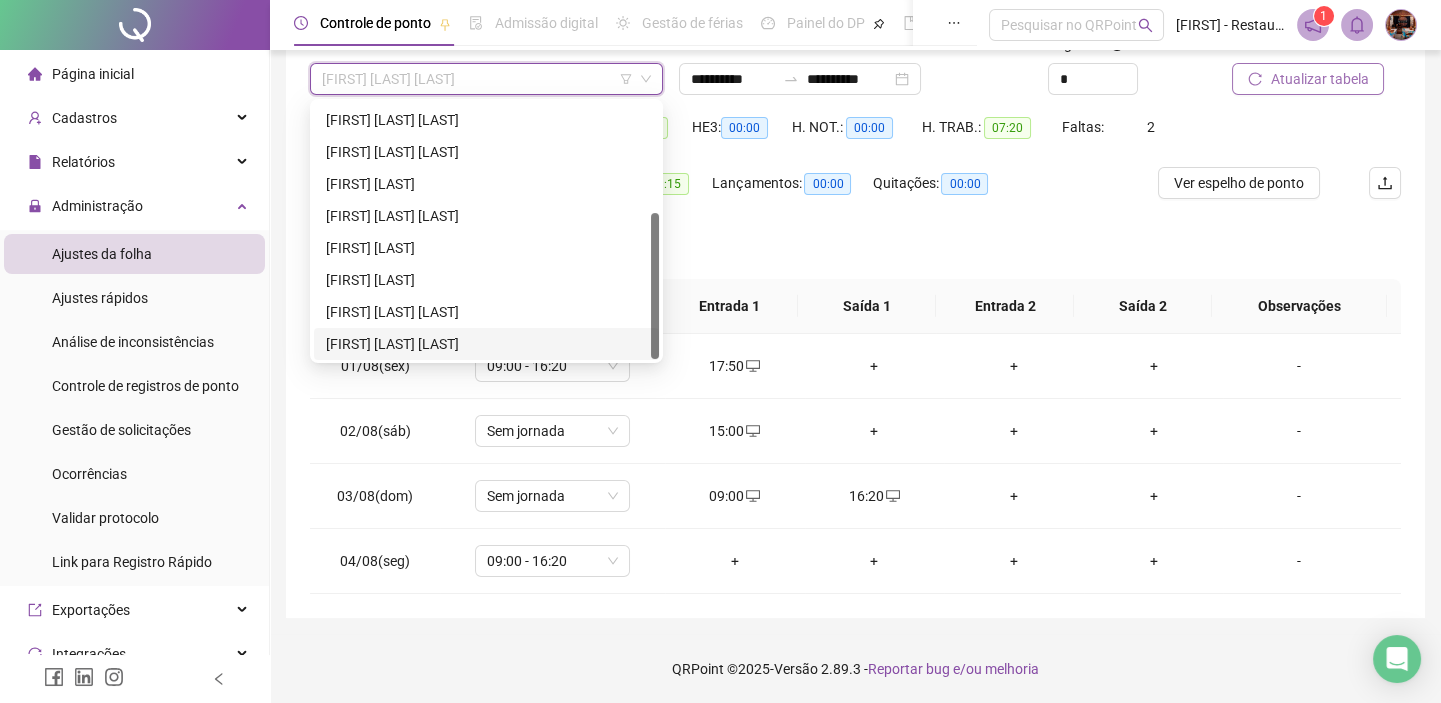 click on "[FIRST] [LAST] [LAST]" at bounding box center [486, 344] 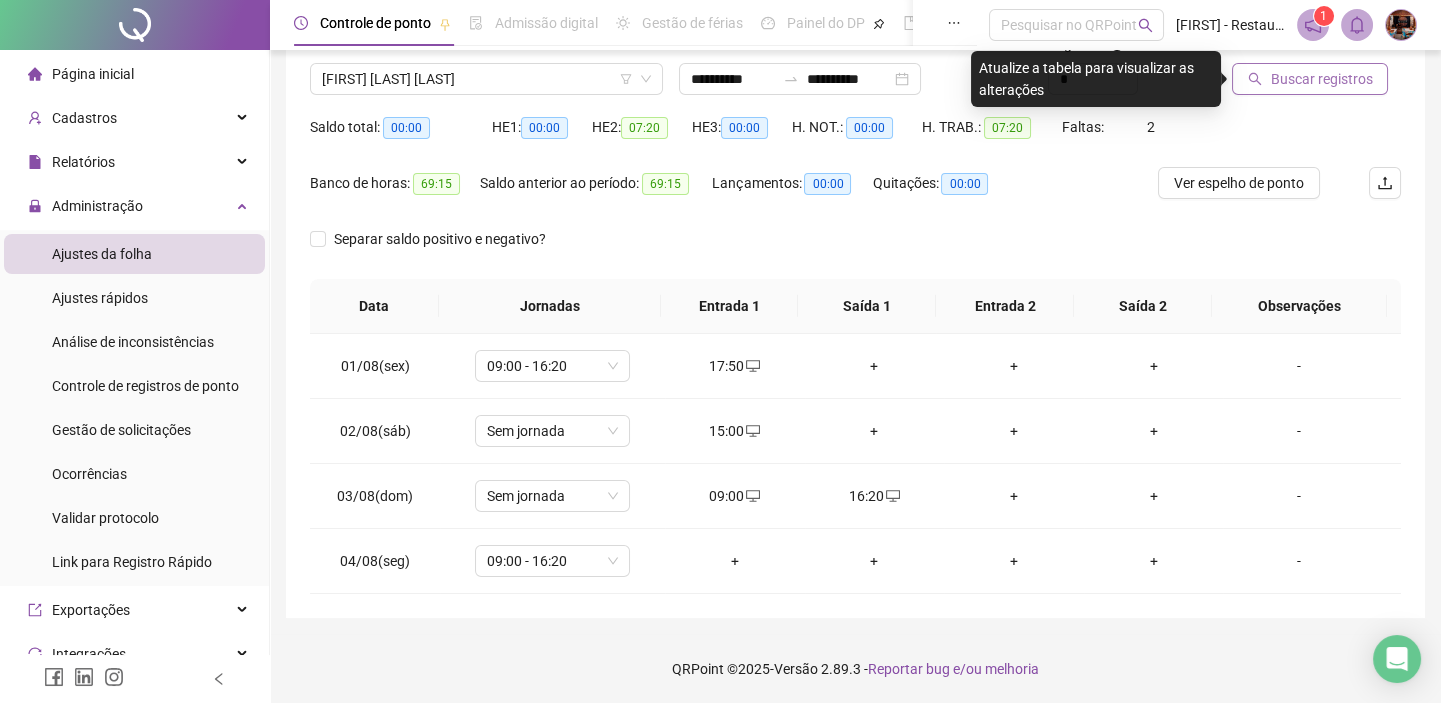 click on "Buscar registros" at bounding box center (1321, 79) 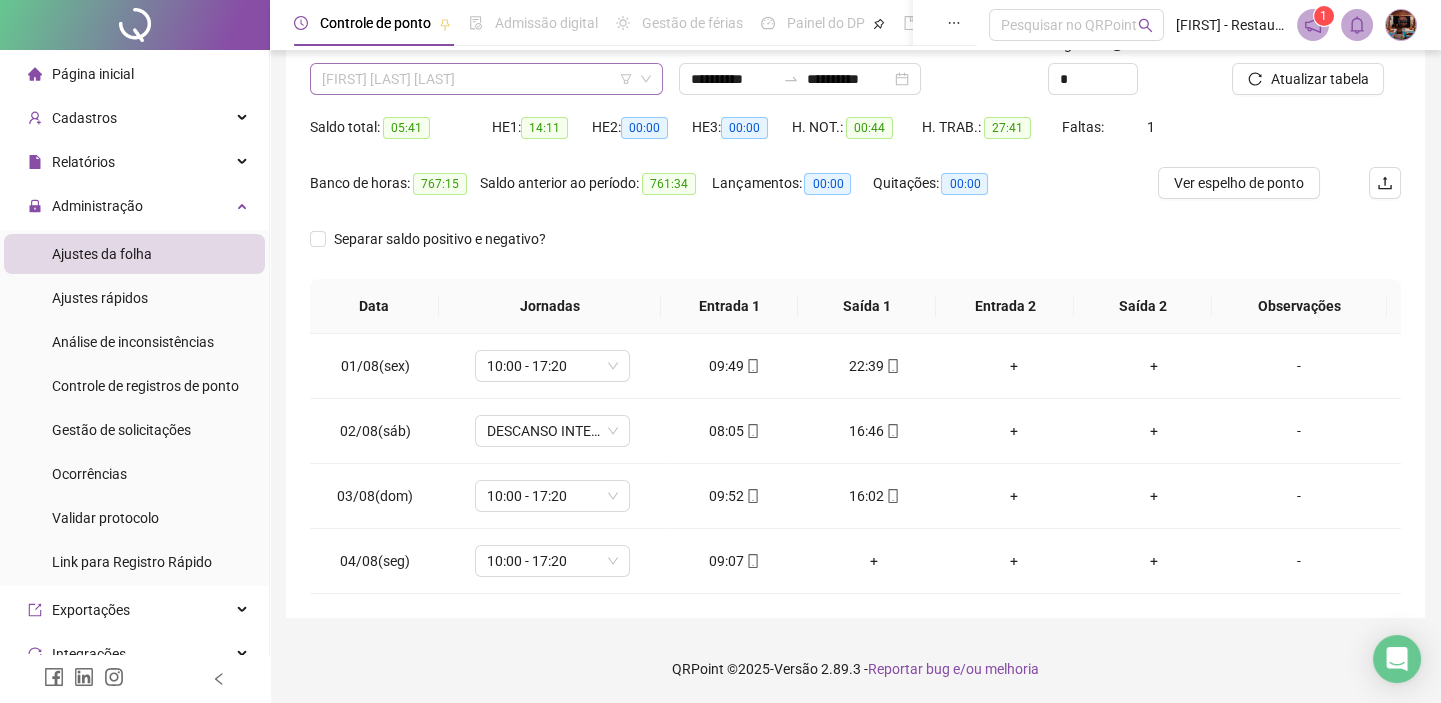click on "[FIRST] [LAST] [LAST]" at bounding box center [486, 79] 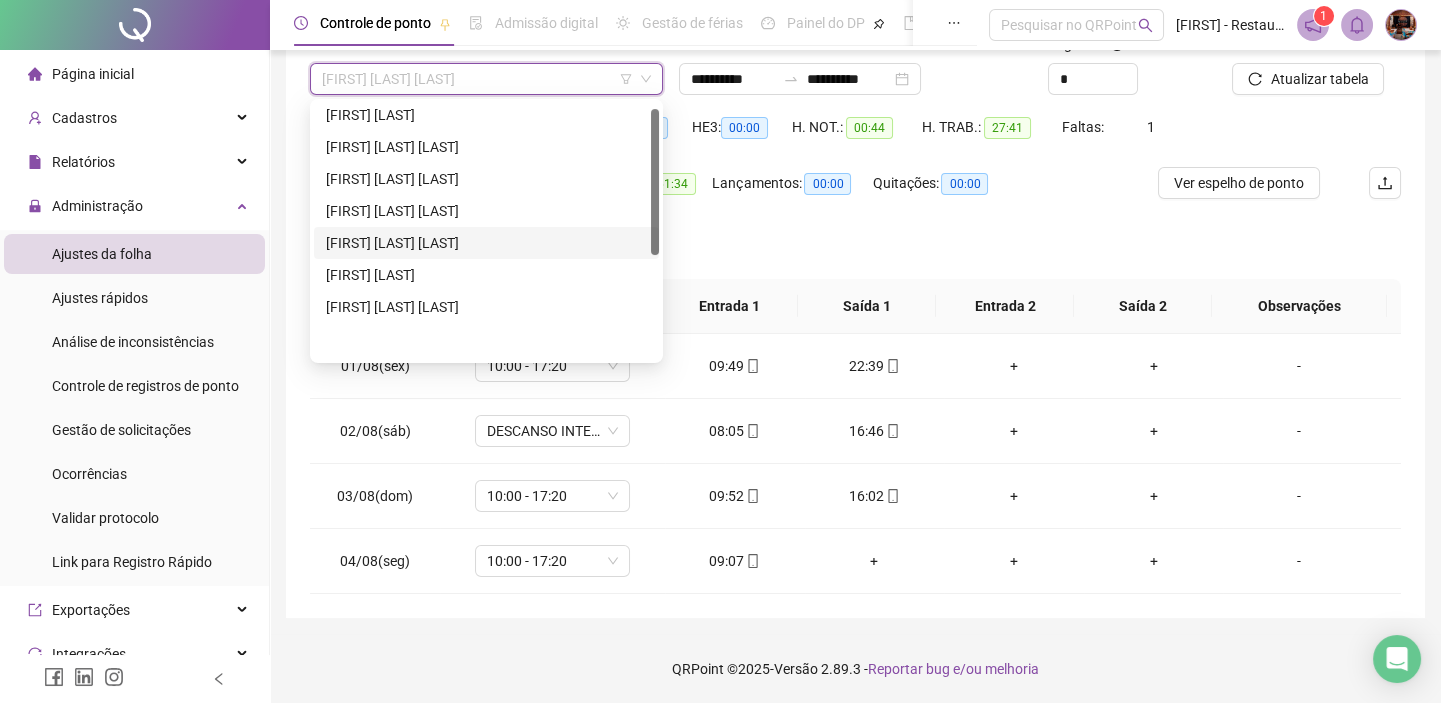 scroll, scrollTop: 0, scrollLeft: 0, axis: both 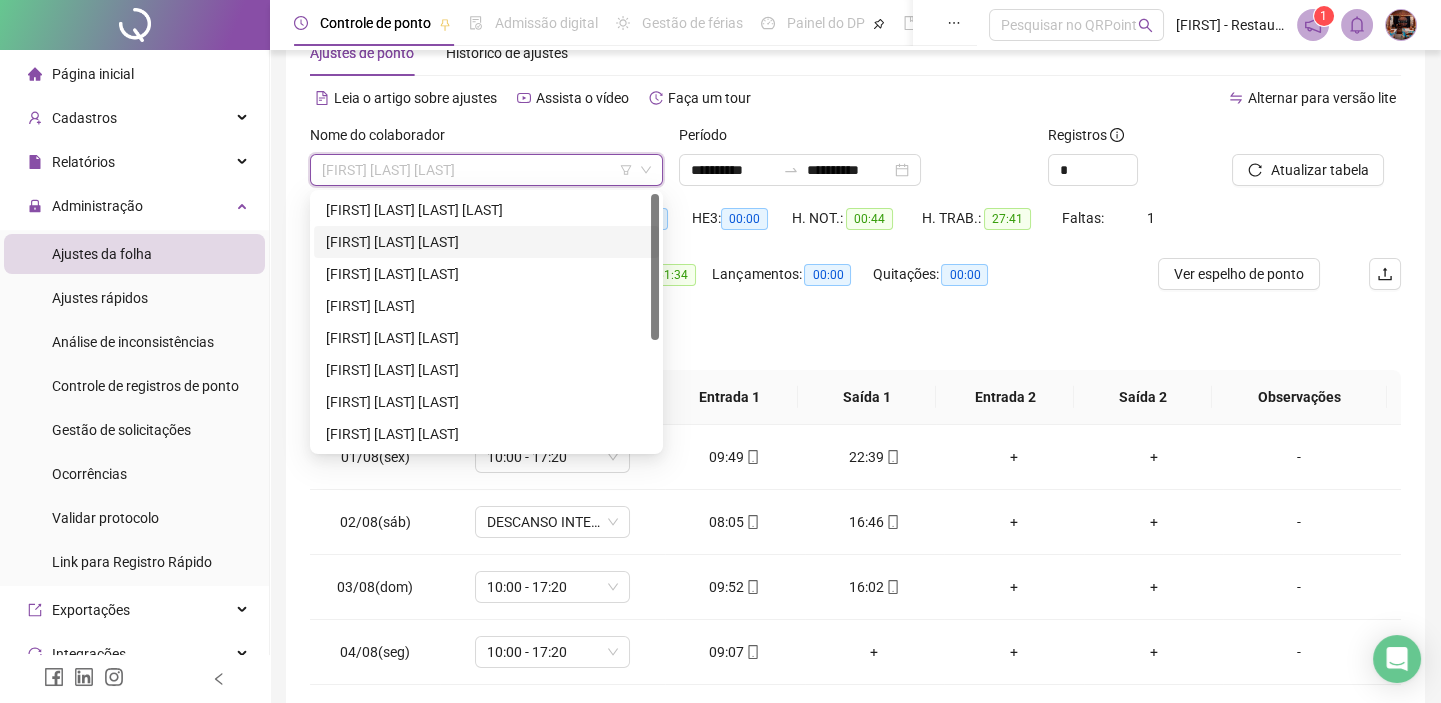 click on "[FIRST] [LAST] [LAST]" at bounding box center (486, 242) 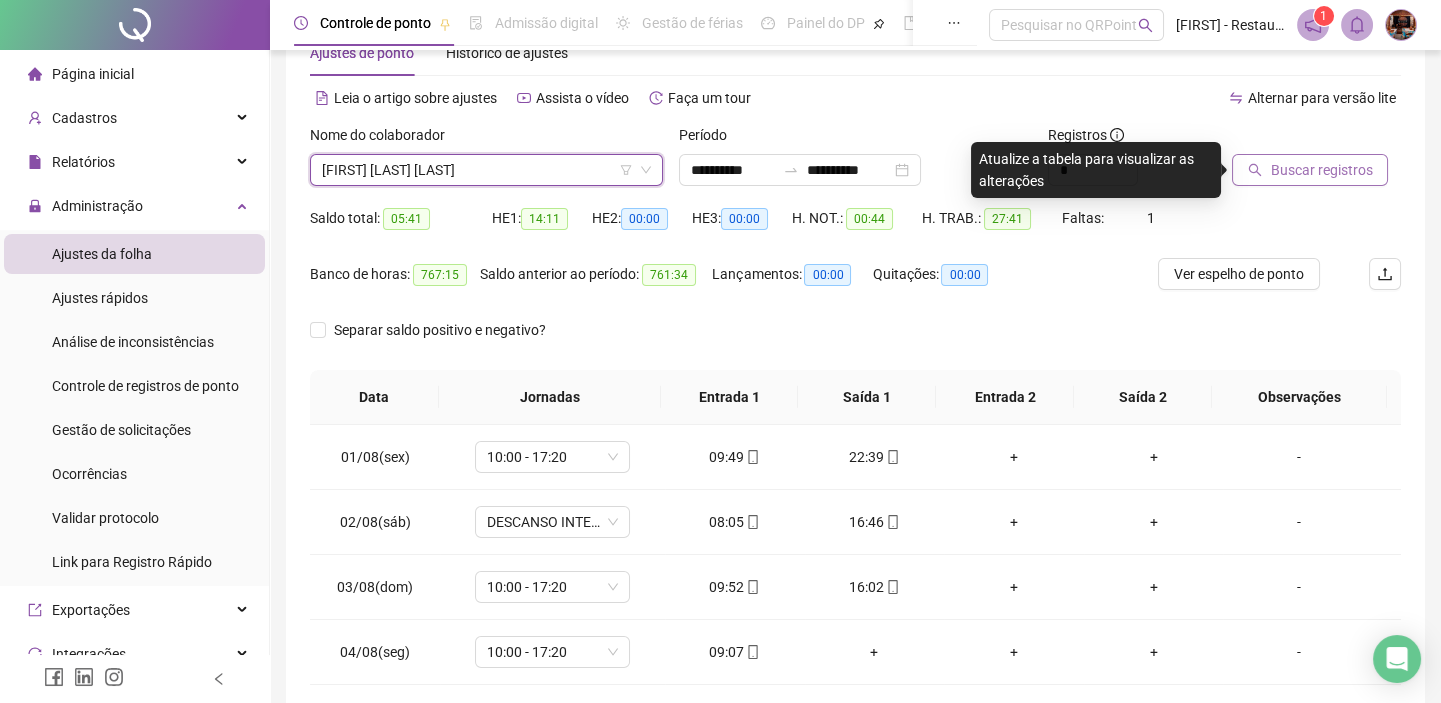 click on "Buscar registros" at bounding box center (1321, 170) 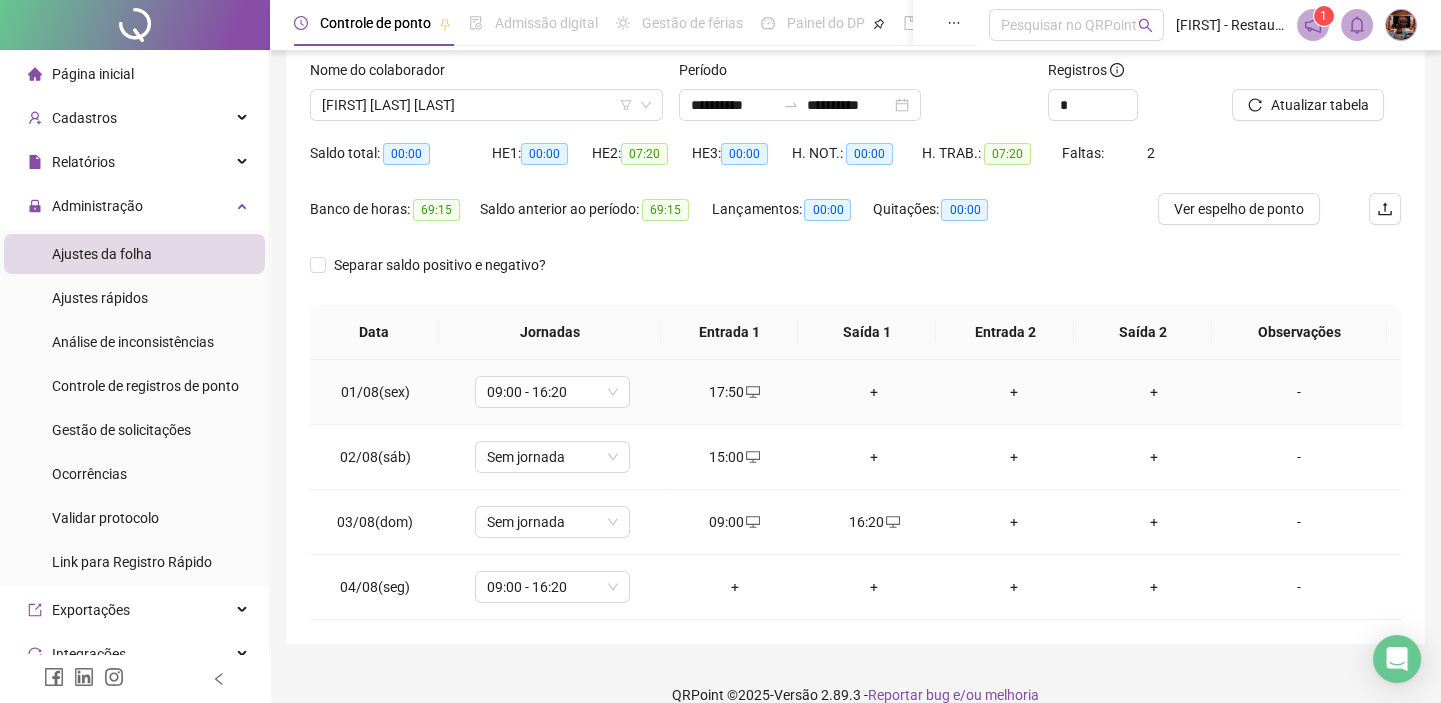 scroll, scrollTop: 151, scrollLeft: 0, axis: vertical 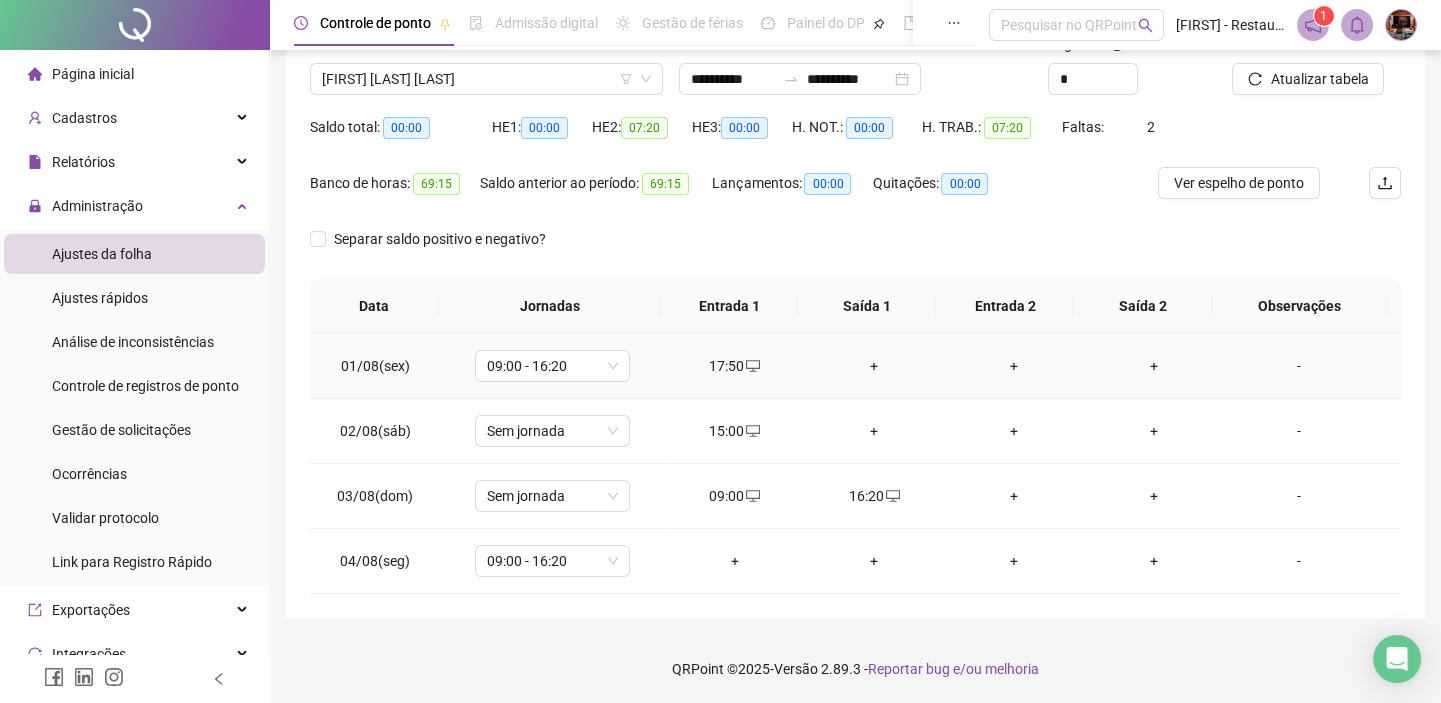 click on "+" at bounding box center (875, 366) 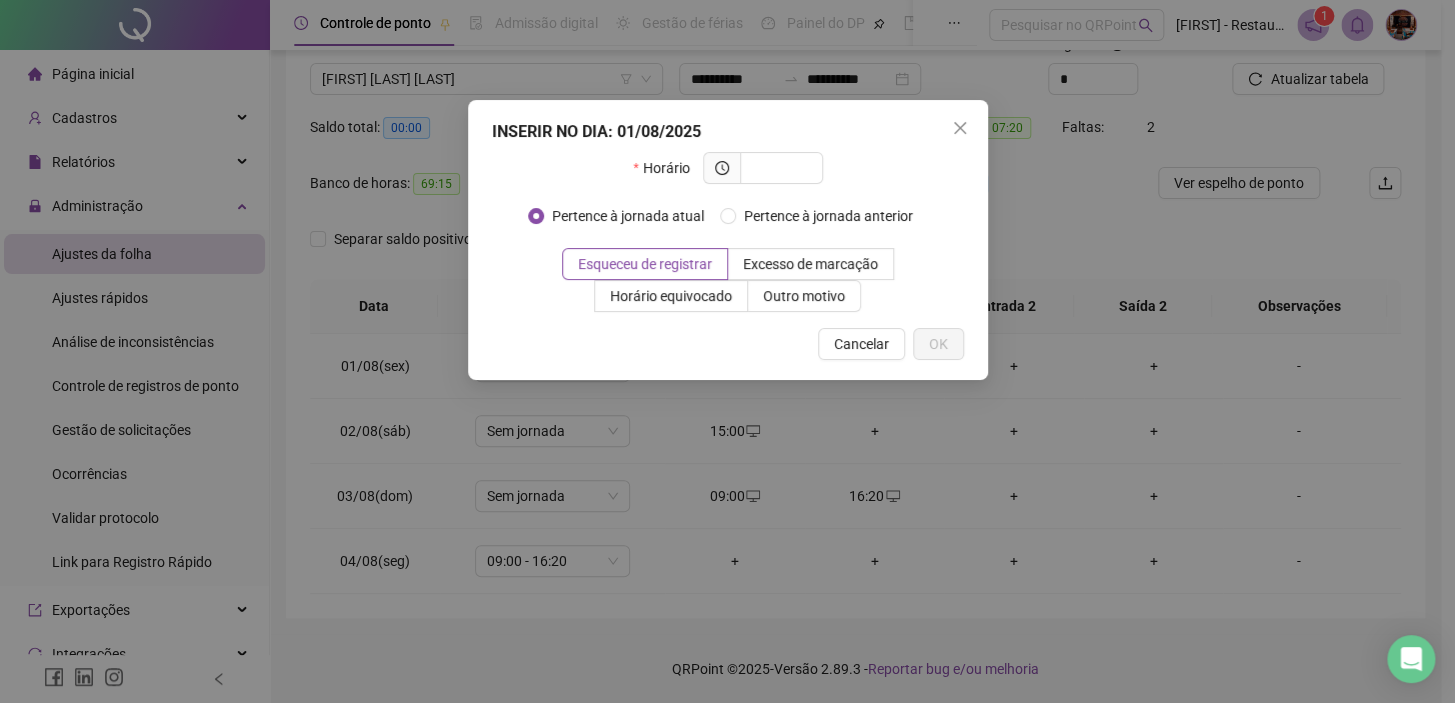 type on "*" 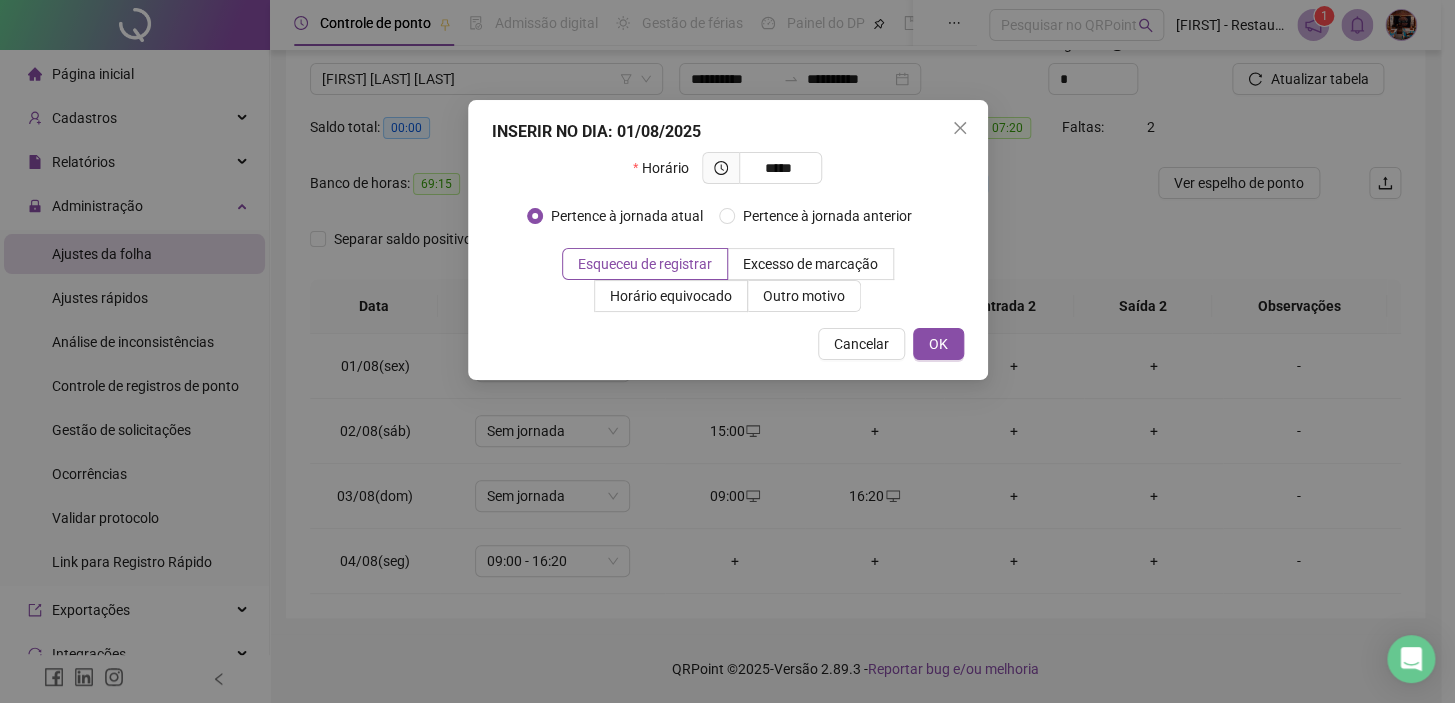 type on "*****" 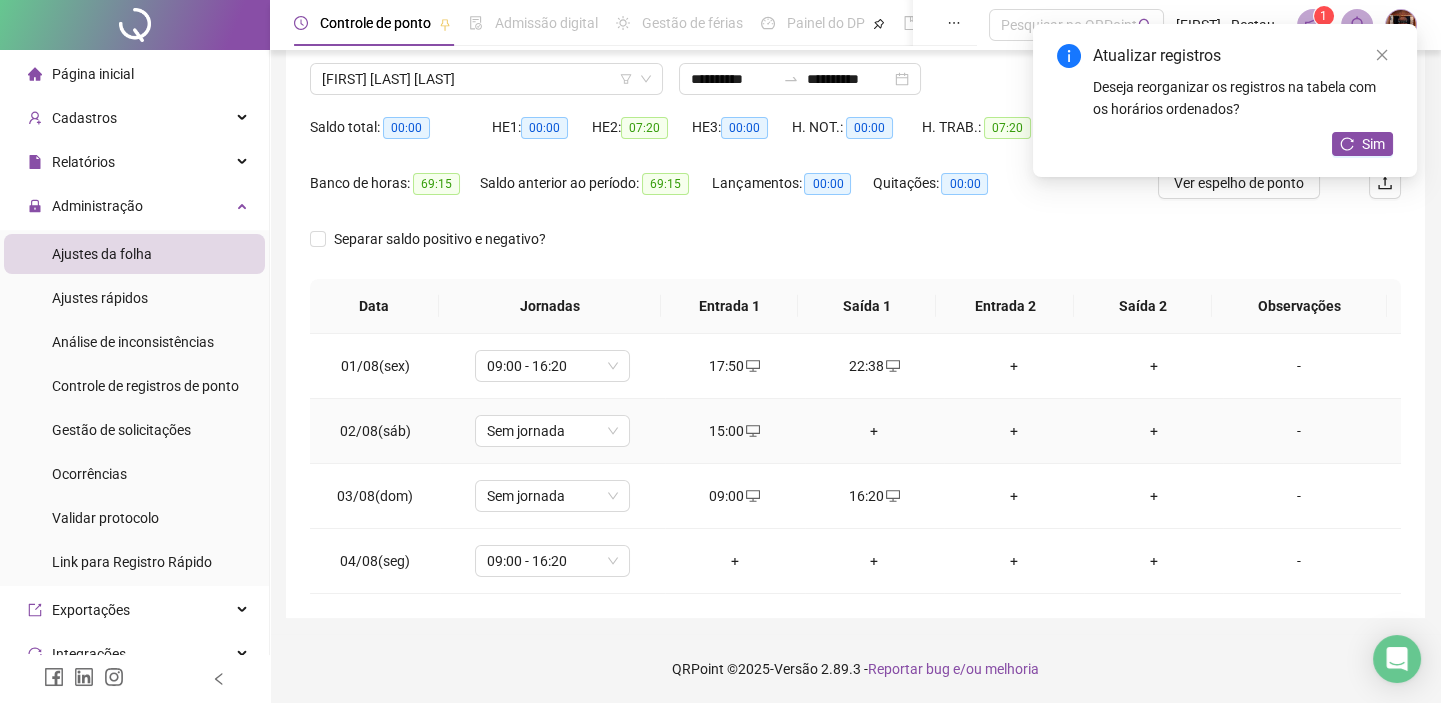 click on "+" at bounding box center [875, 431] 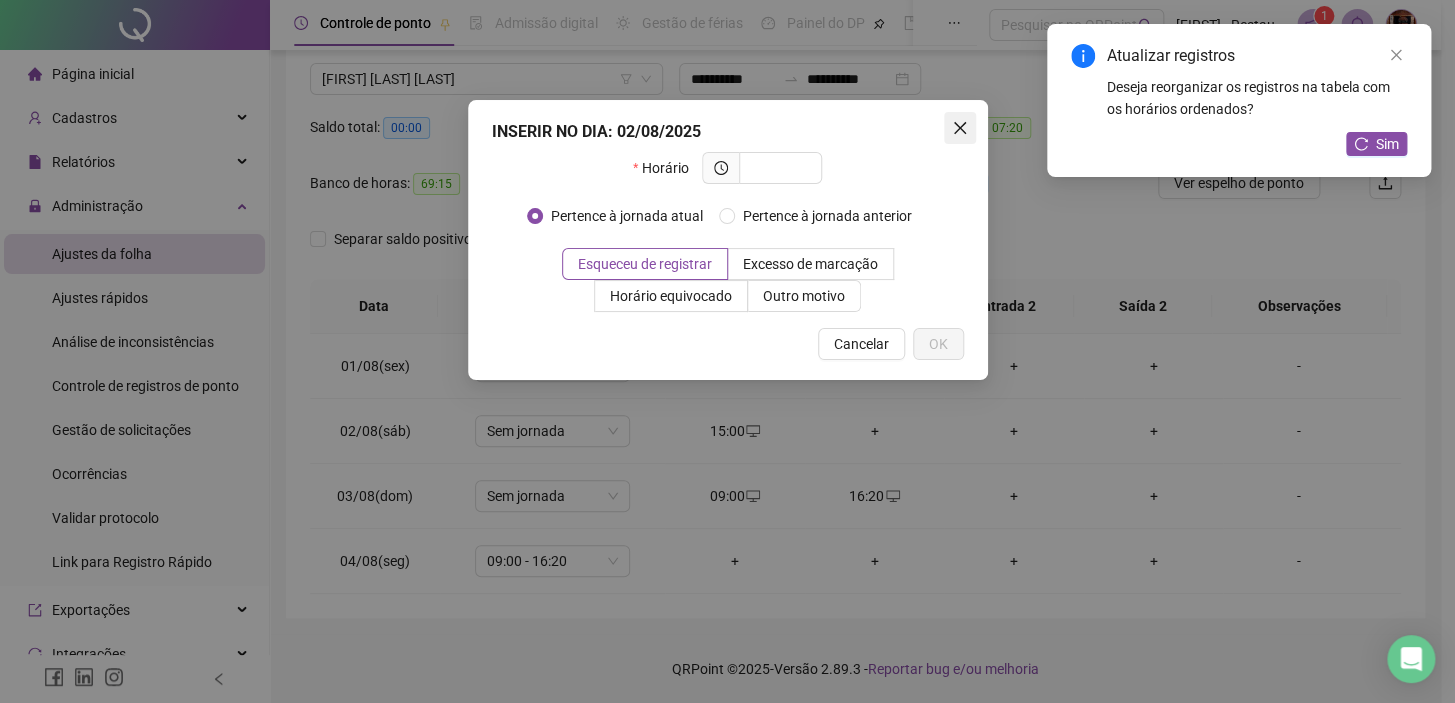click at bounding box center [960, 128] 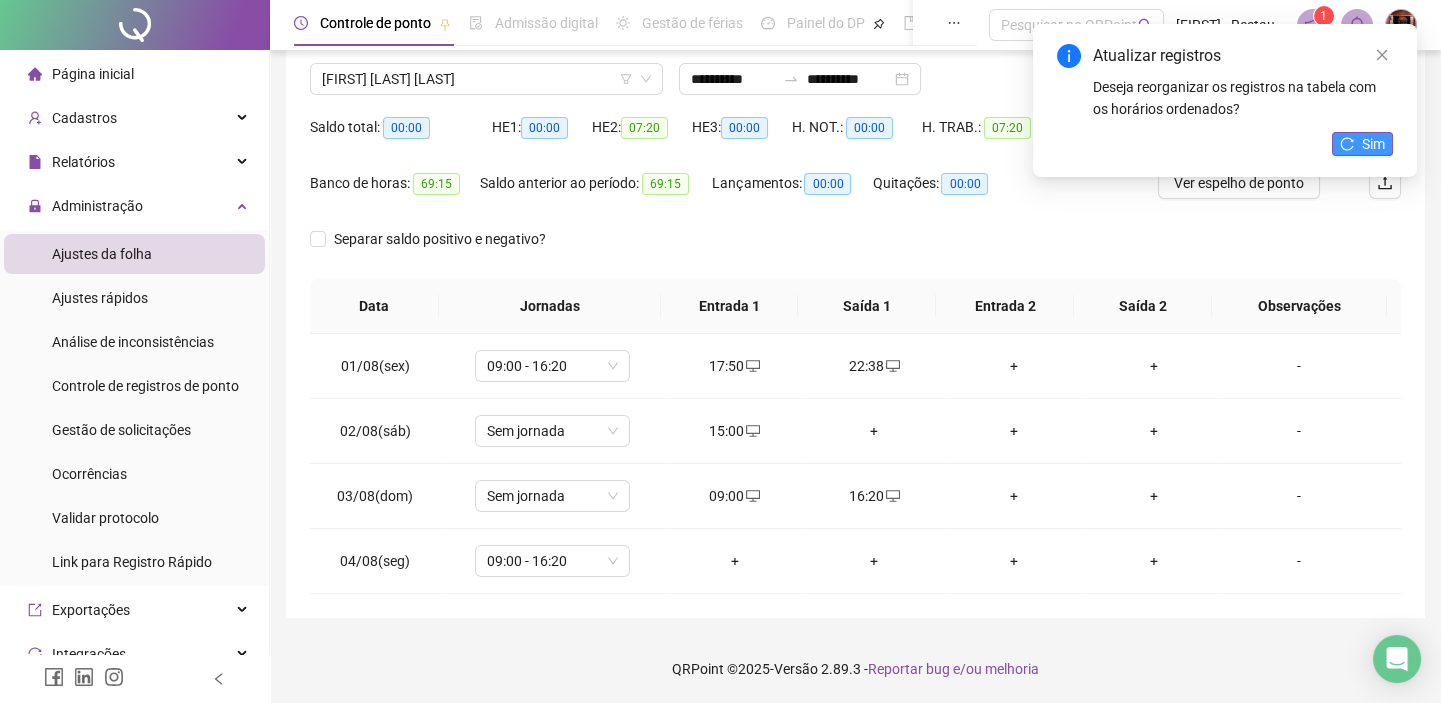 click on "Sim" at bounding box center [1373, 144] 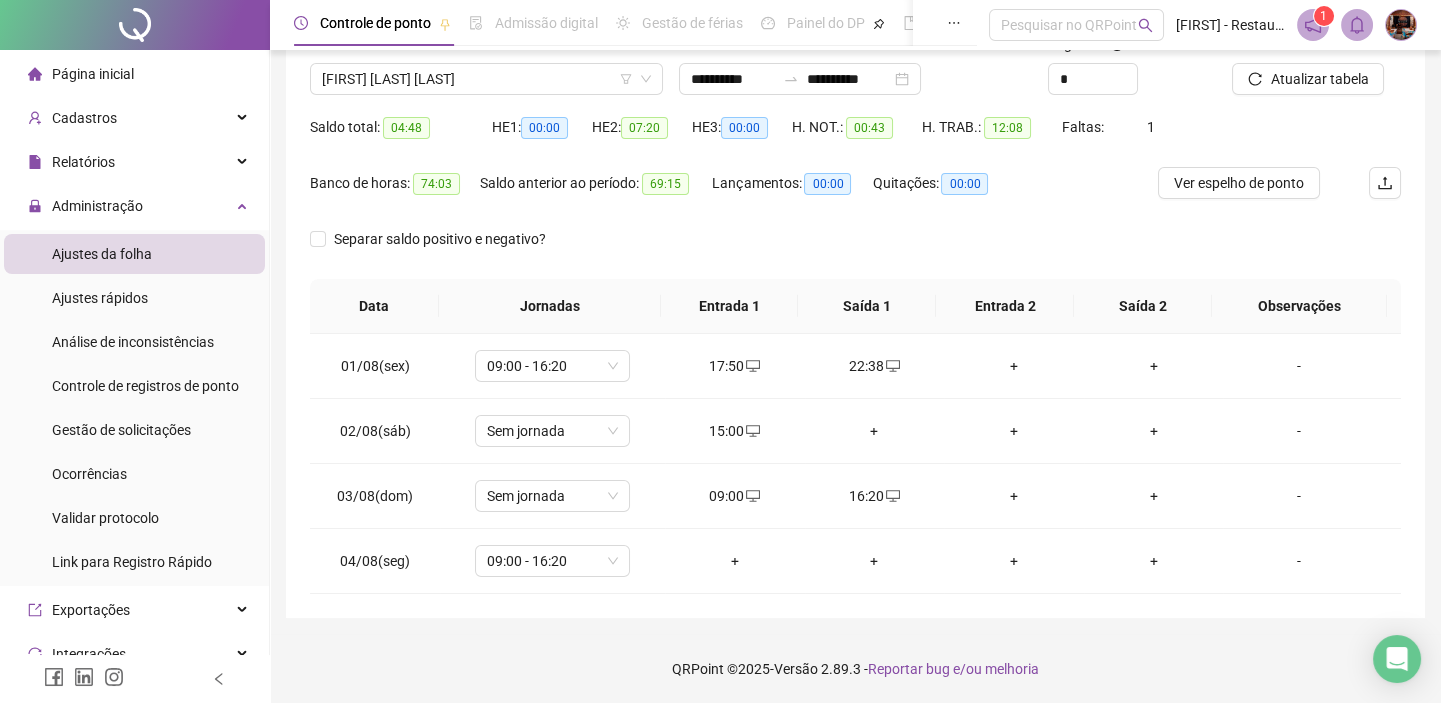 click on "[FIRST] [LAST] [LAST]" at bounding box center [486, 79] 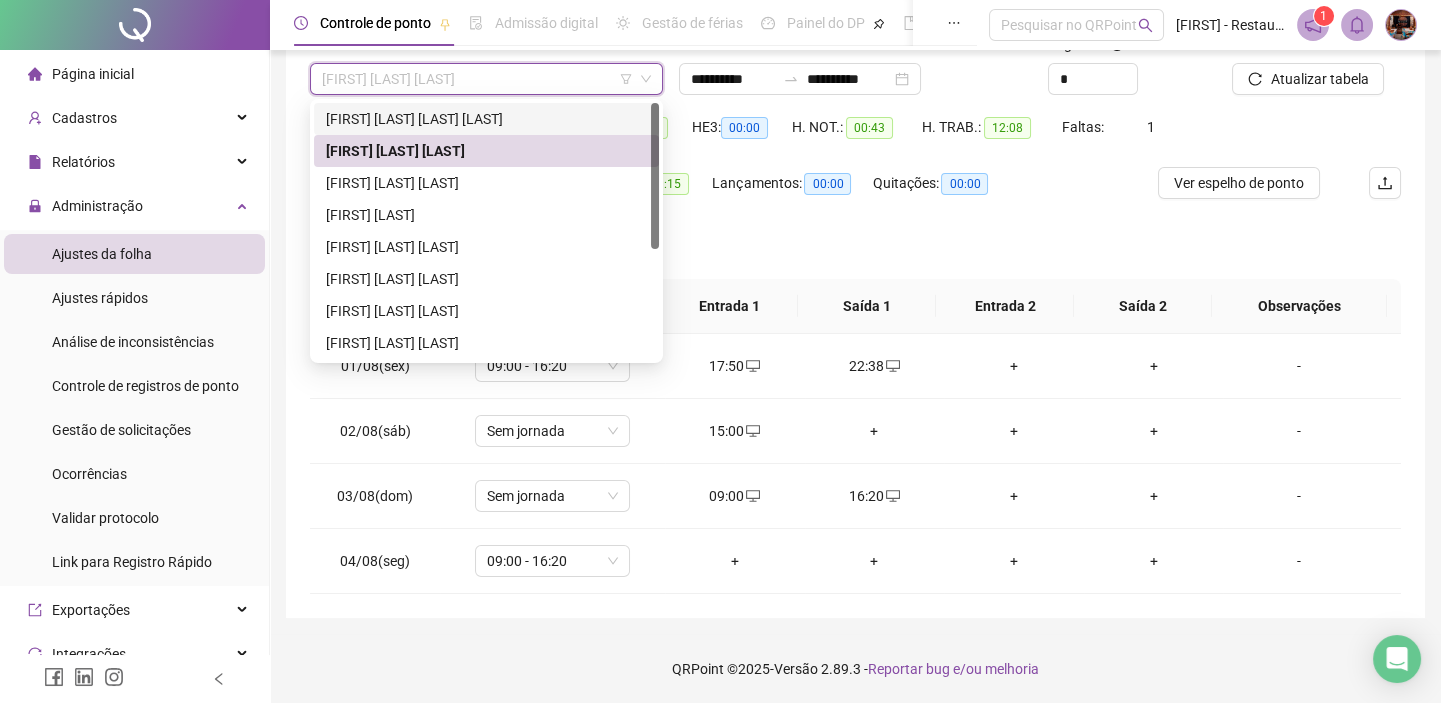click on "[FIRST] [LAST] [LAST] [LAST]" at bounding box center (486, 119) 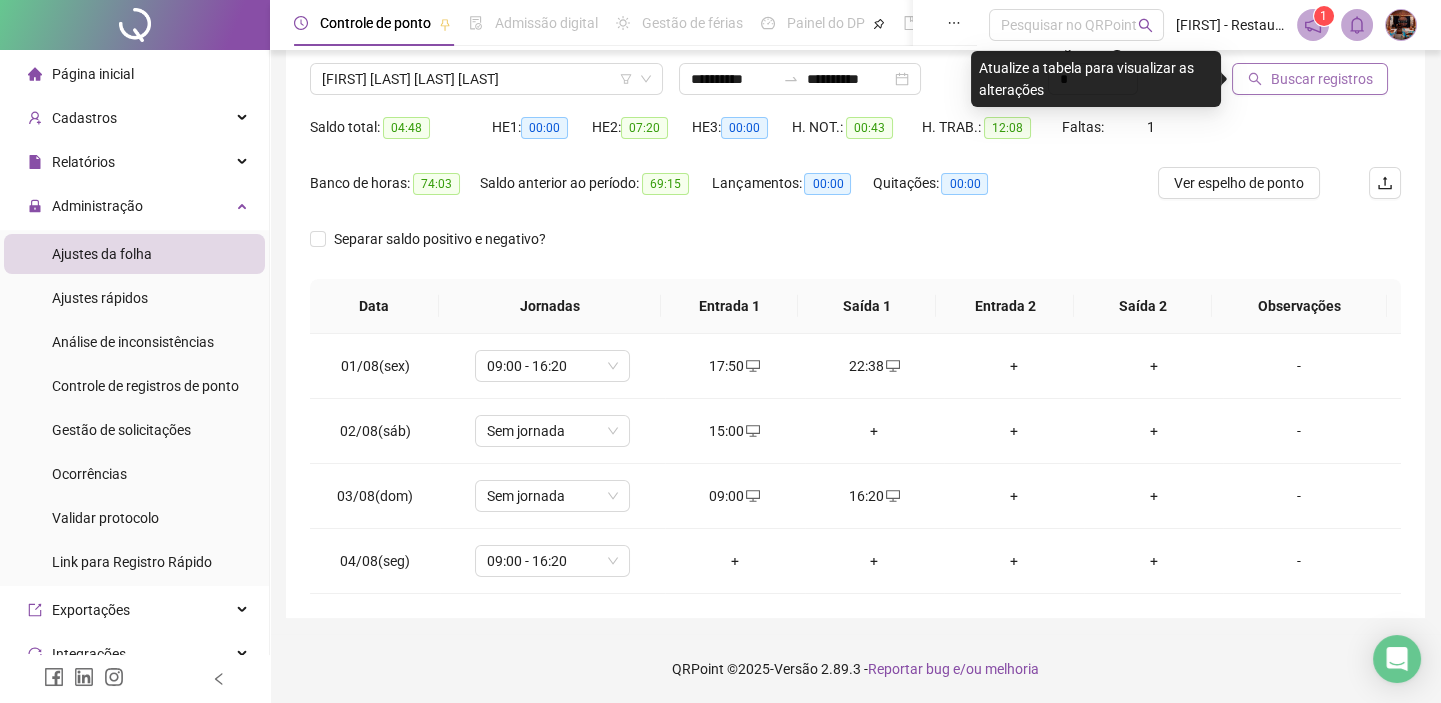 click on "Buscar registros" at bounding box center (1321, 79) 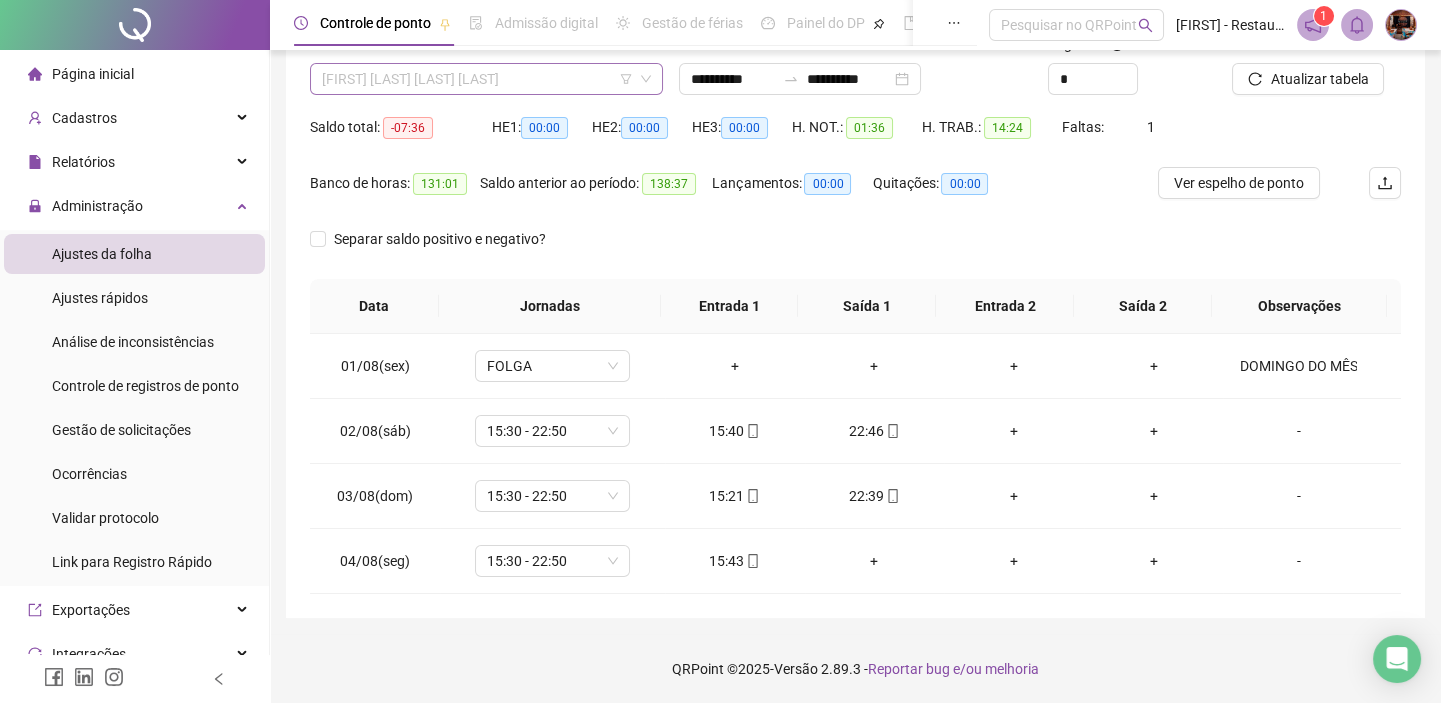 click on "[FIRST] [LAST] [LAST] [LAST]" at bounding box center (486, 79) 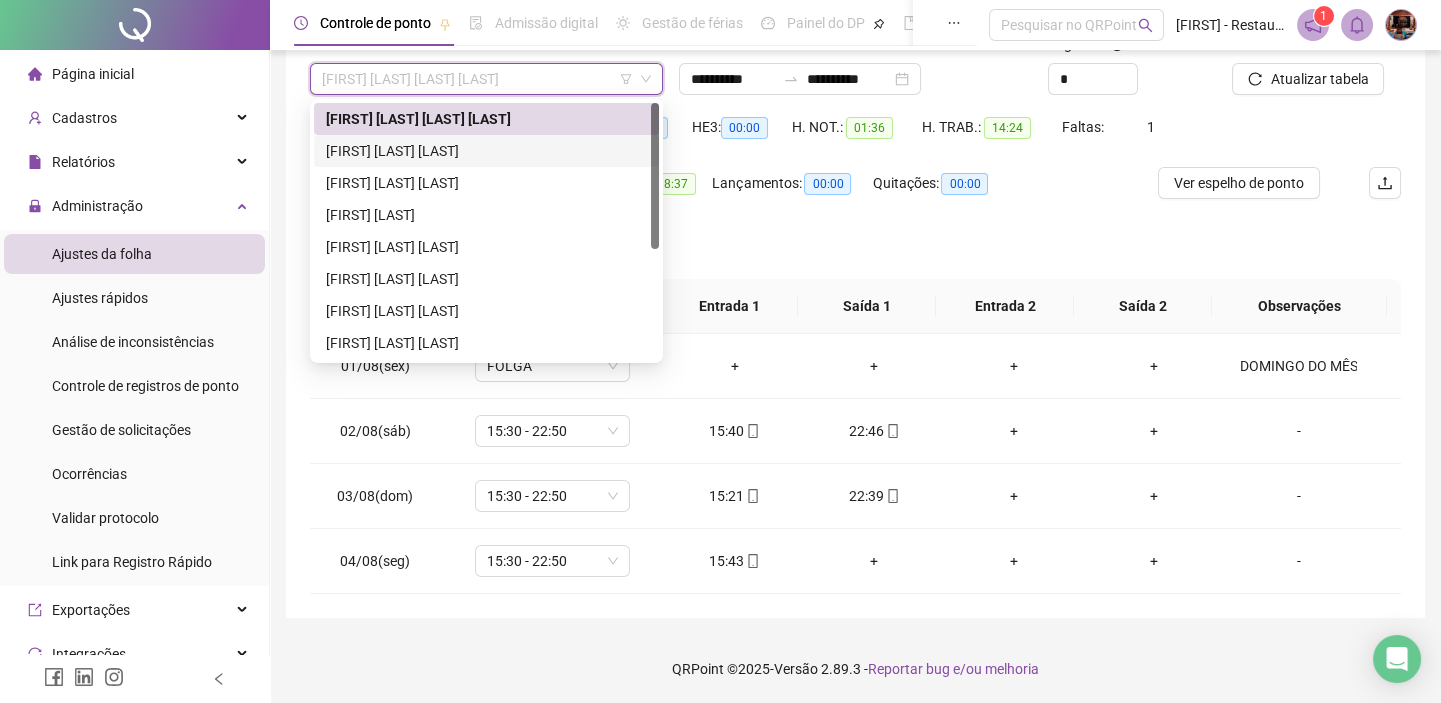 click on "[FIRST] [LAST] [LAST]" at bounding box center [486, 151] 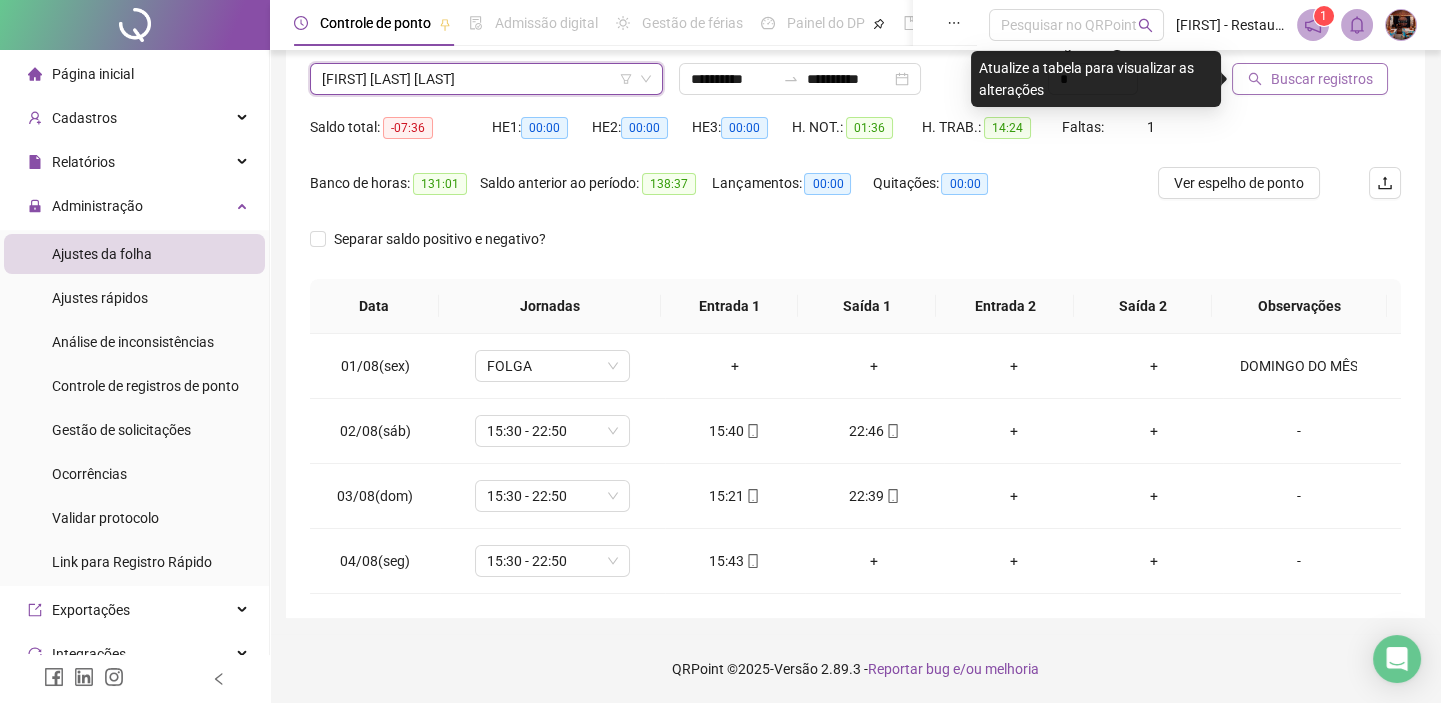 click on "Buscar registros" at bounding box center [1321, 79] 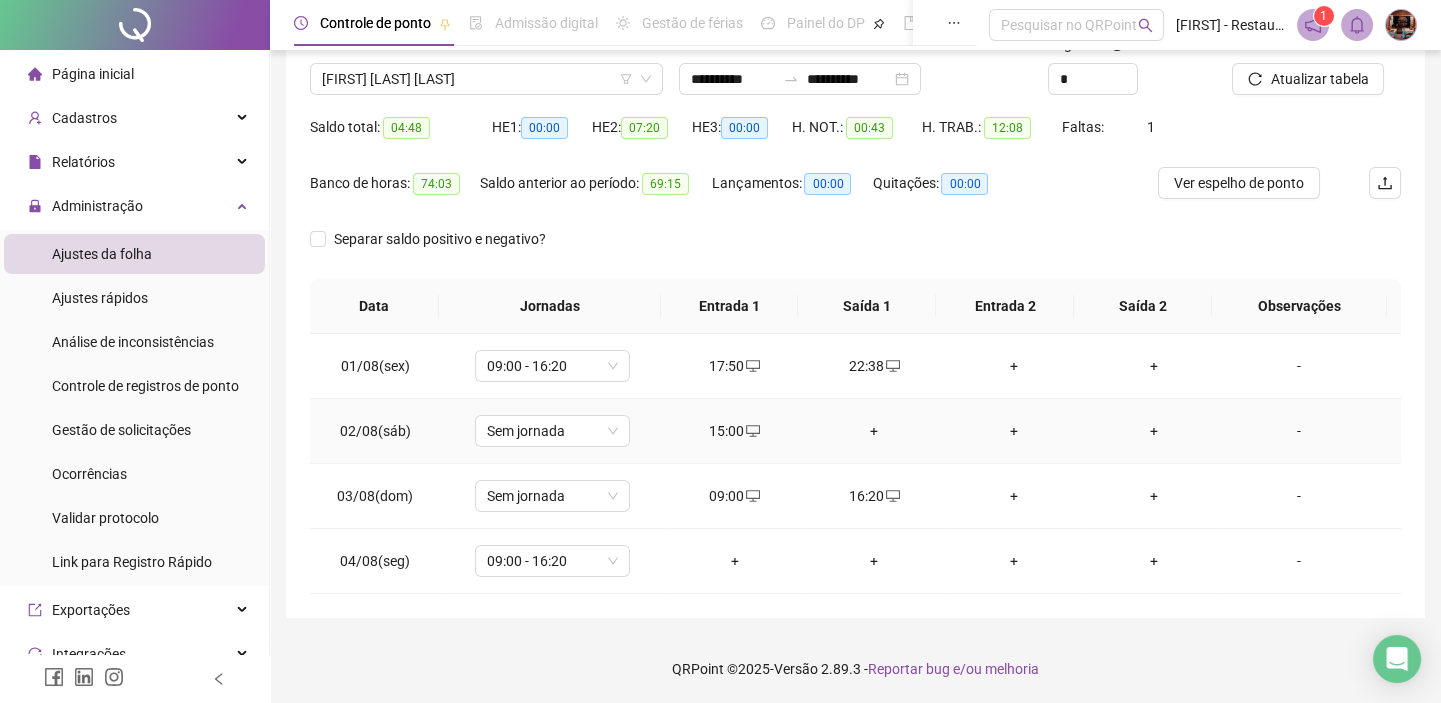 click on "+" at bounding box center (875, 431) 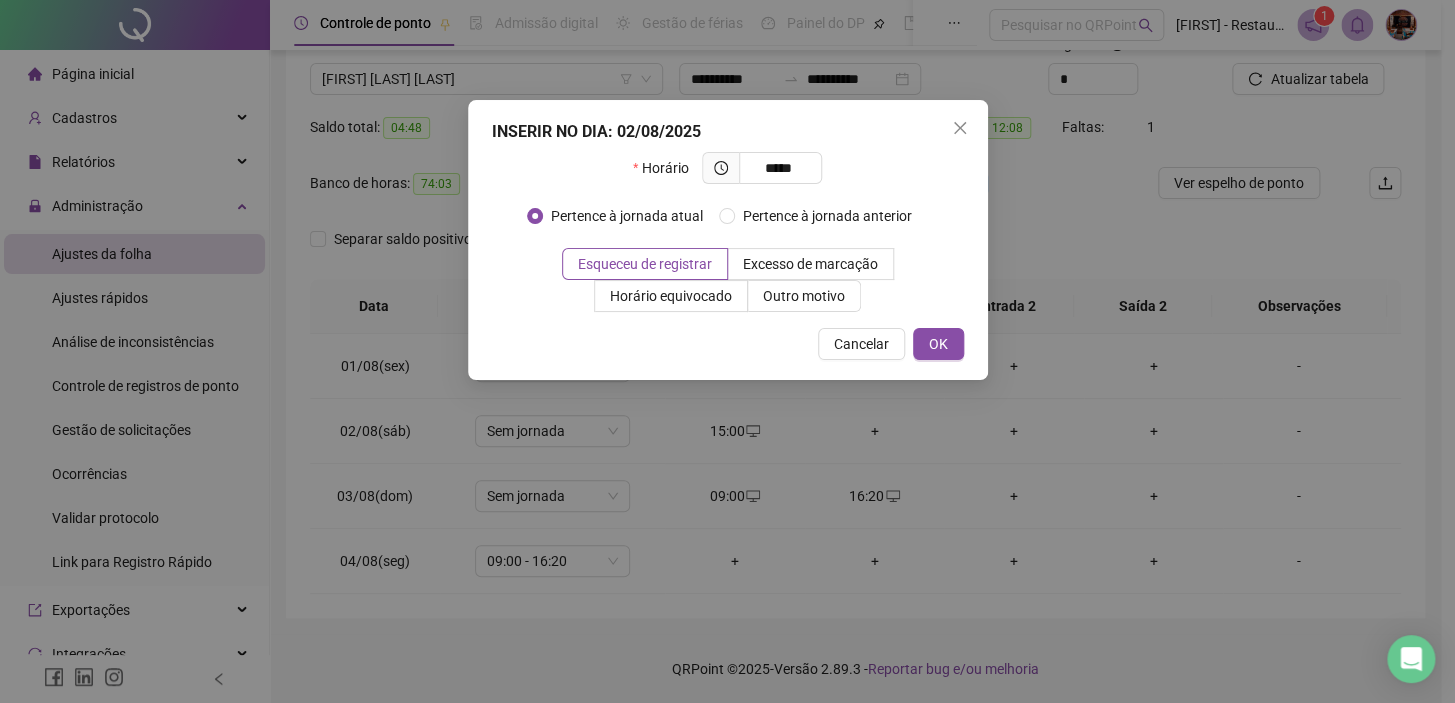 type on "*****" 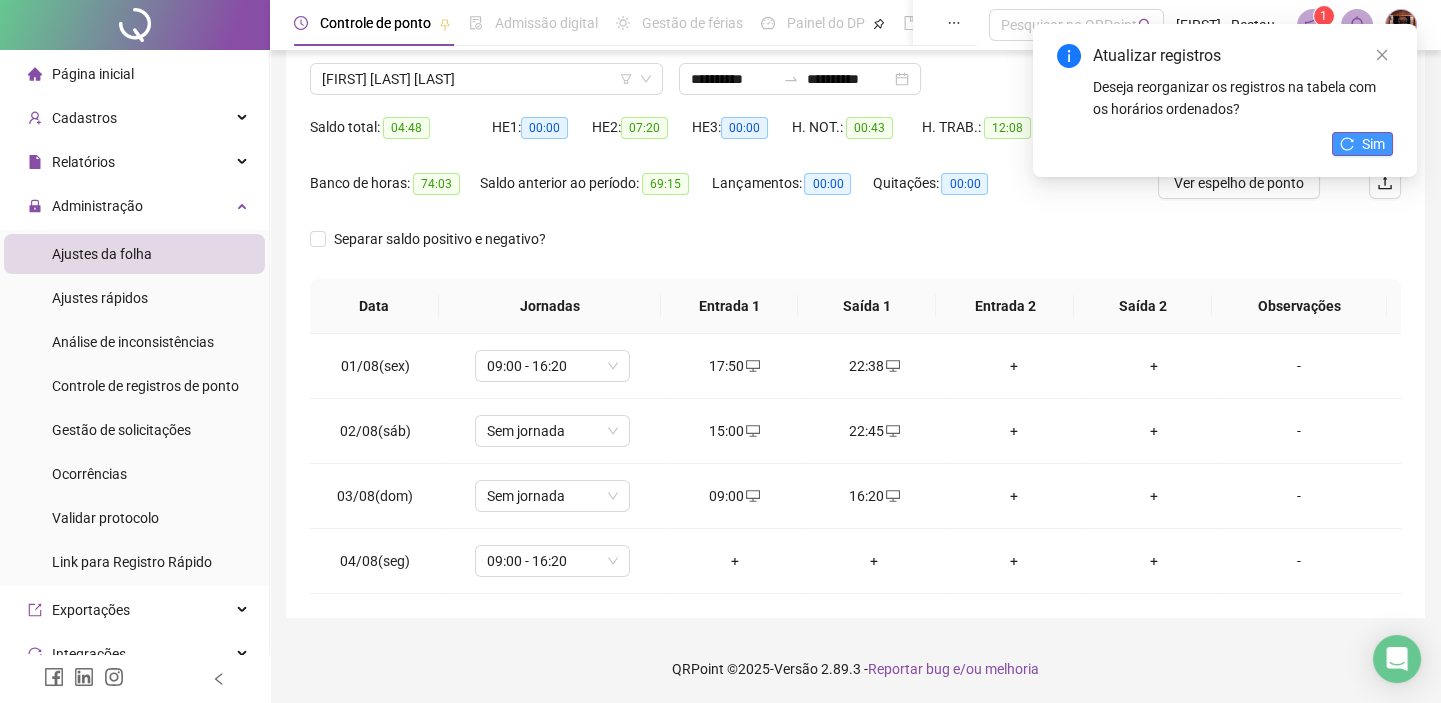 click on "Sim" at bounding box center (1362, 144) 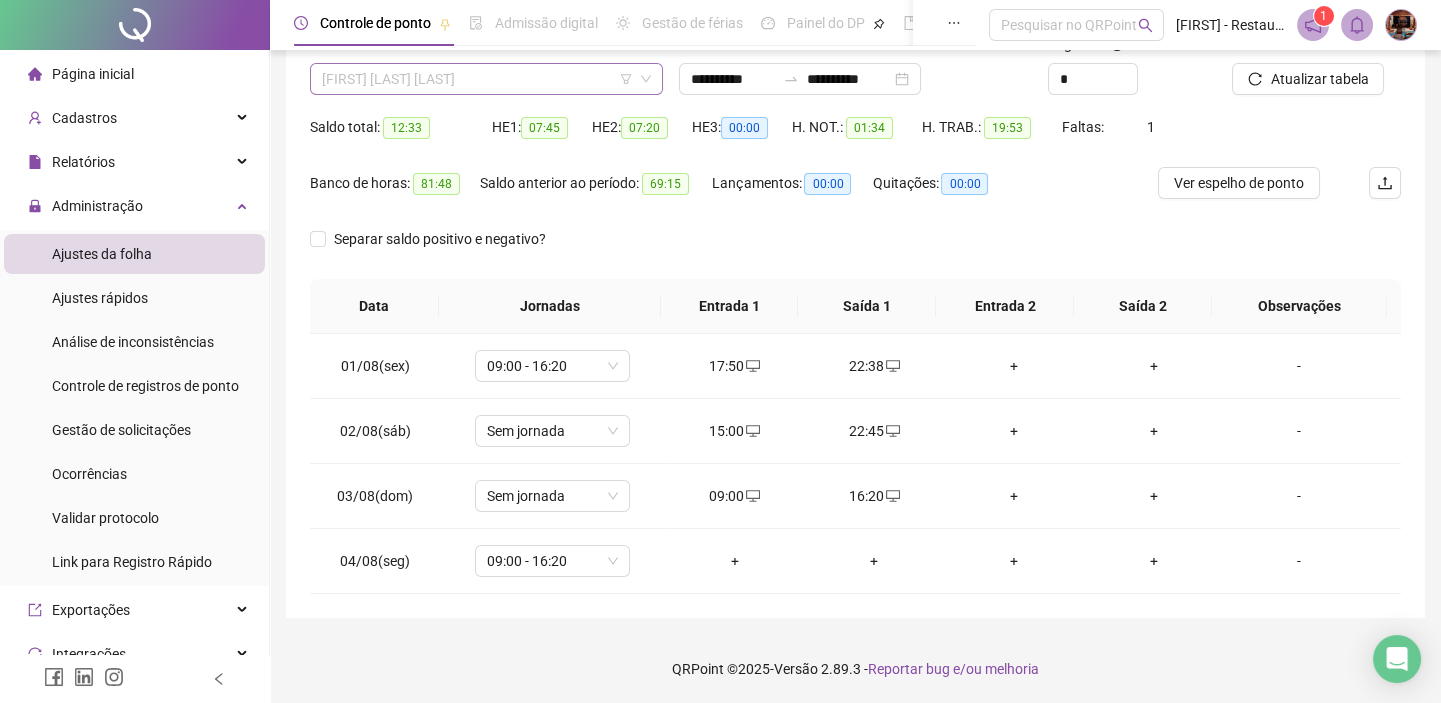 click on "[FIRST] [LAST] [LAST]" at bounding box center [486, 79] 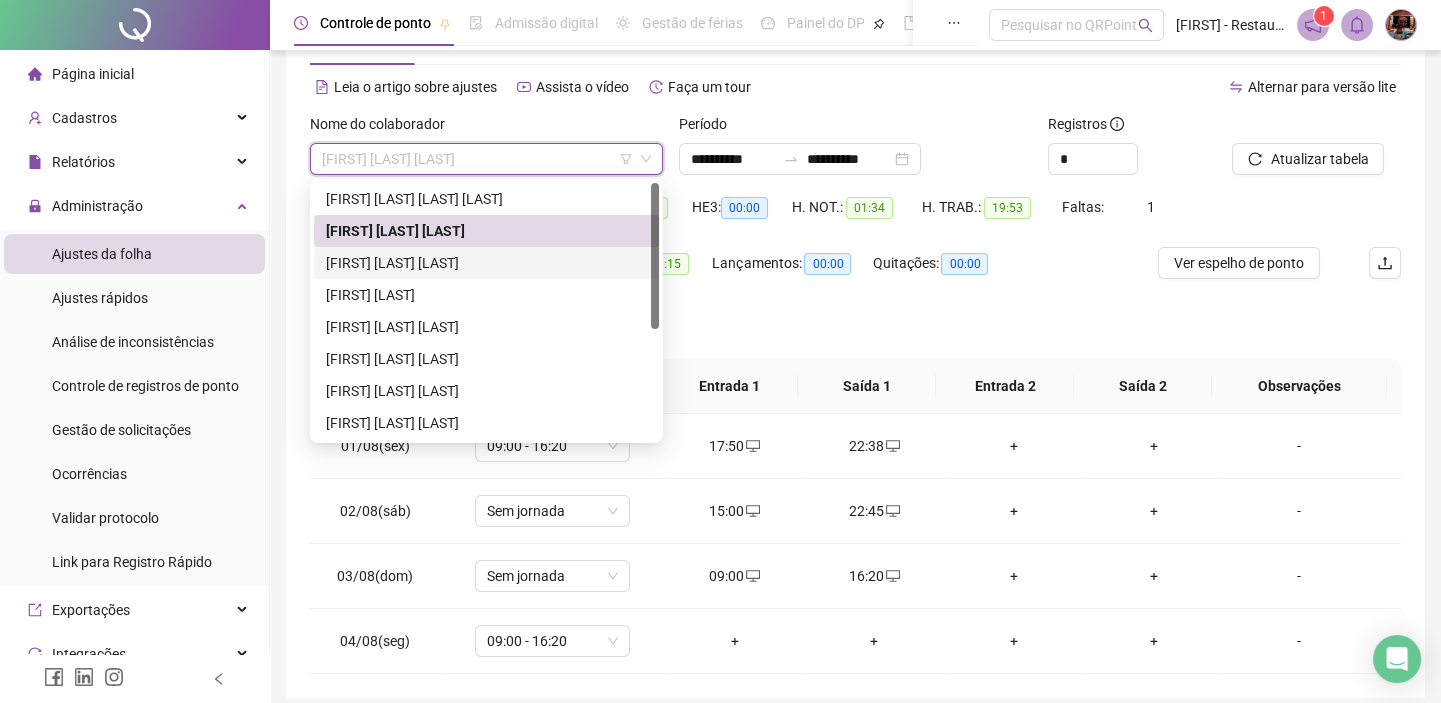 scroll, scrollTop: 0, scrollLeft: 0, axis: both 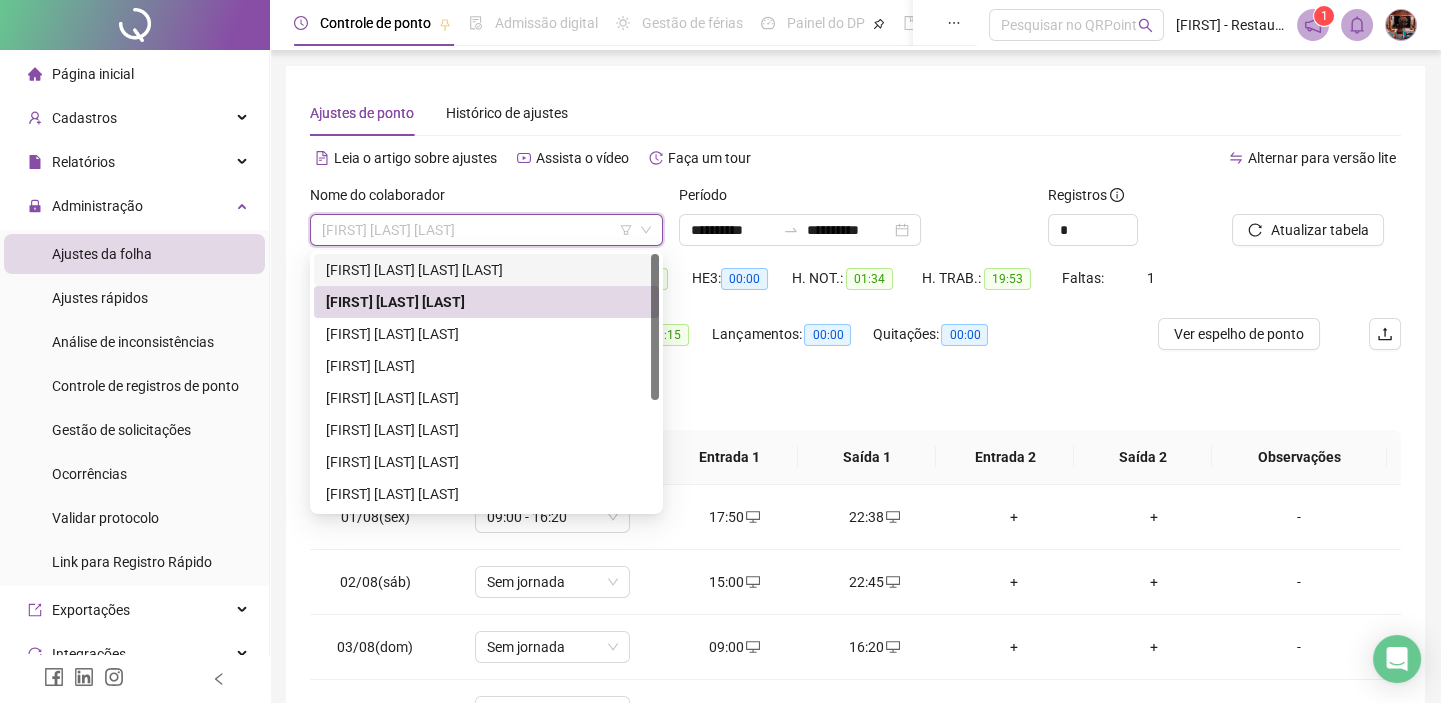 click on "[FIRST] [LAST] [LAST] [LAST]" at bounding box center [486, 270] 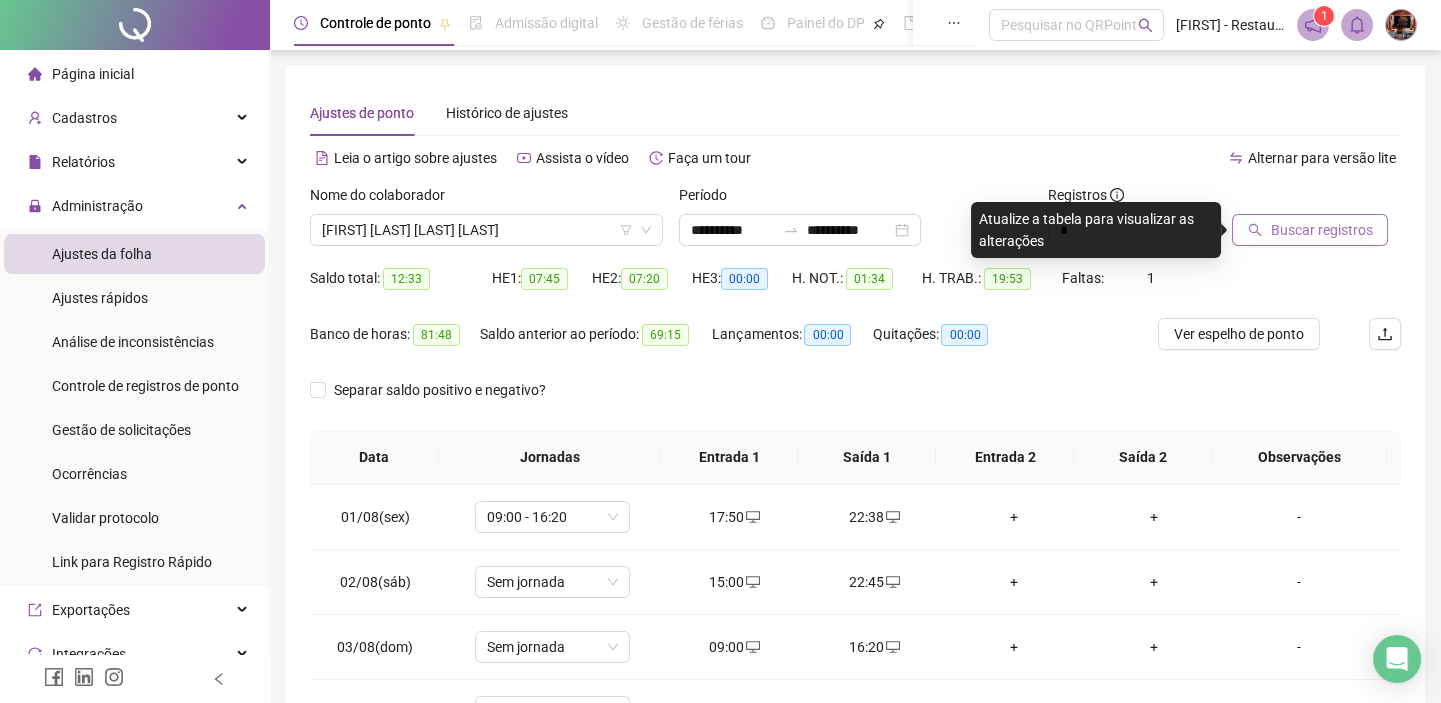 click on "Buscar registros" at bounding box center [1321, 230] 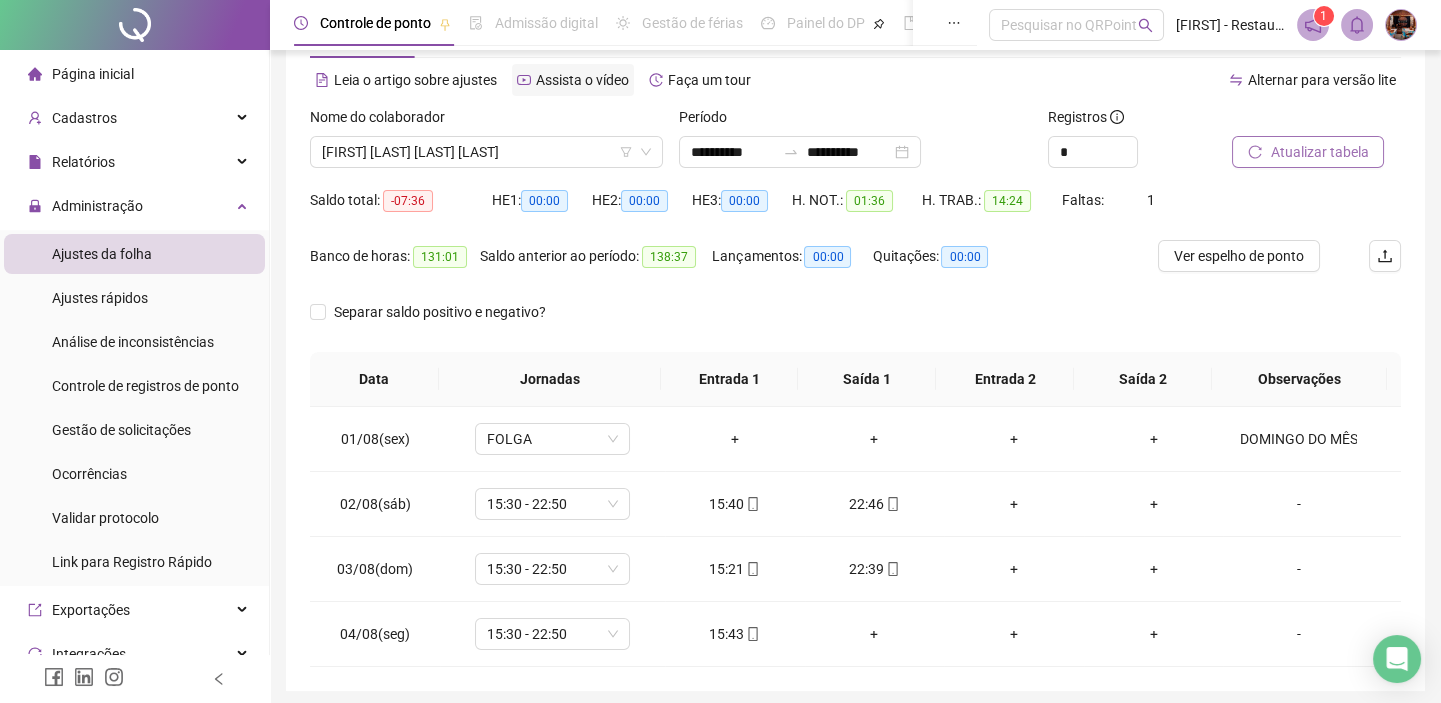scroll, scrollTop: 0, scrollLeft: 0, axis: both 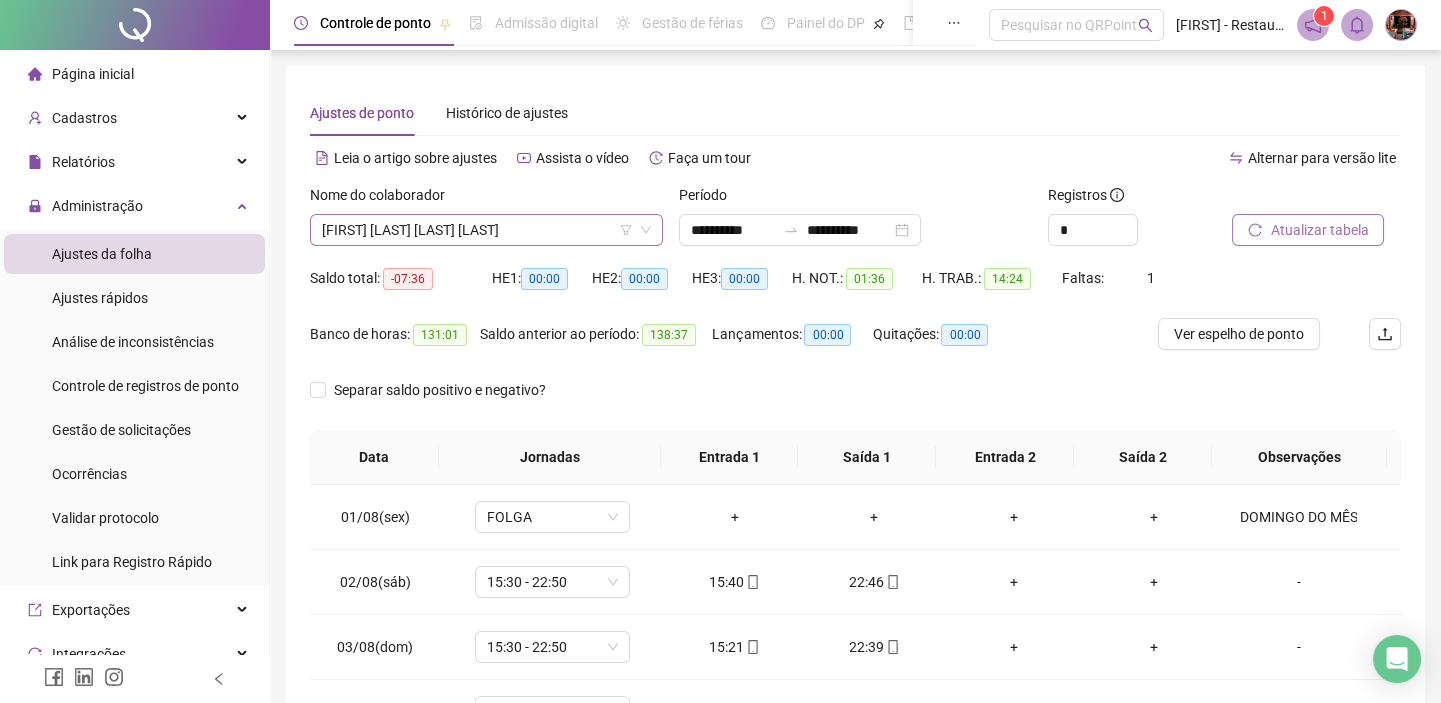 click on "[FIRST] [LAST] [LAST] [LAST]" at bounding box center [486, 230] 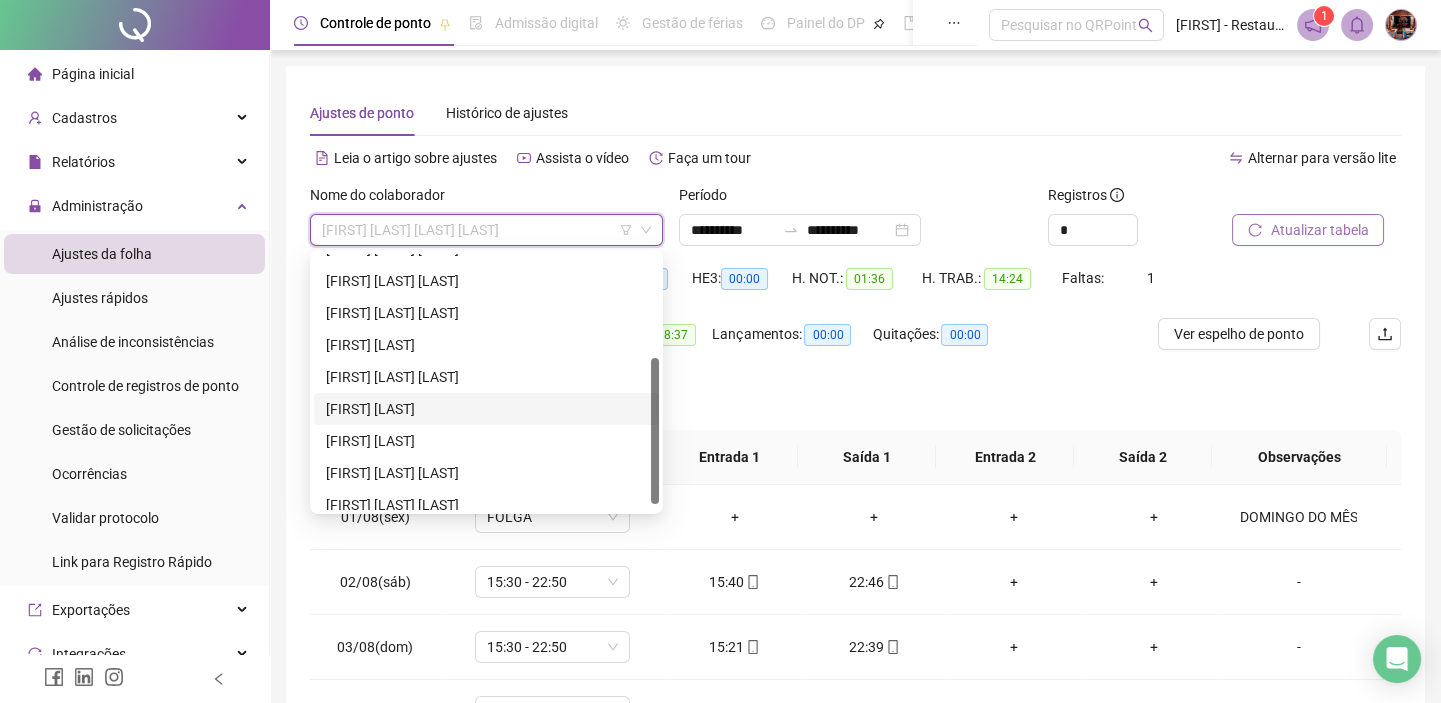 scroll, scrollTop: 191, scrollLeft: 0, axis: vertical 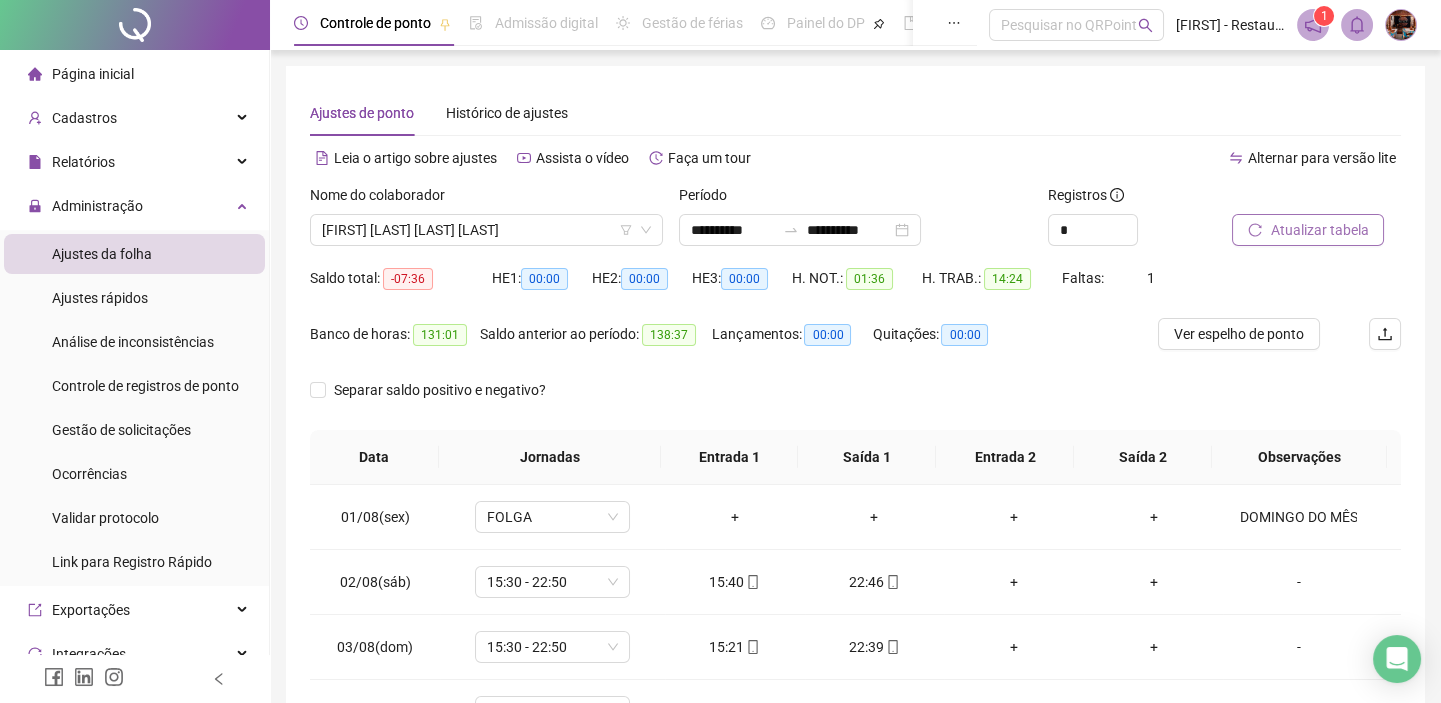 click on "Ajustes de ponto Histórico de ajustes" at bounding box center (855, 113) 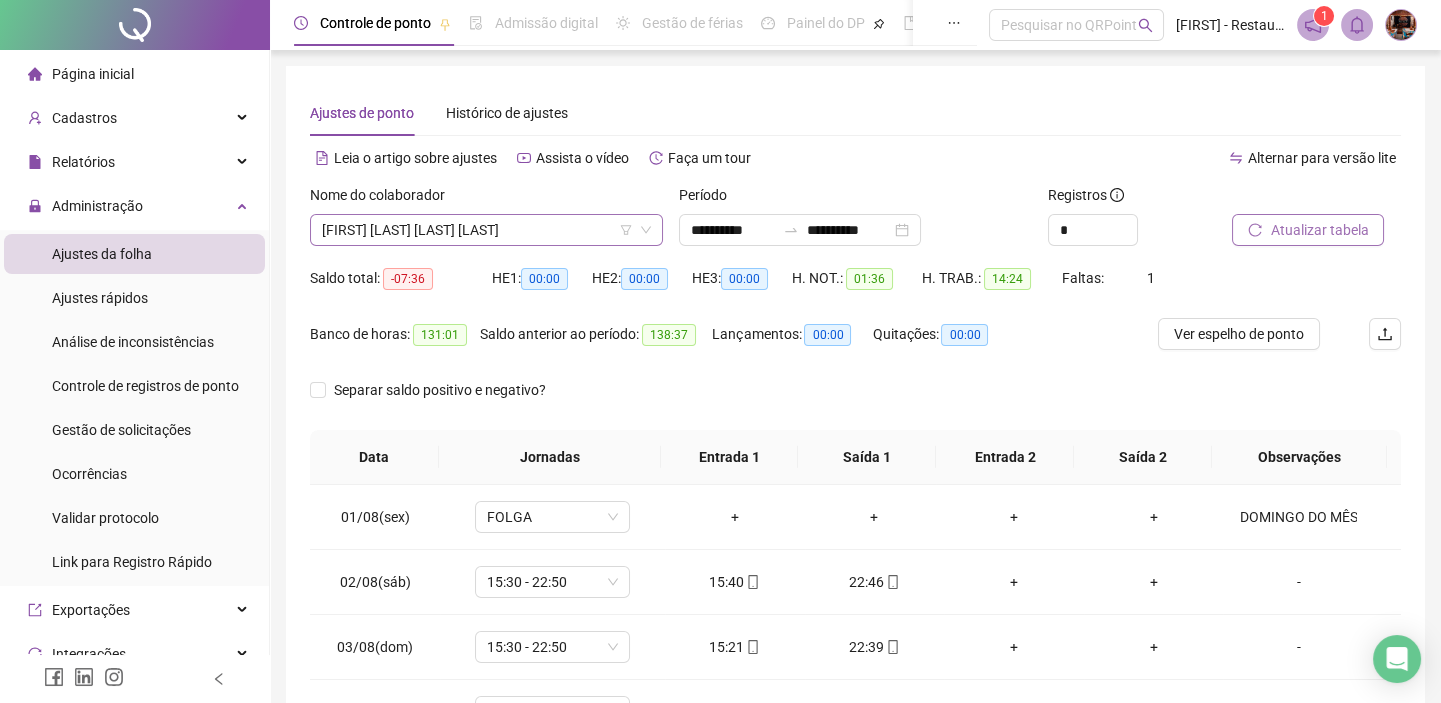 click on "[FIRST] [LAST] [LAST] [LAST]" at bounding box center [486, 230] 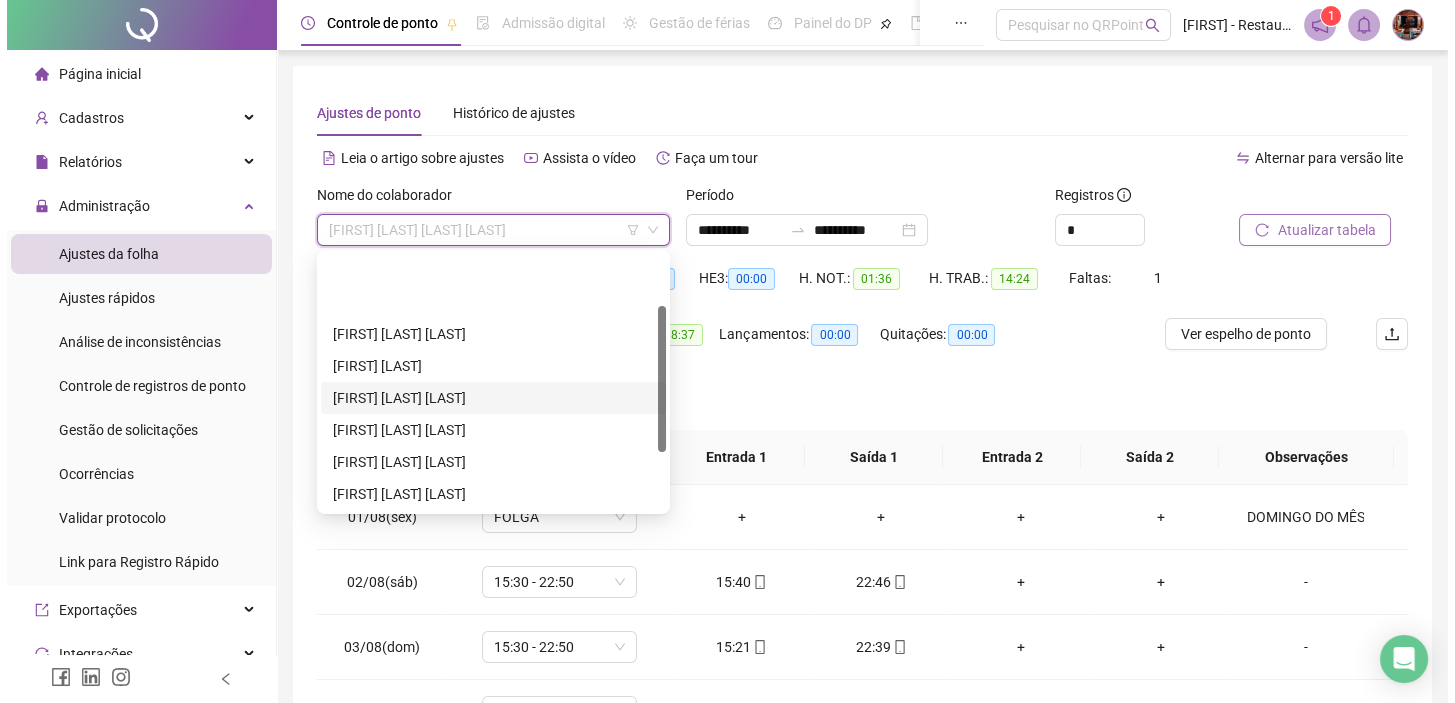scroll, scrollTop: 90, scrollLeft: 0, axis: vertical 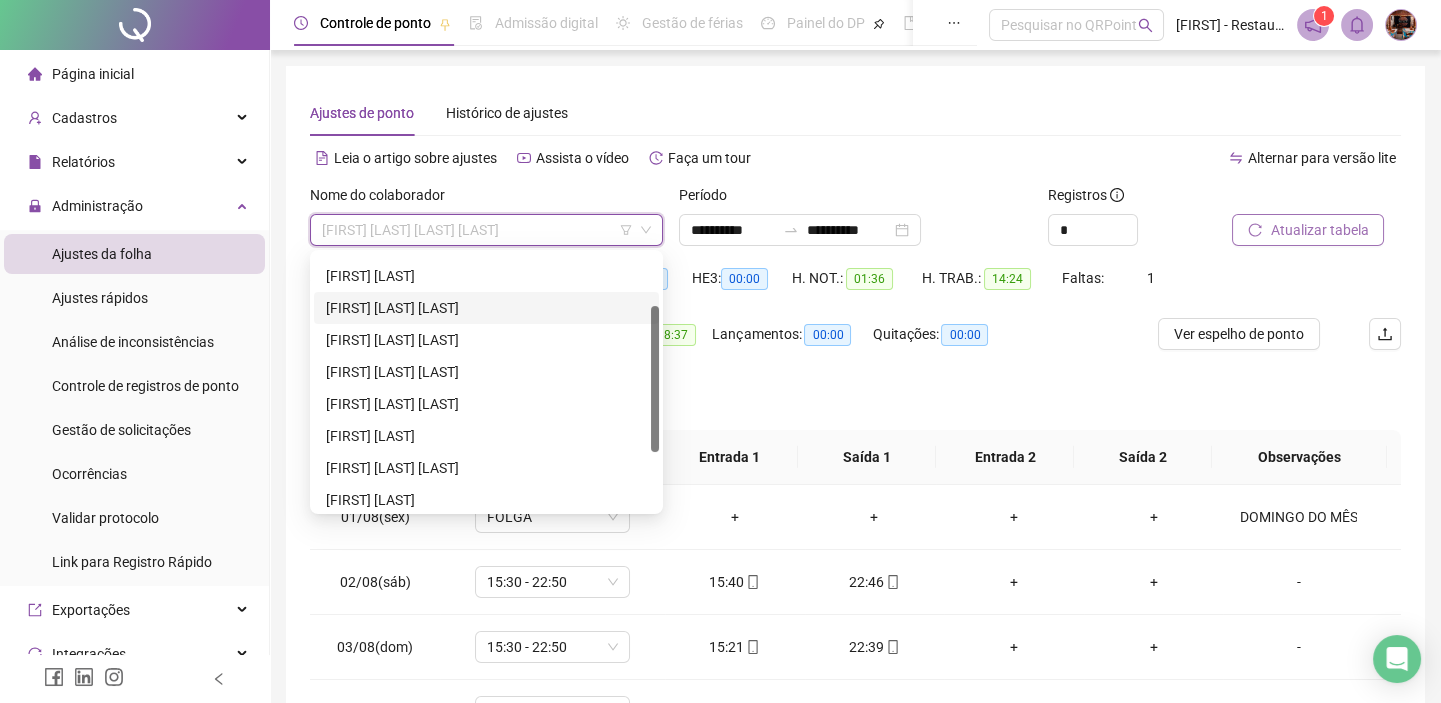 click on "[FIRST] [LAST] [LAST]" at bounding box center [486, 308] 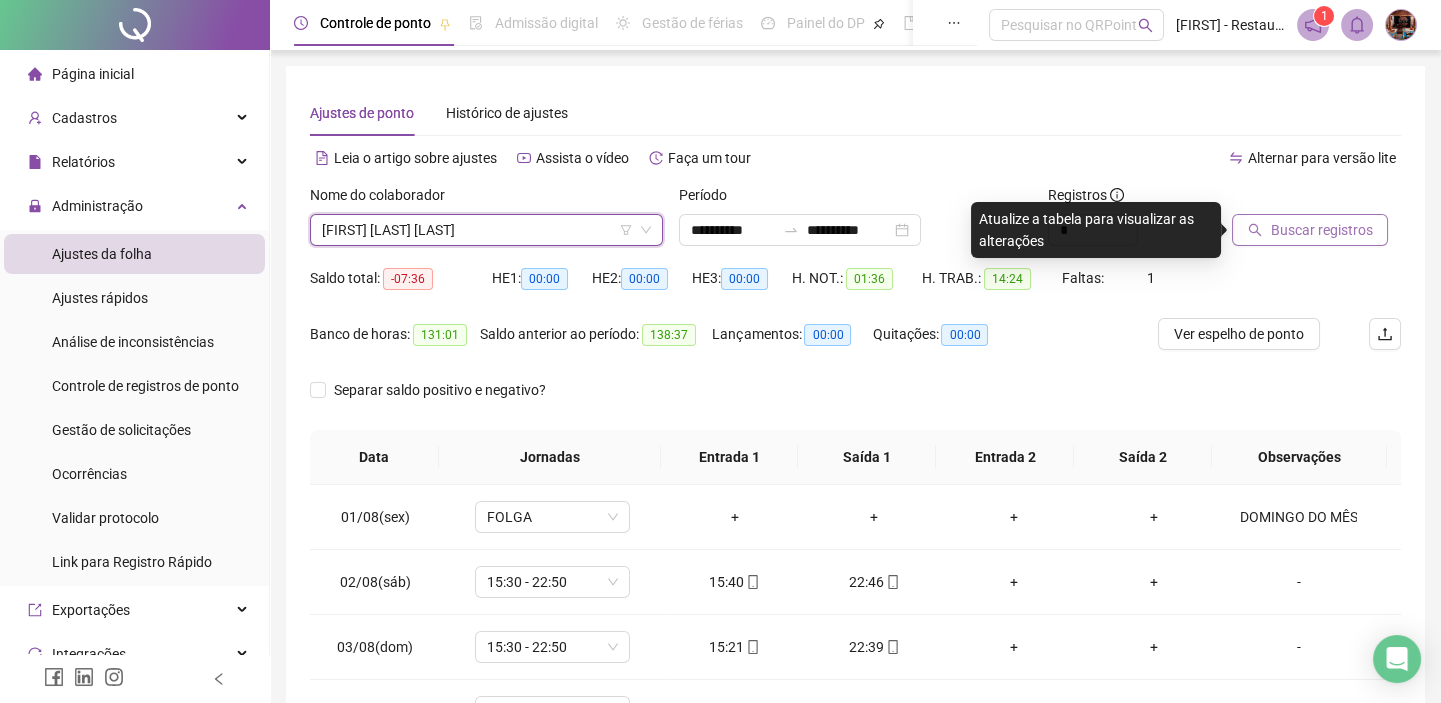 click on "Buscar registros" at bounding box center [1310, 230] 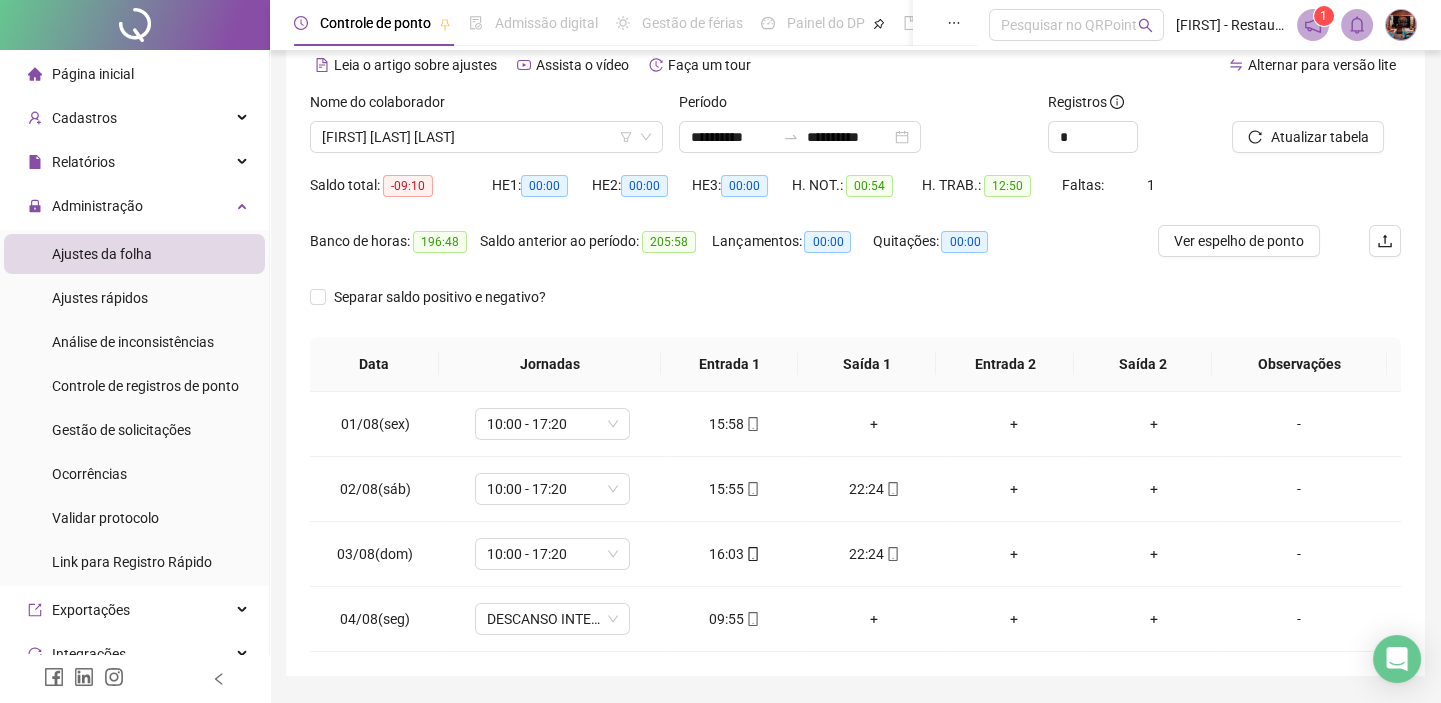 scroll, scrollTop: 0, scrollLeft: 0, axis: both 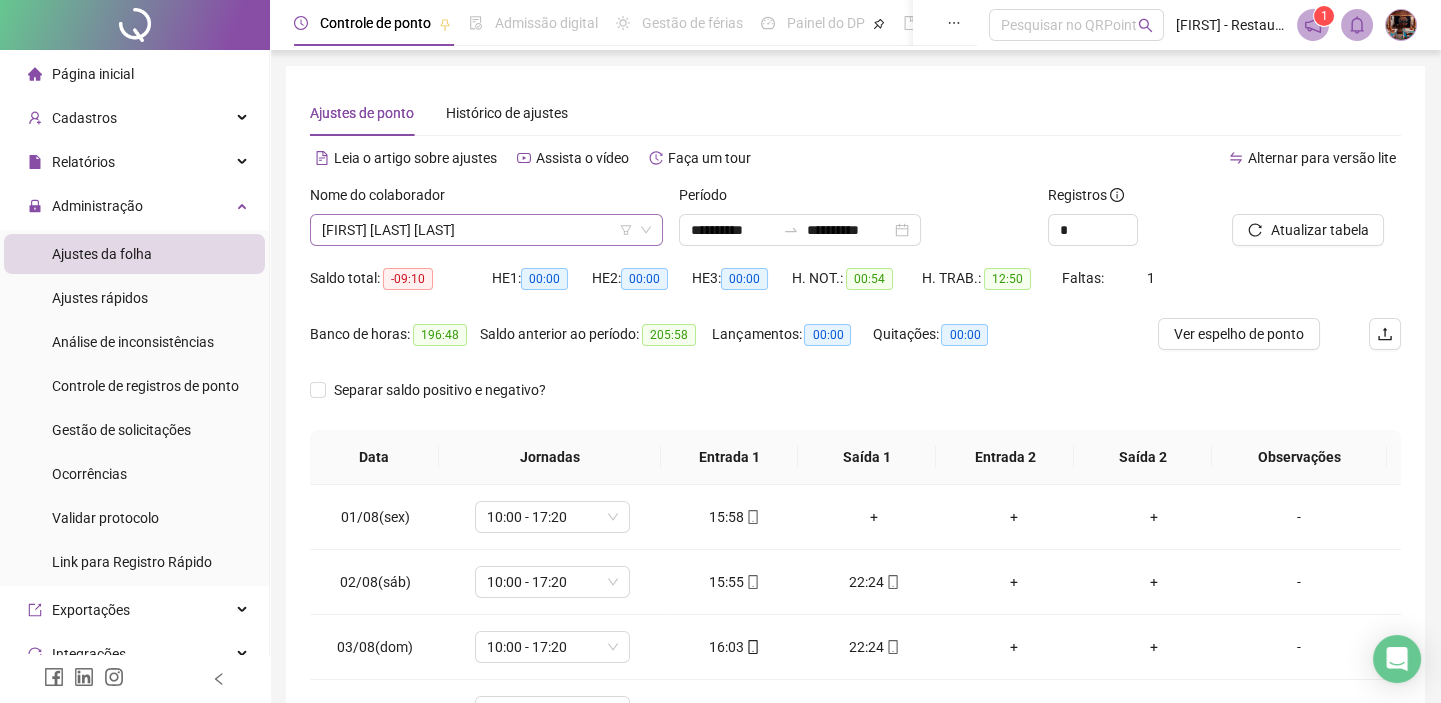 click on "[FIRST] [LAST] [LAST]" at bounding box center [486, 230] 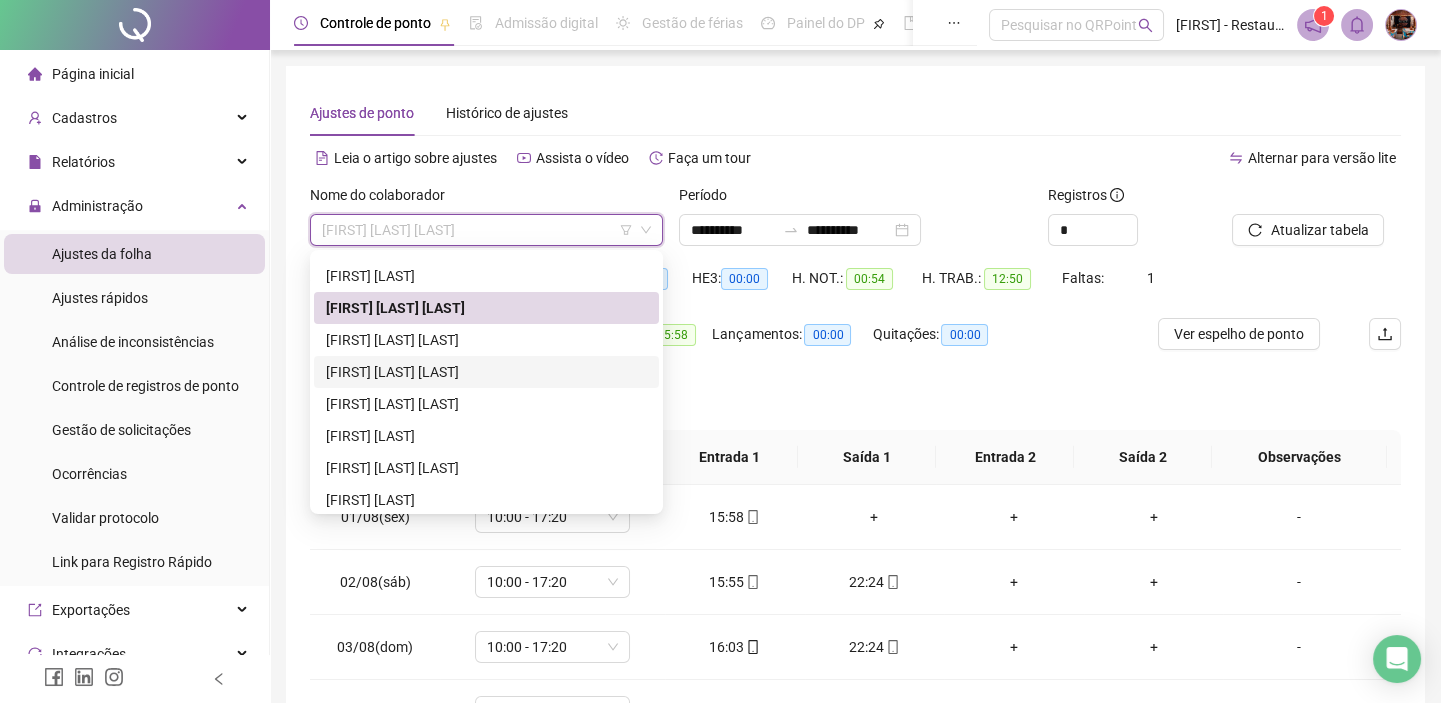 scroll, scrollTop: 181, scrollLeft: 0, axis: vertical 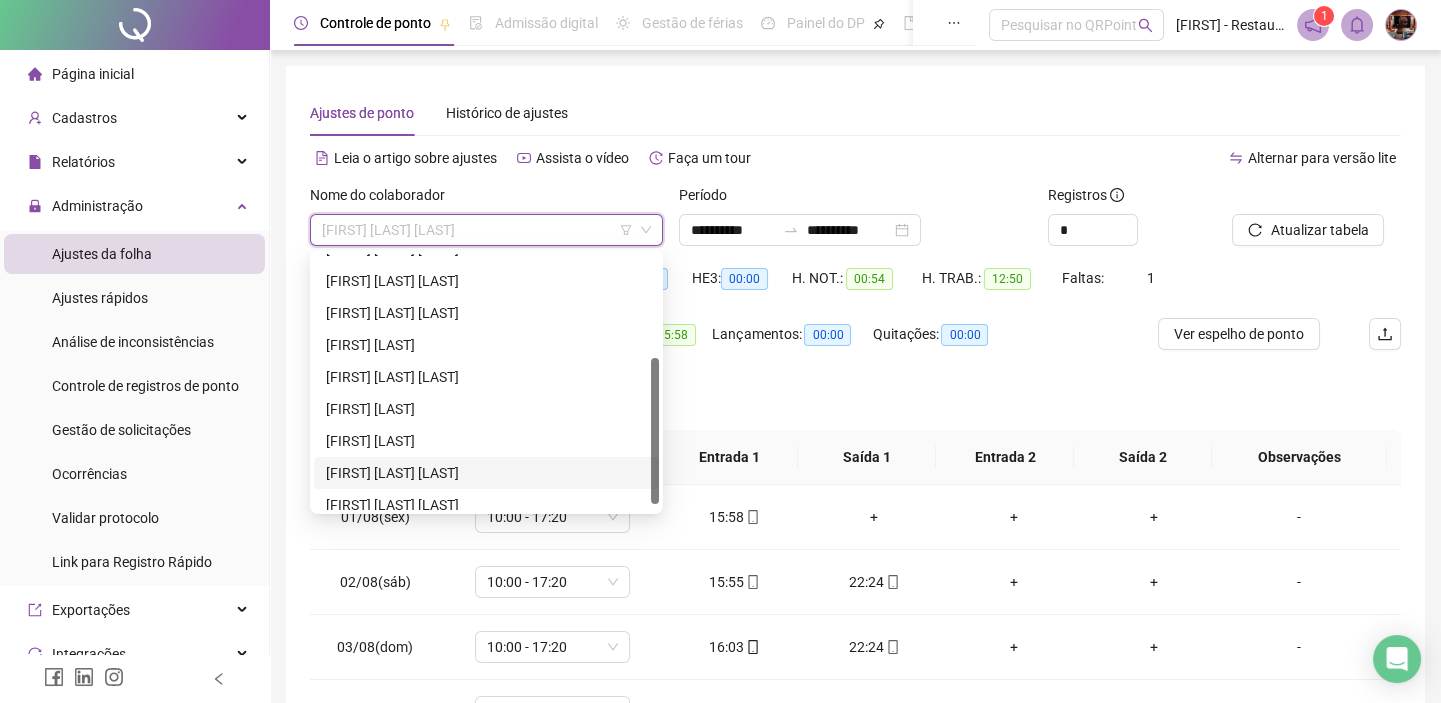 click on "[FIRST] [LAST] [LAST]" at bounding box center [486, 473] 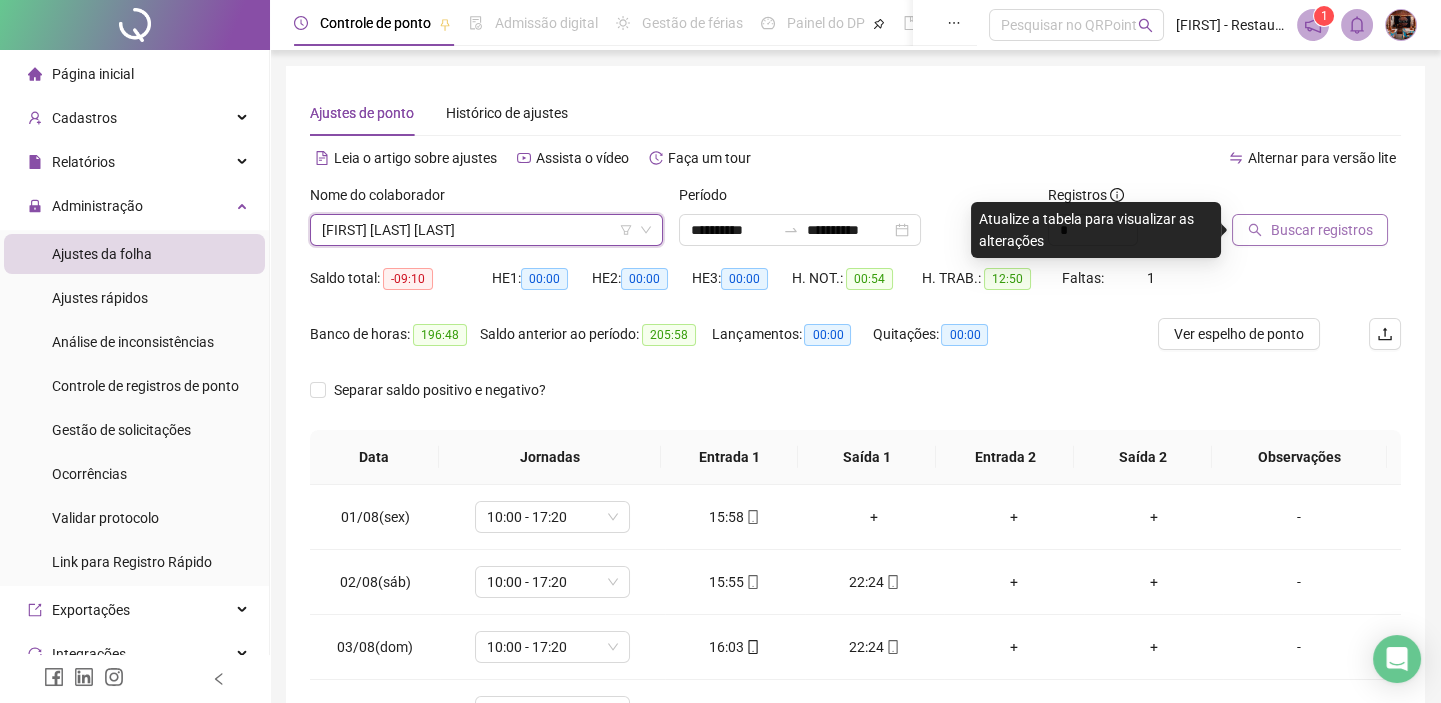 click on "Buscar registros" at bounding box center [1321, 230] 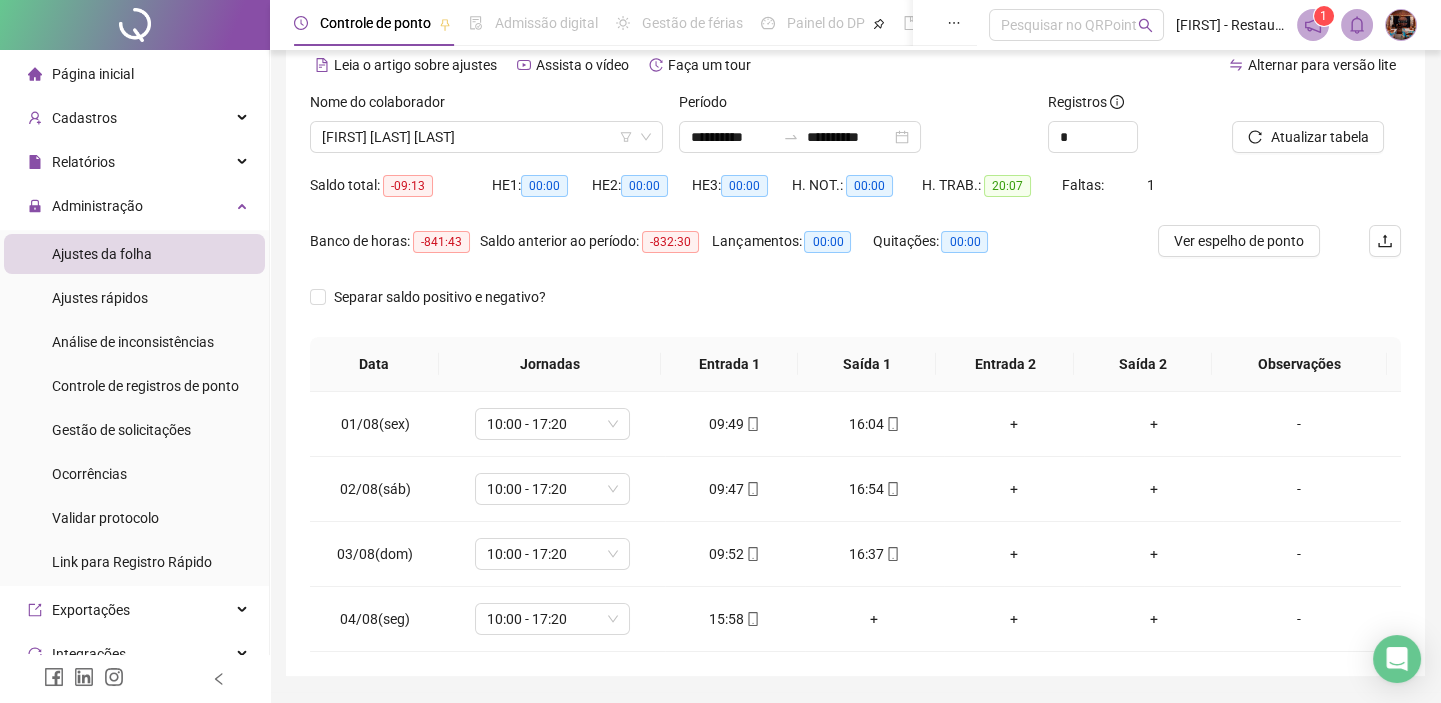 scroll, scrollTop: 60, scrollLeft: 0, axis: vertical 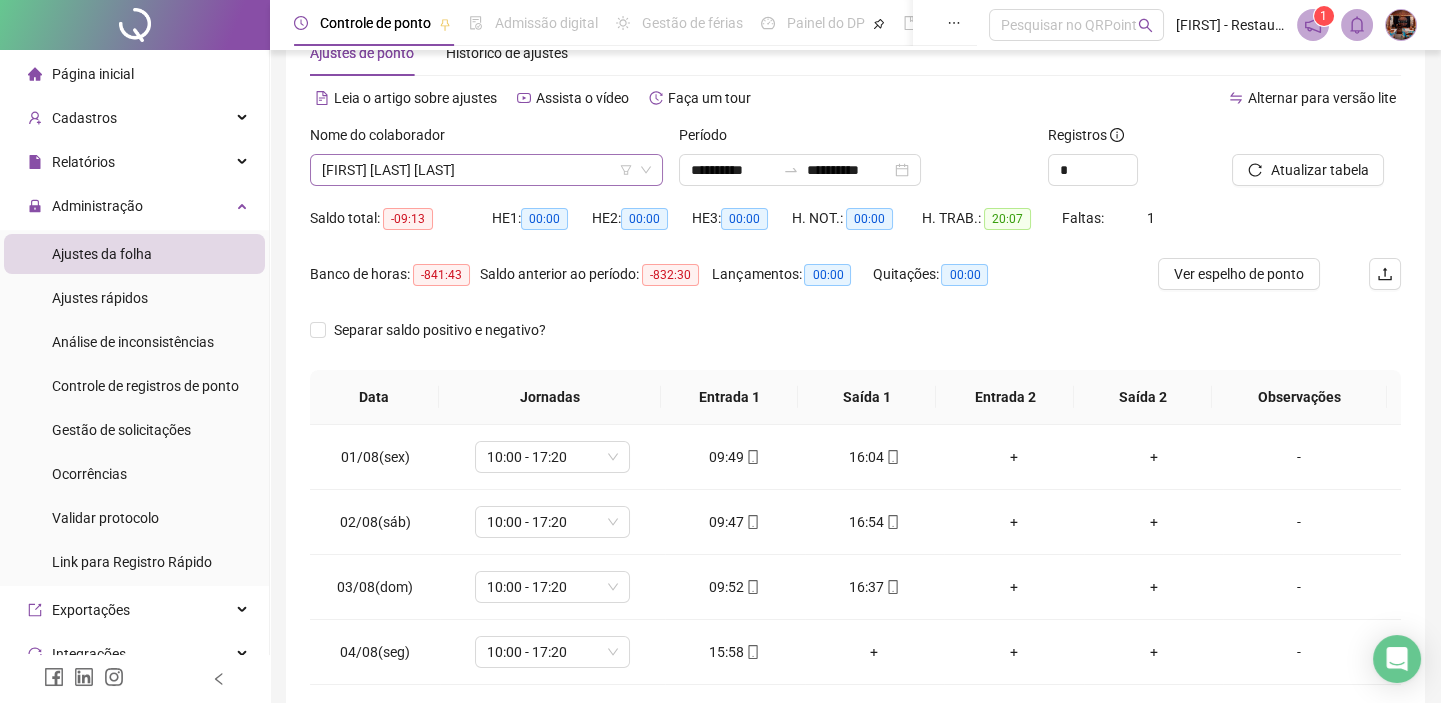 click on "[FIRST] [LAST] [LAST]" at bounding box center [486, 170] 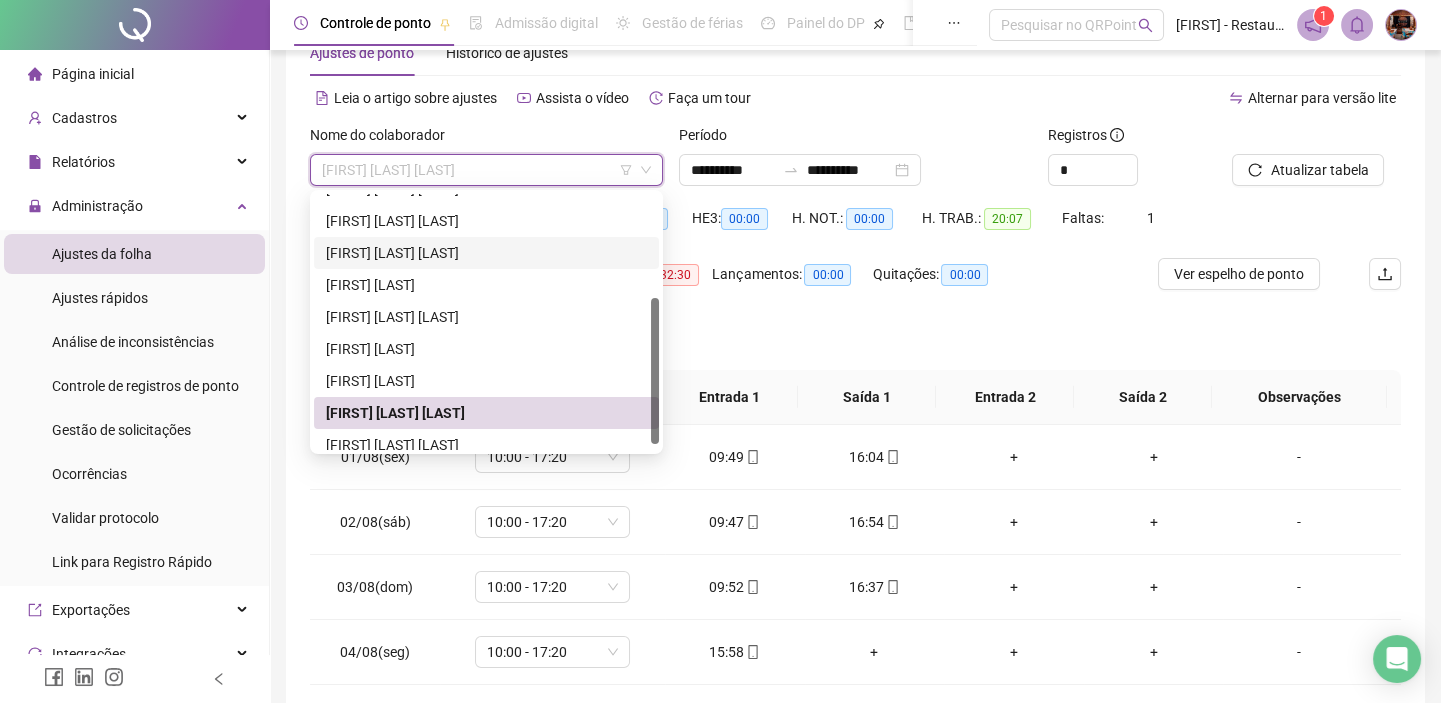 scroll, scrollTop: 0, scrollLeft: 0, axis: both 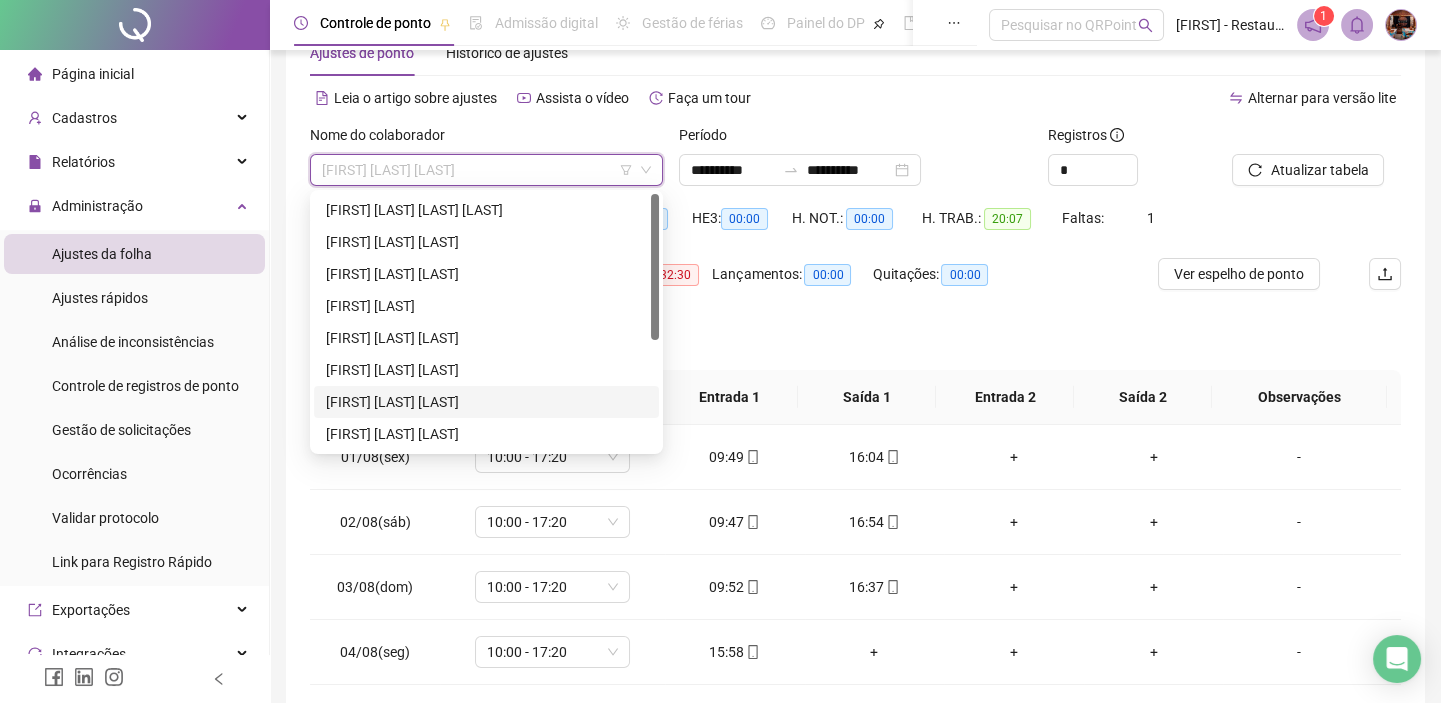 click on "[FIRST] [LAST] [LAST]" at bounding box center [486, 402] 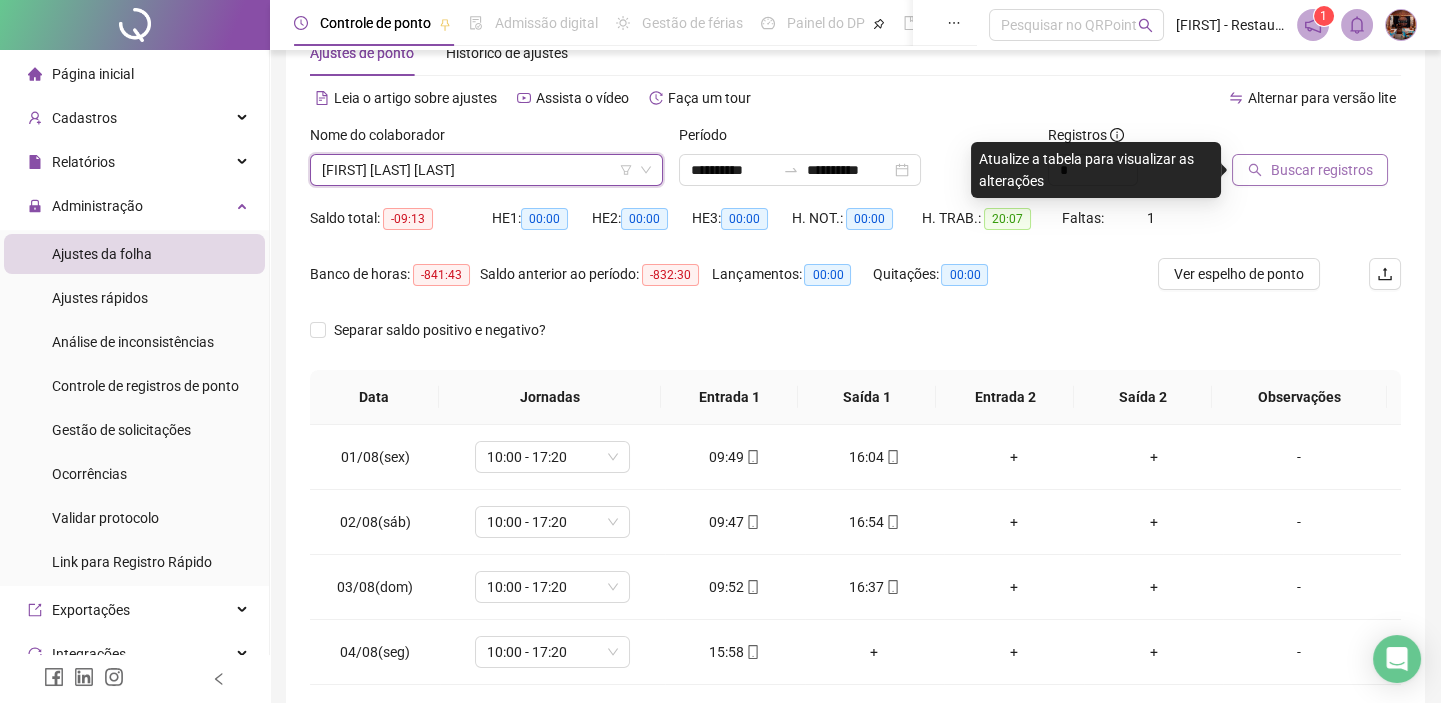 click on "Buscar registros" at bounding box center (1310, 170) 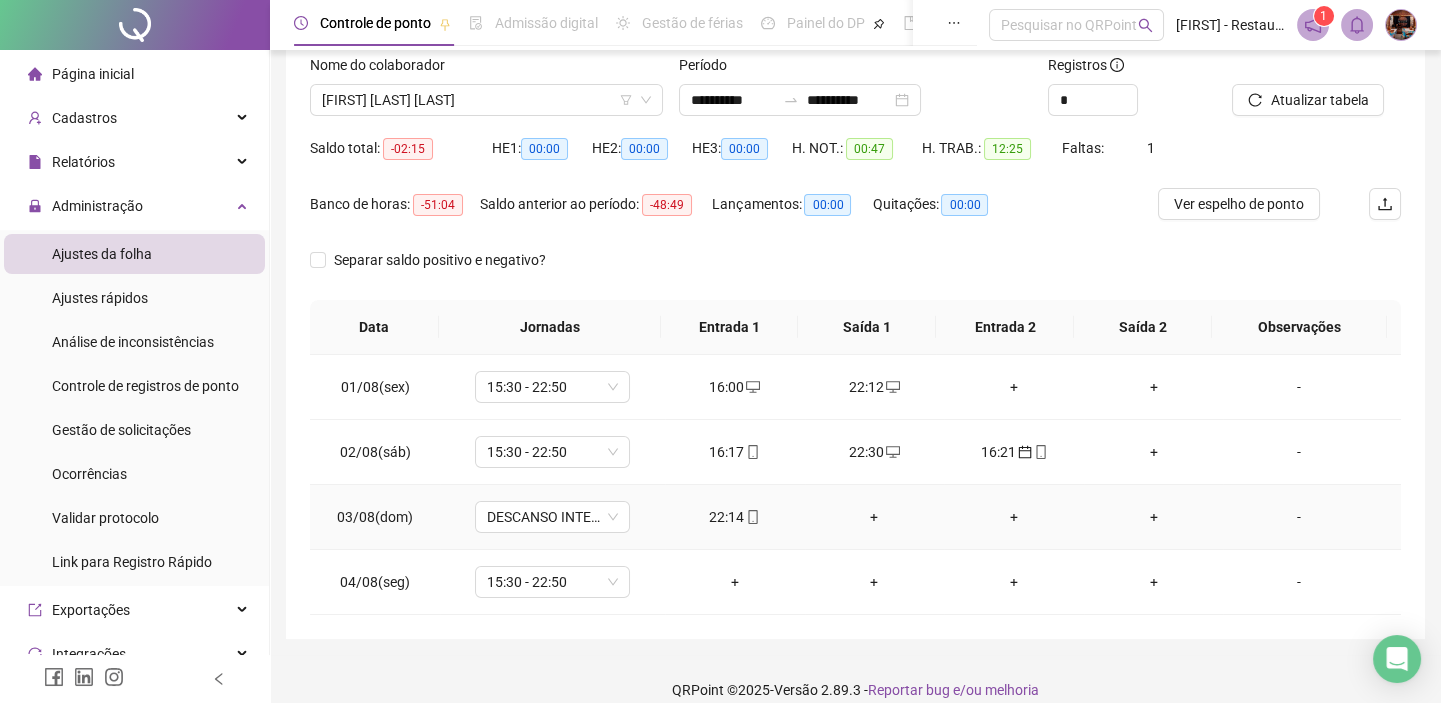 scroll, scrollTop: 151, scrollLeft: 0, axis: vertical 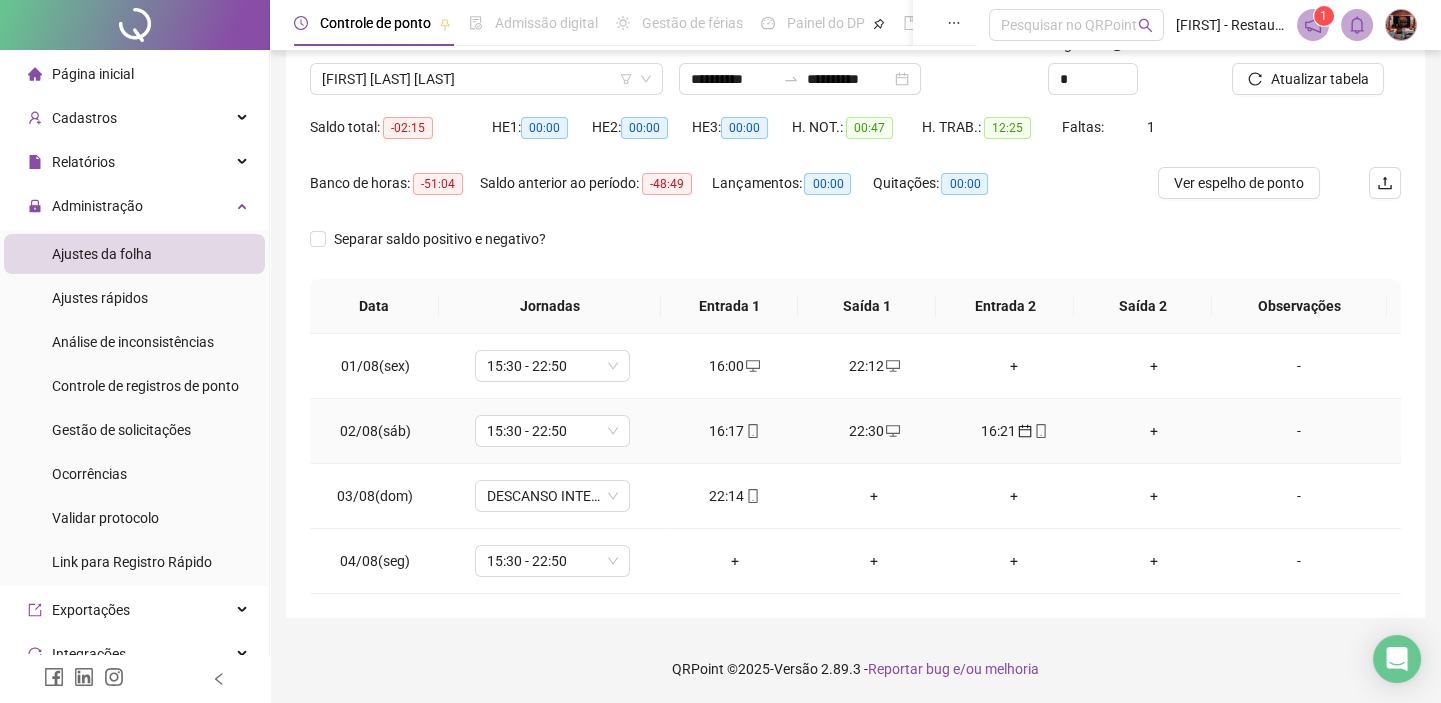 click 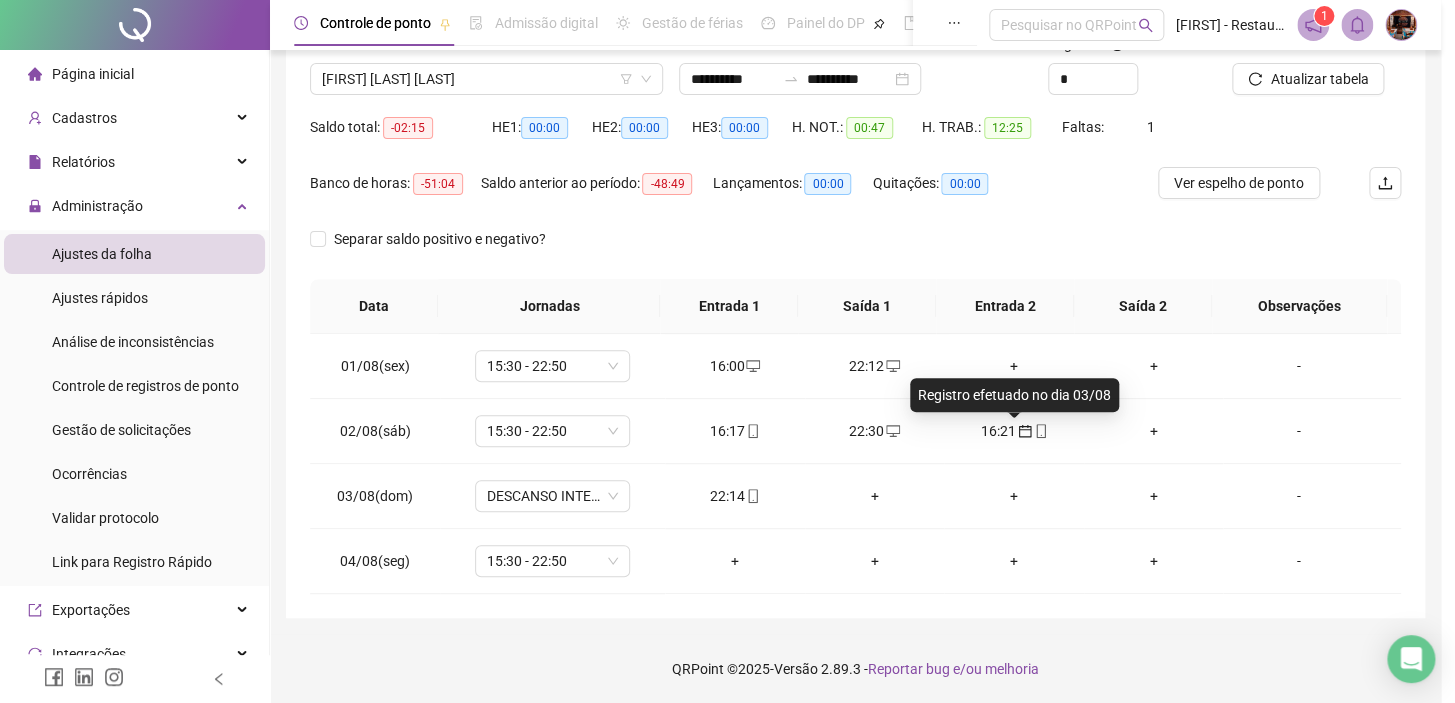 type on "**********" 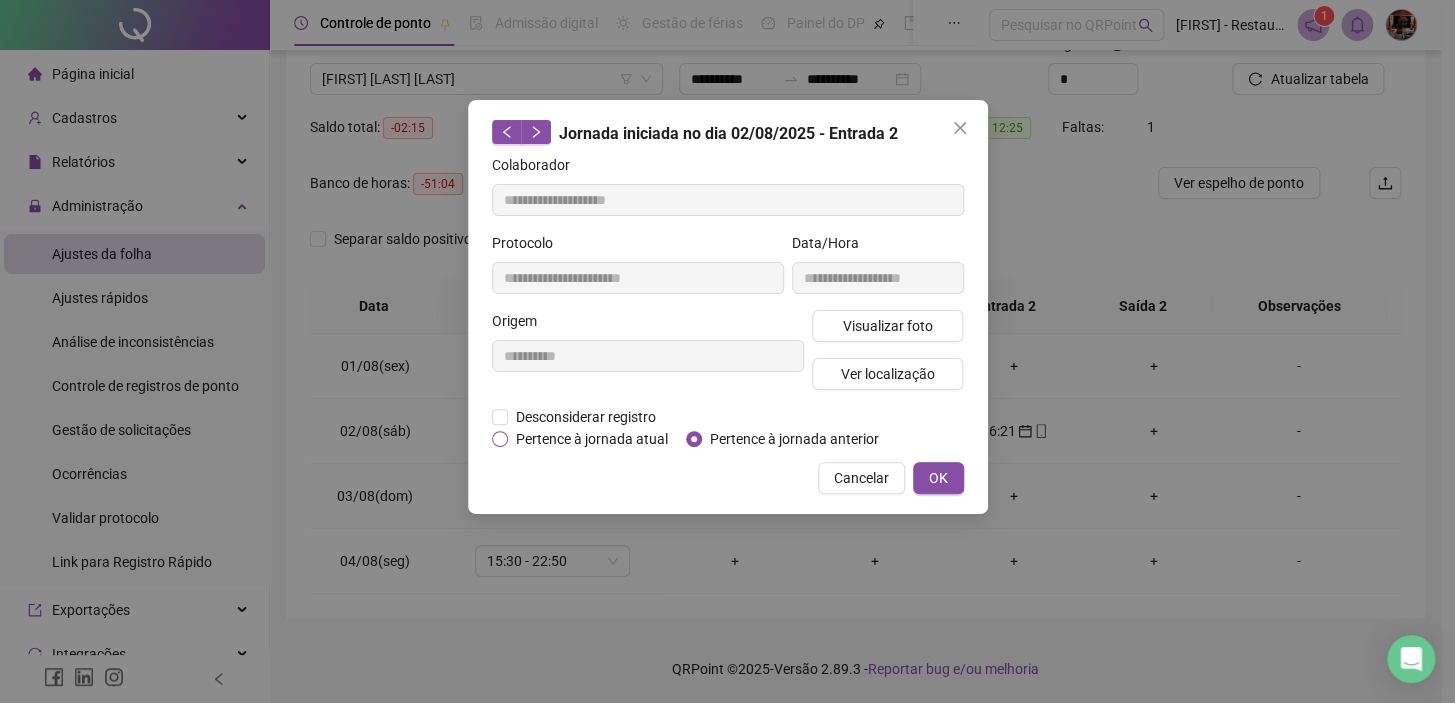 click on "Pertence à jornada atual" at bounding box center (592, 439) 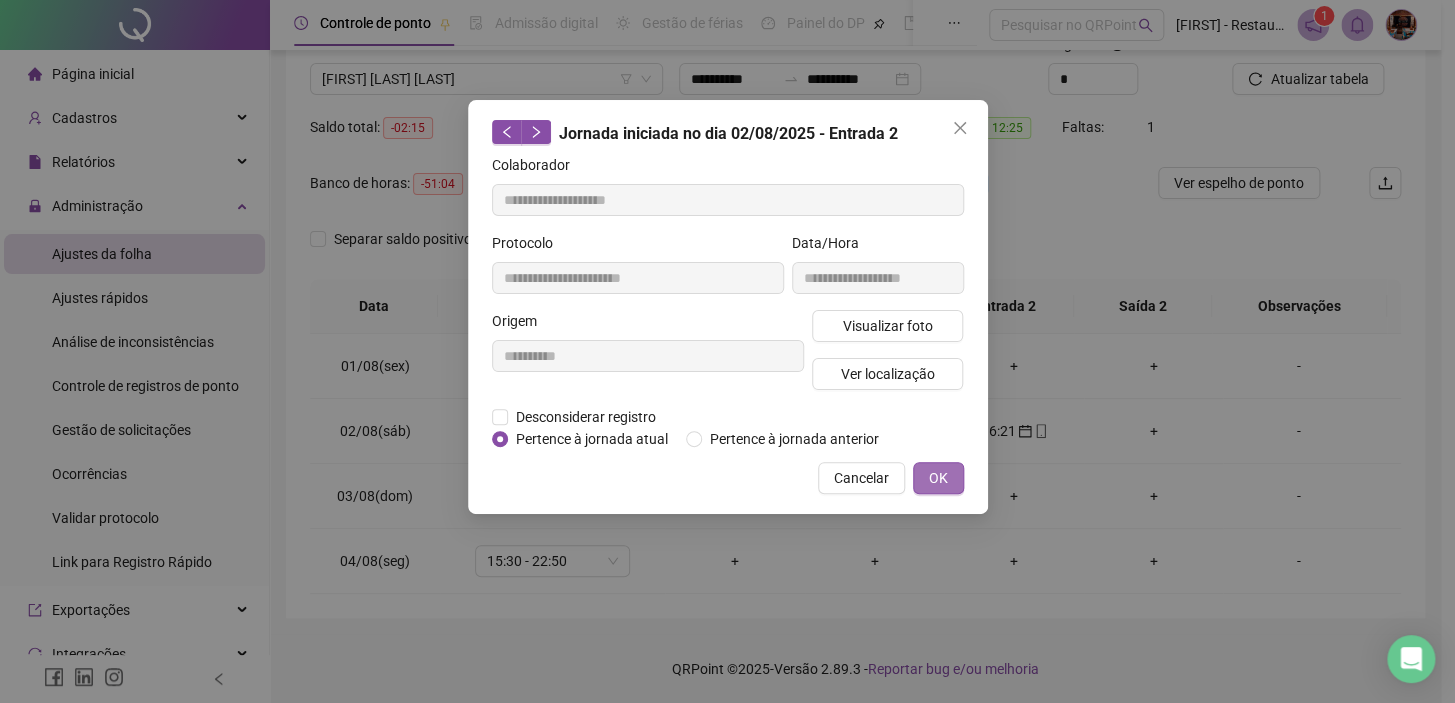 click on "OK" at bounding box center (938, 478) 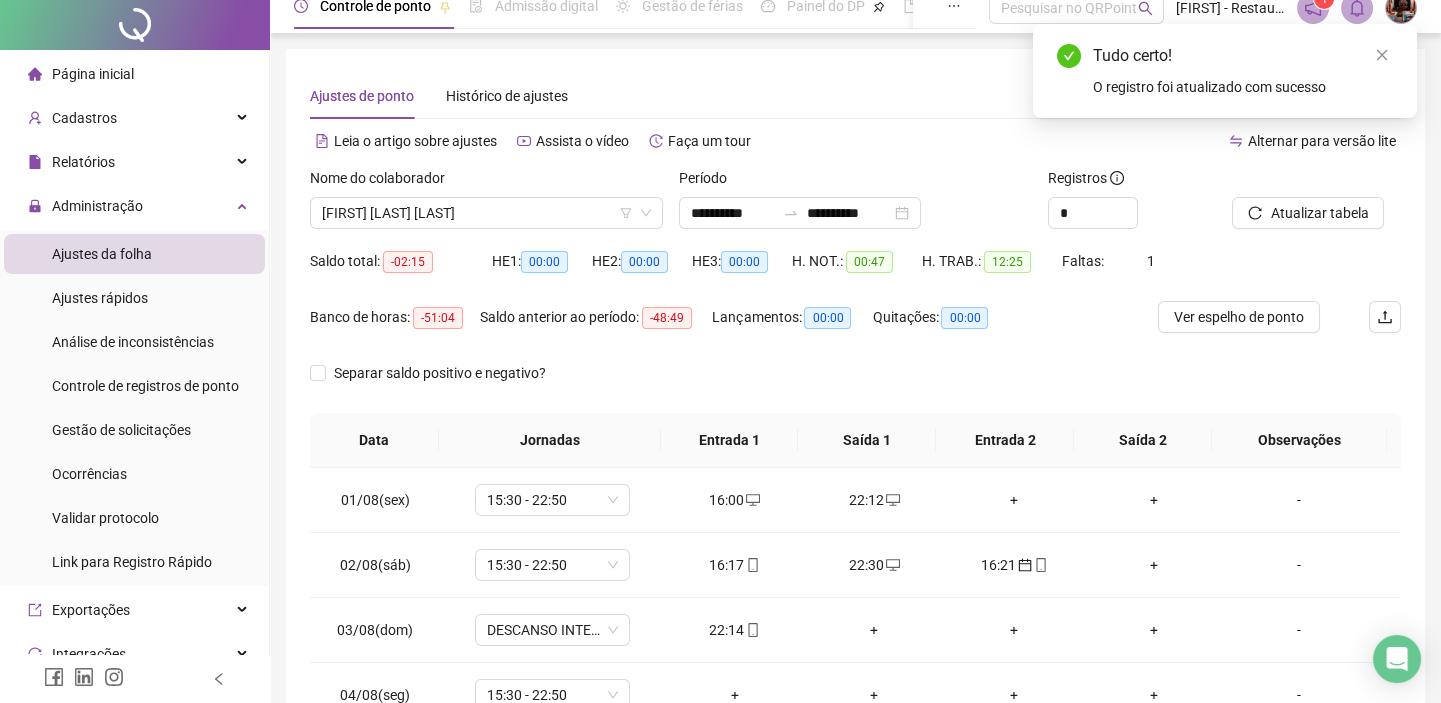 scroll, scrollTop: 0, scrollLeft: 0, axis: both 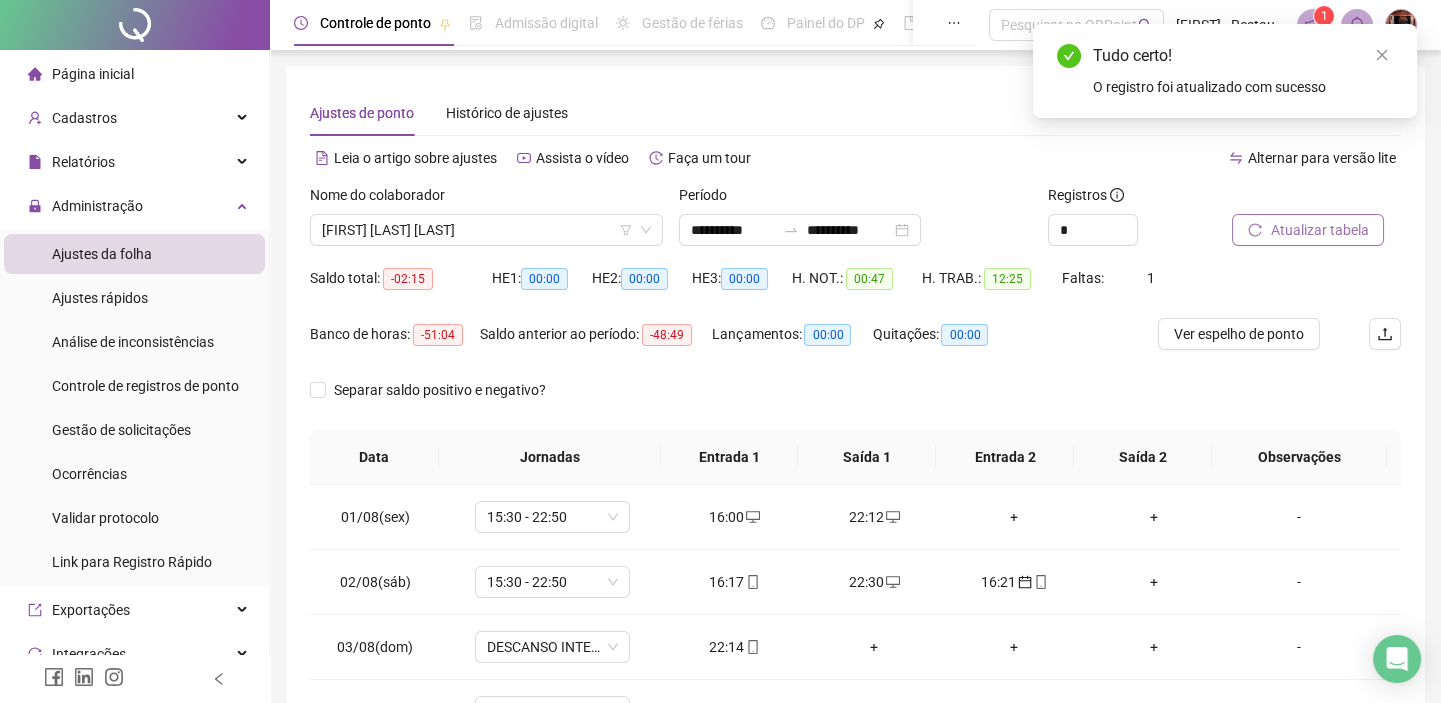 click on "Atualizar tabela" at bounding box center [1319, 230] 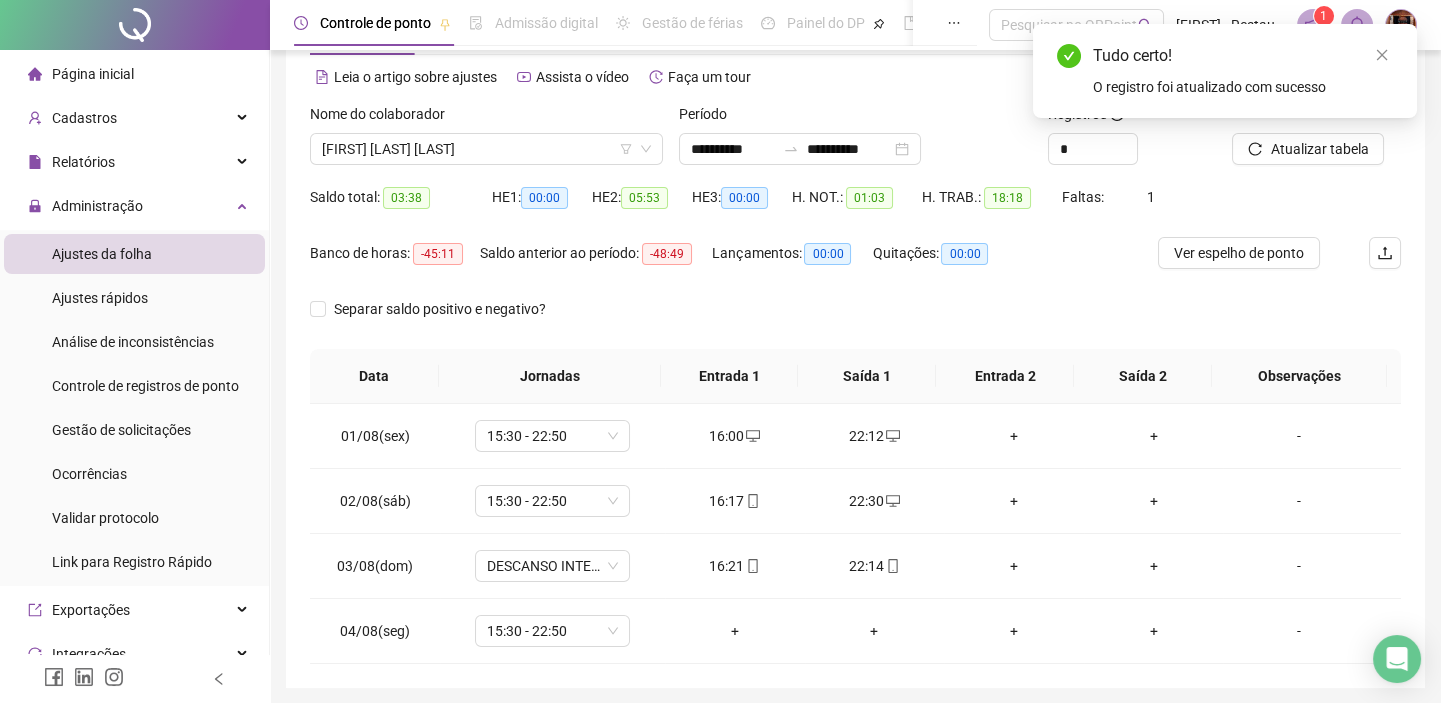 scroll, scrollTop: 151, scrollLeft: 0, axis: vertical 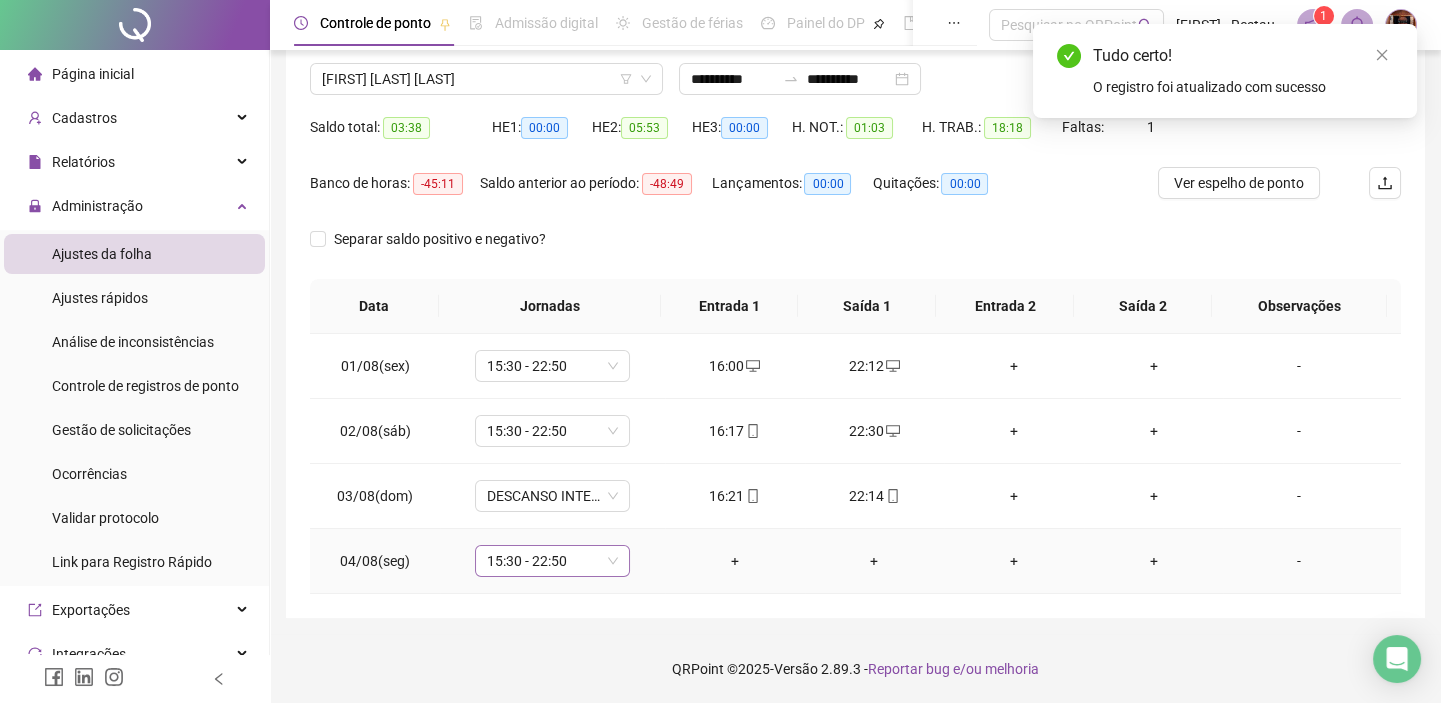 click on "15:30 - 22:50" at bounding box center [552, 561] 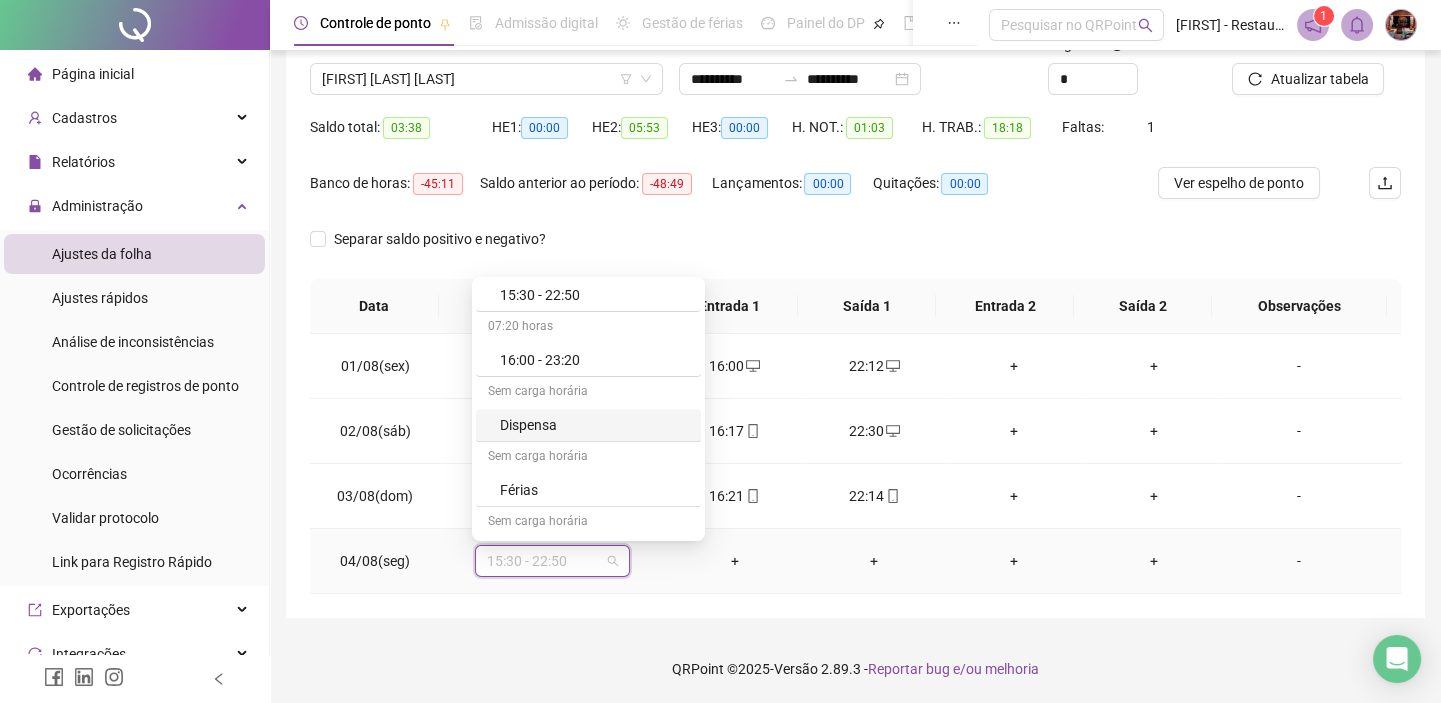 scroll, scrollTop: 2015, scrollLeft: 0, axis: vertical 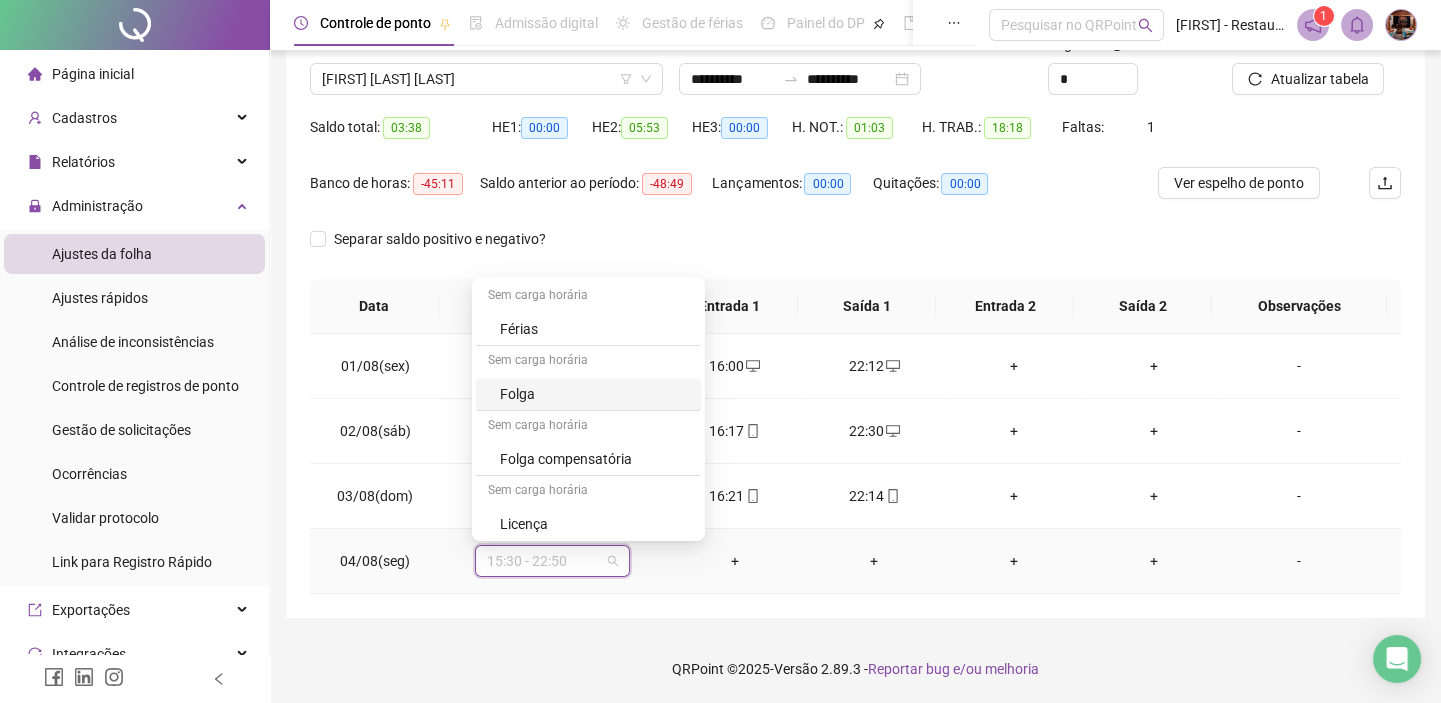click on "Folga" at bounding box center (594, 394) 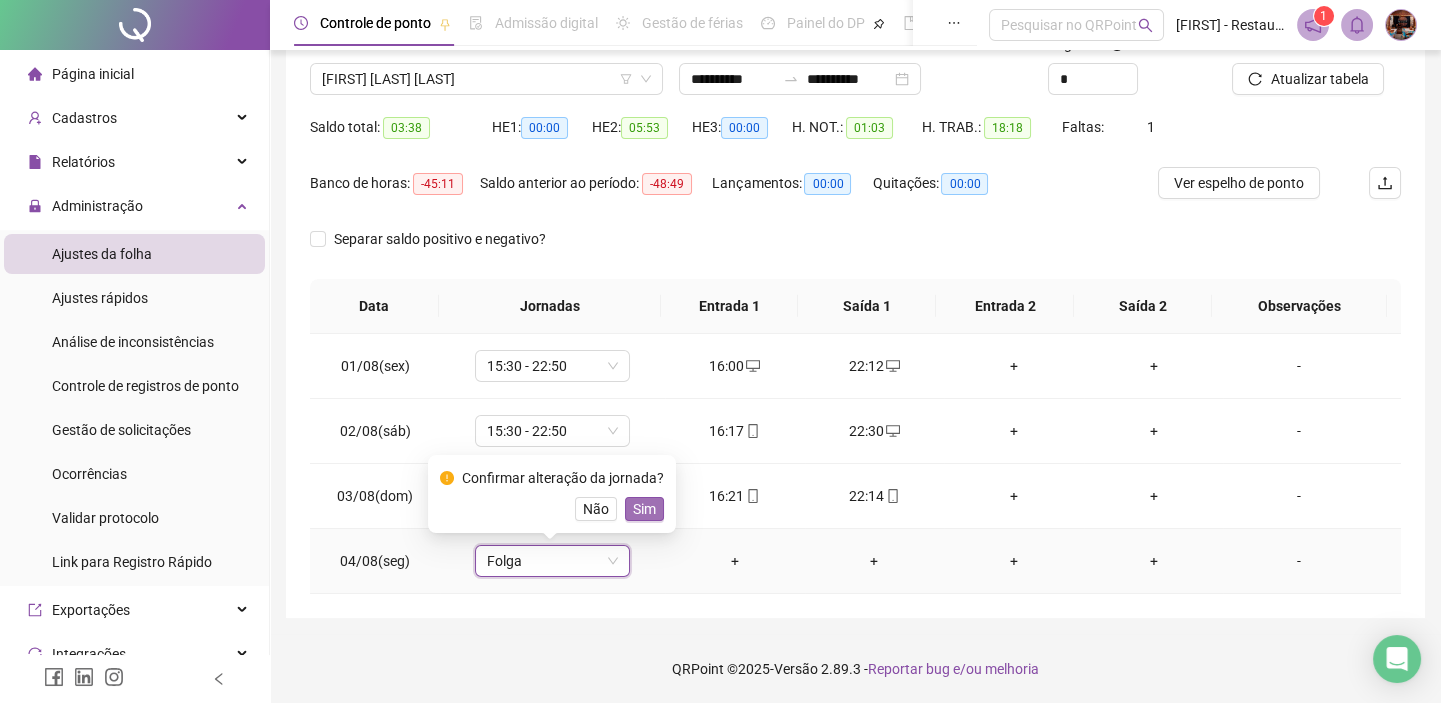 click on "Sim" at bounding box center (644, 509) 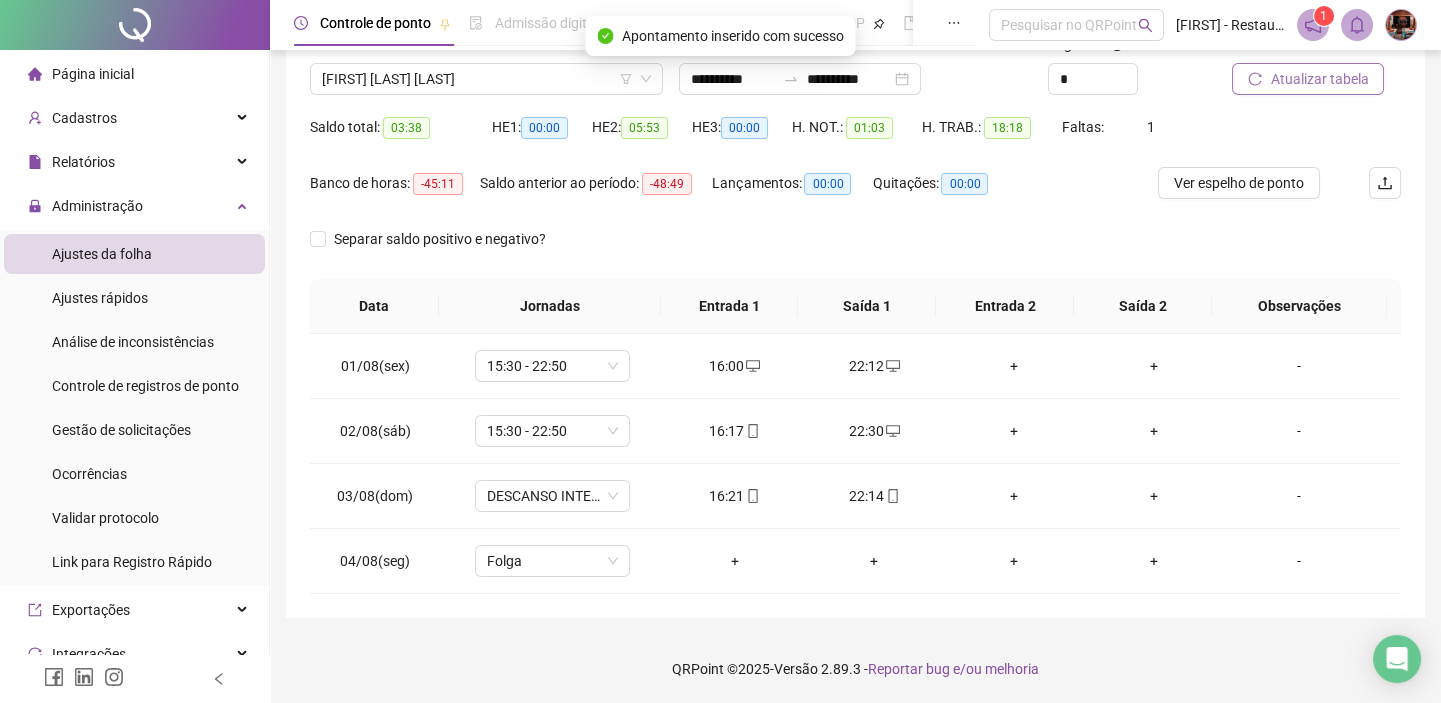 click on "Atualizar tabela" at bounding box center [1319, 79] 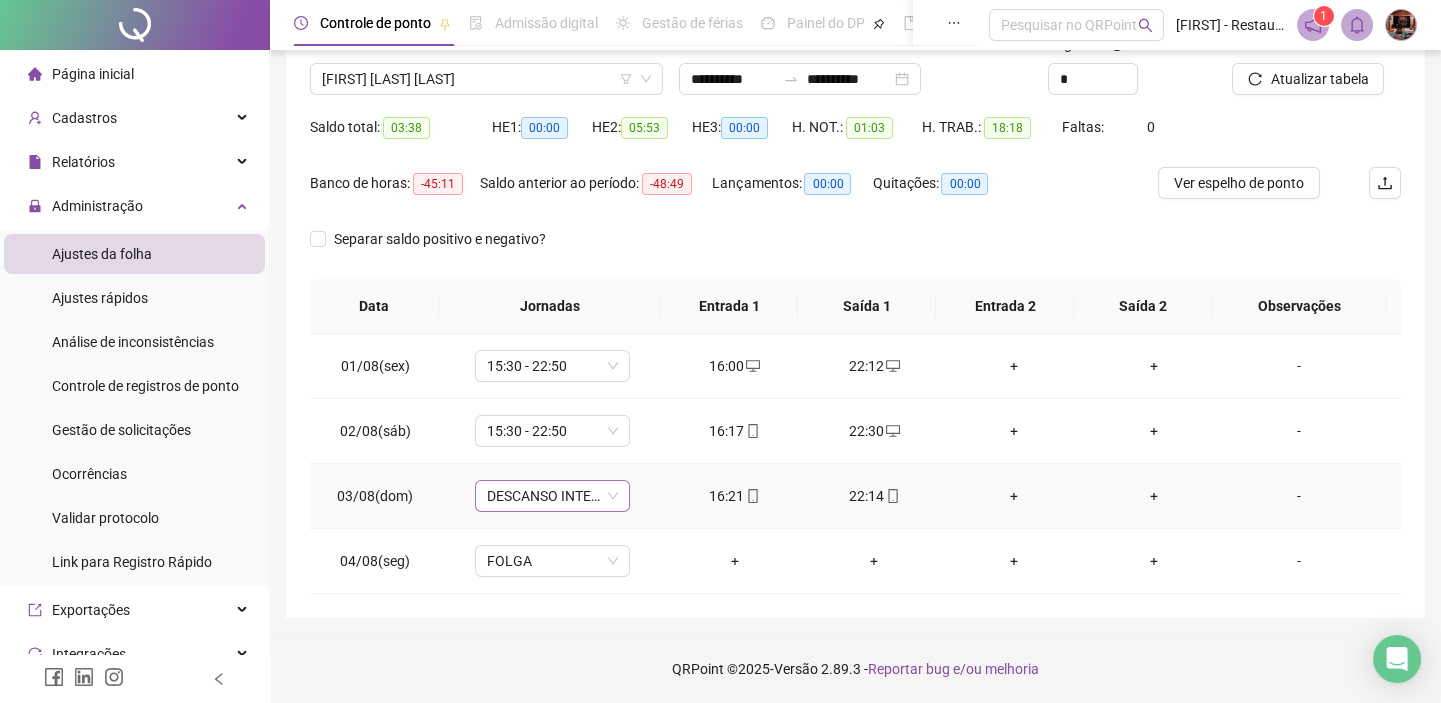 click on "DESCANSO INTER-JORNADA" at bounding box center (552, 496) 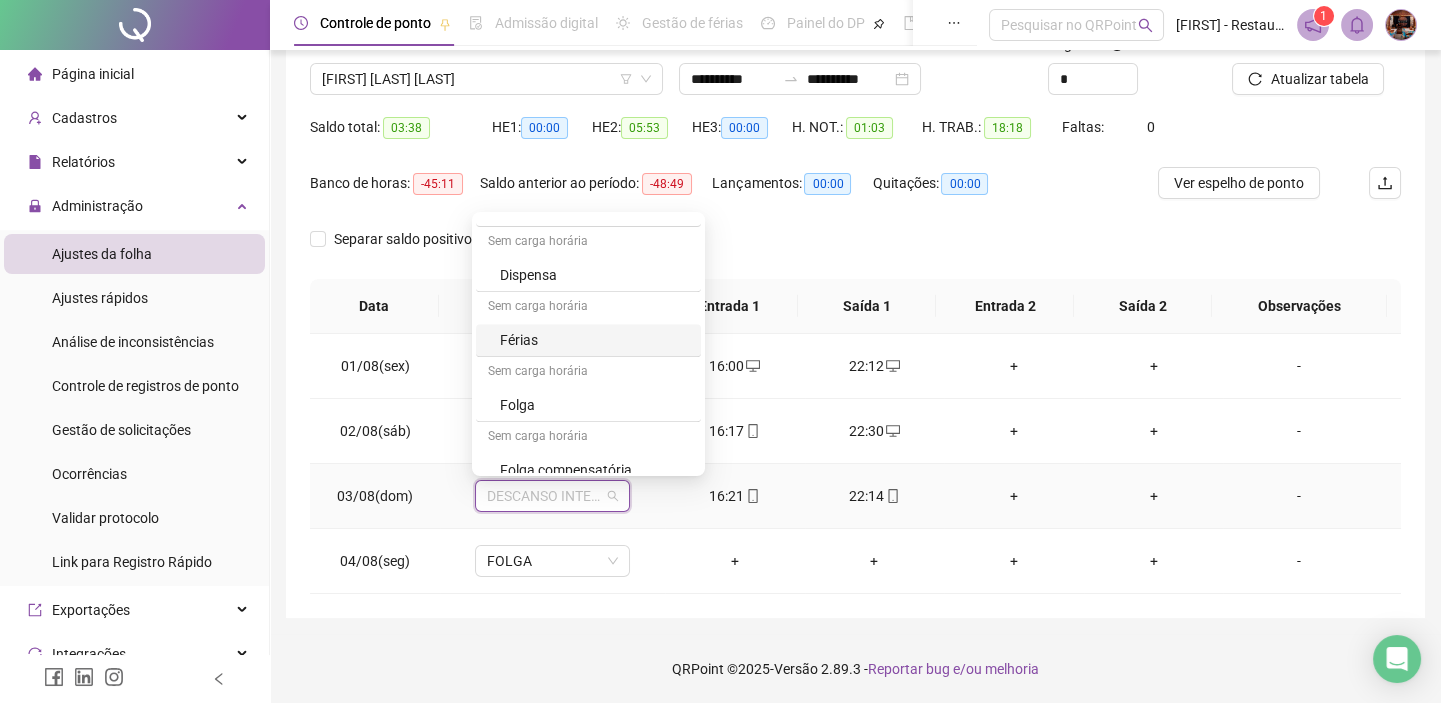 scroll, scrollTop: 1909, scrollLeft: 0, axis: vertical 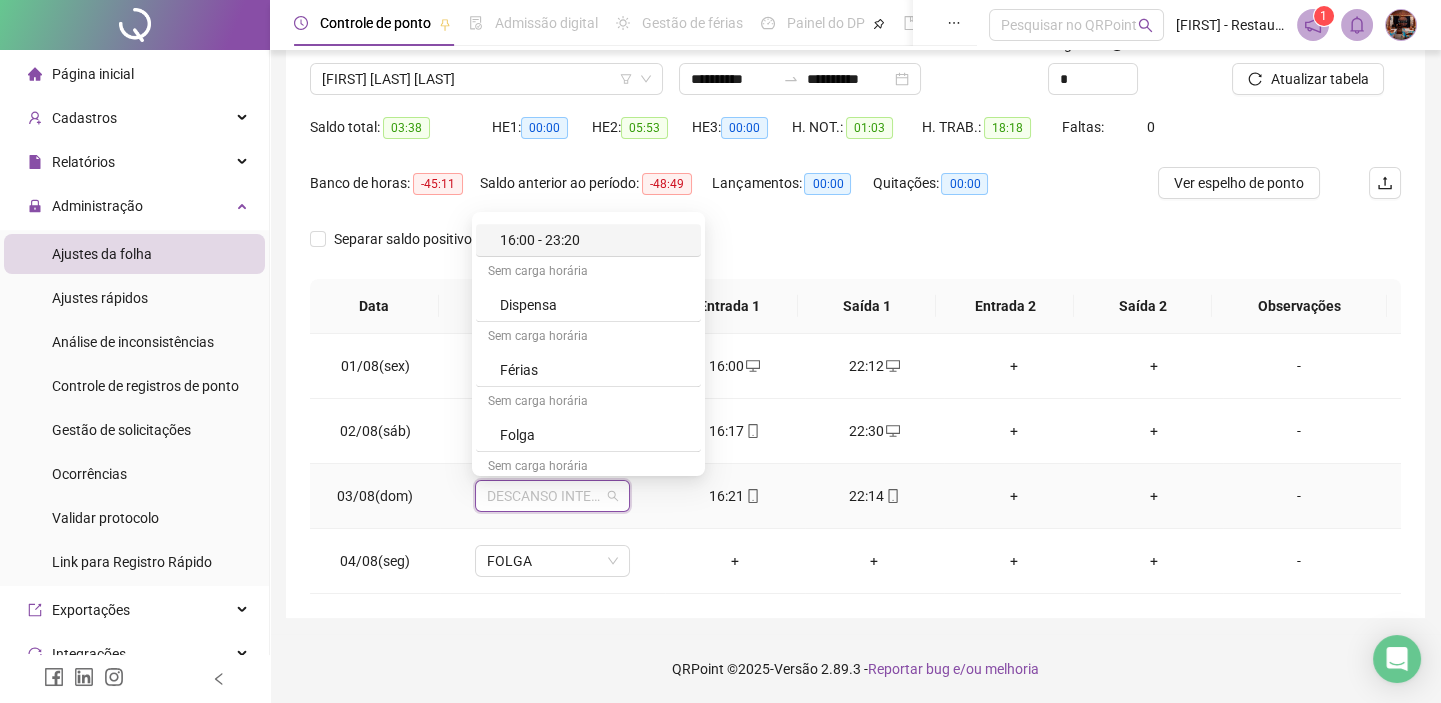 click on "16:00 - 23:20" at bounding box center [594, 240] 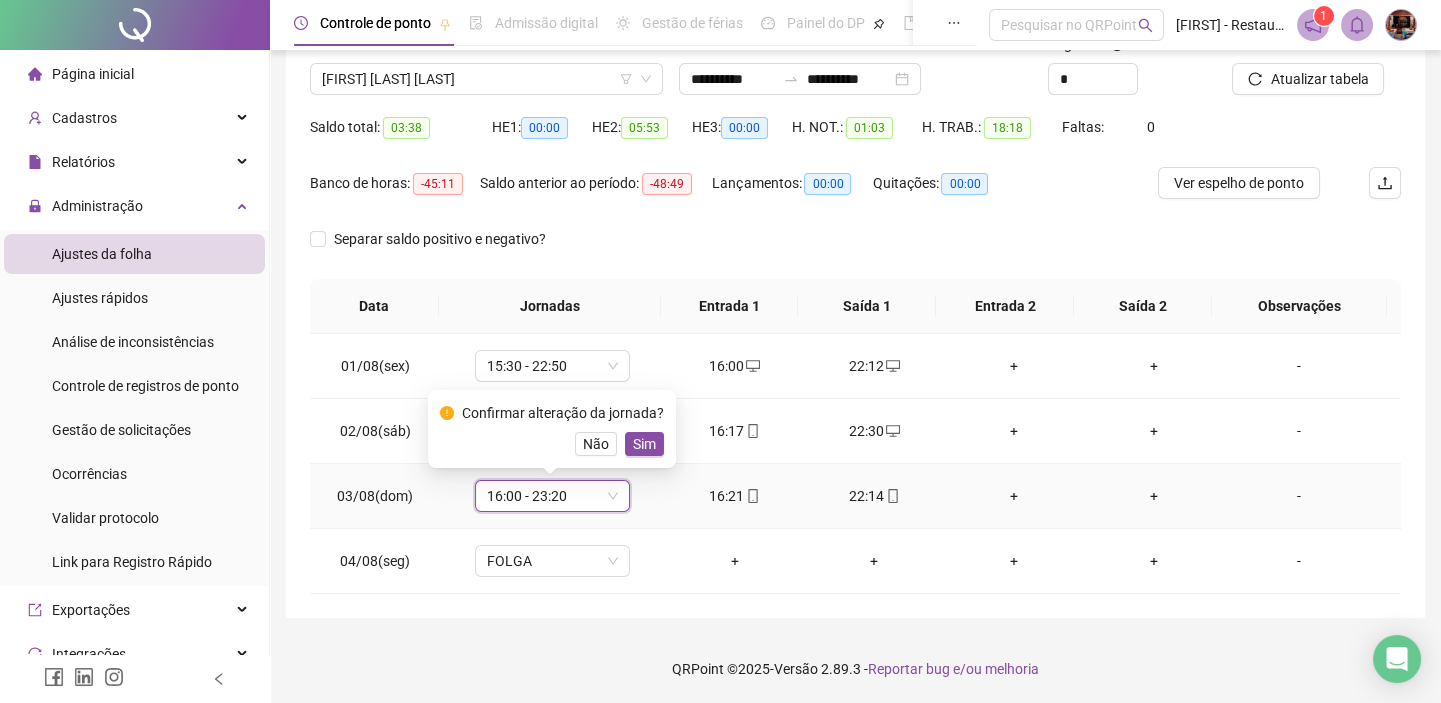 click on "Confirmar alteração da jornada? Não Sim" at bounding box center [552, 429] 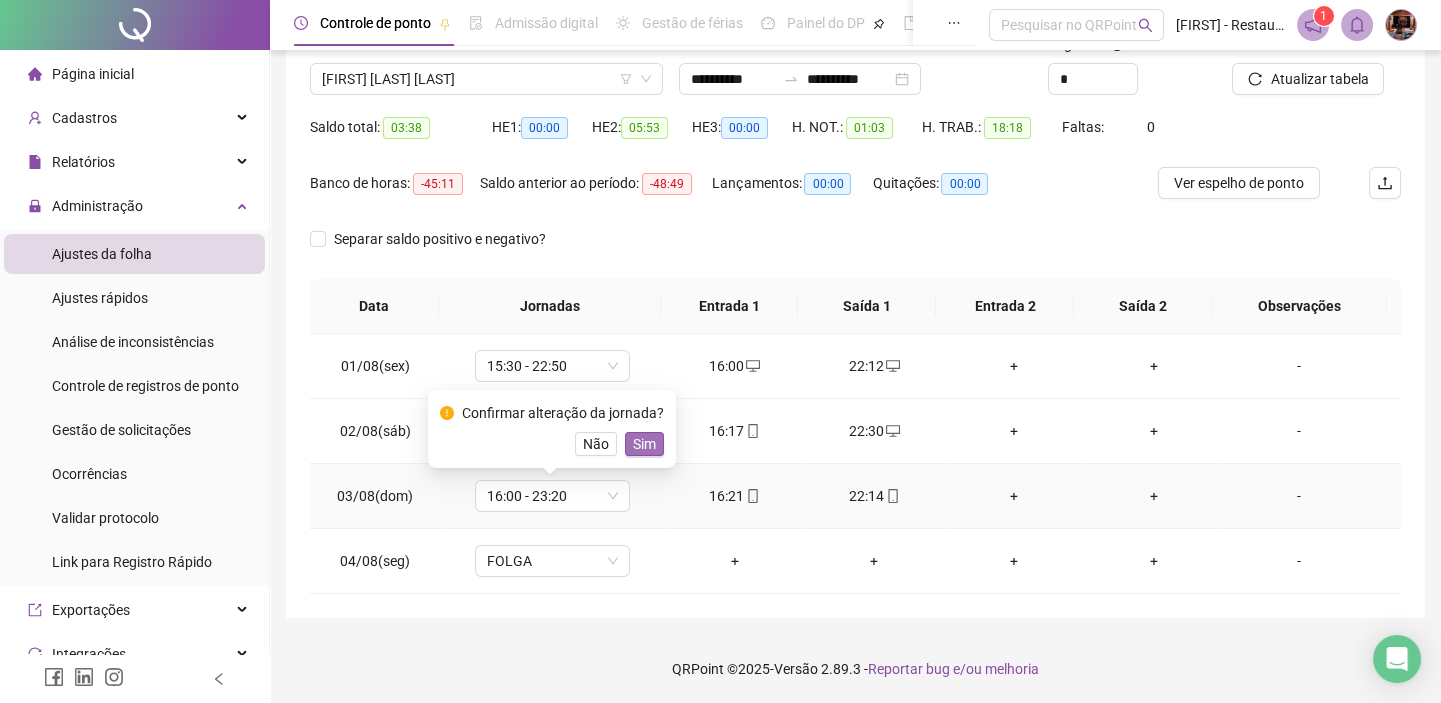 click on "Sim" at bounding box center (644, 444) 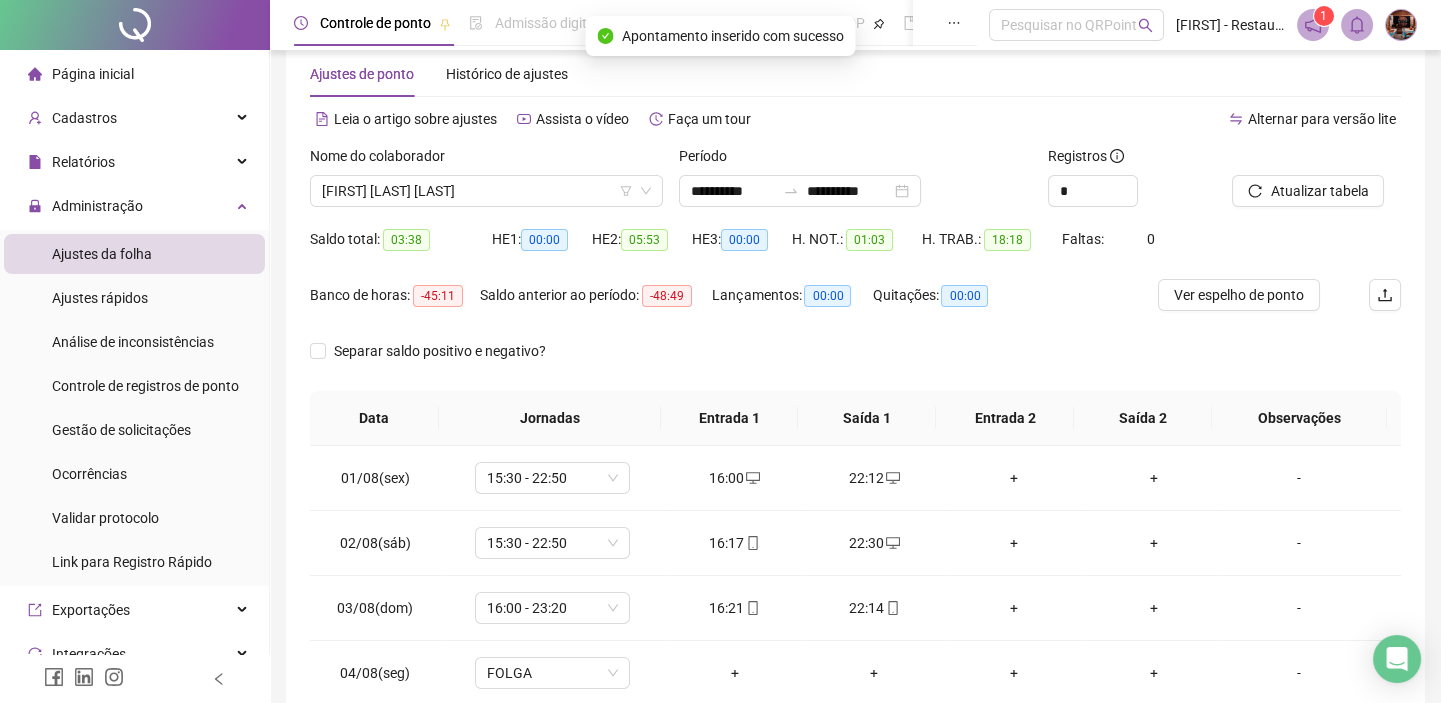 scroll, scrollTop: 0, scrollLeft: 0, axis: both 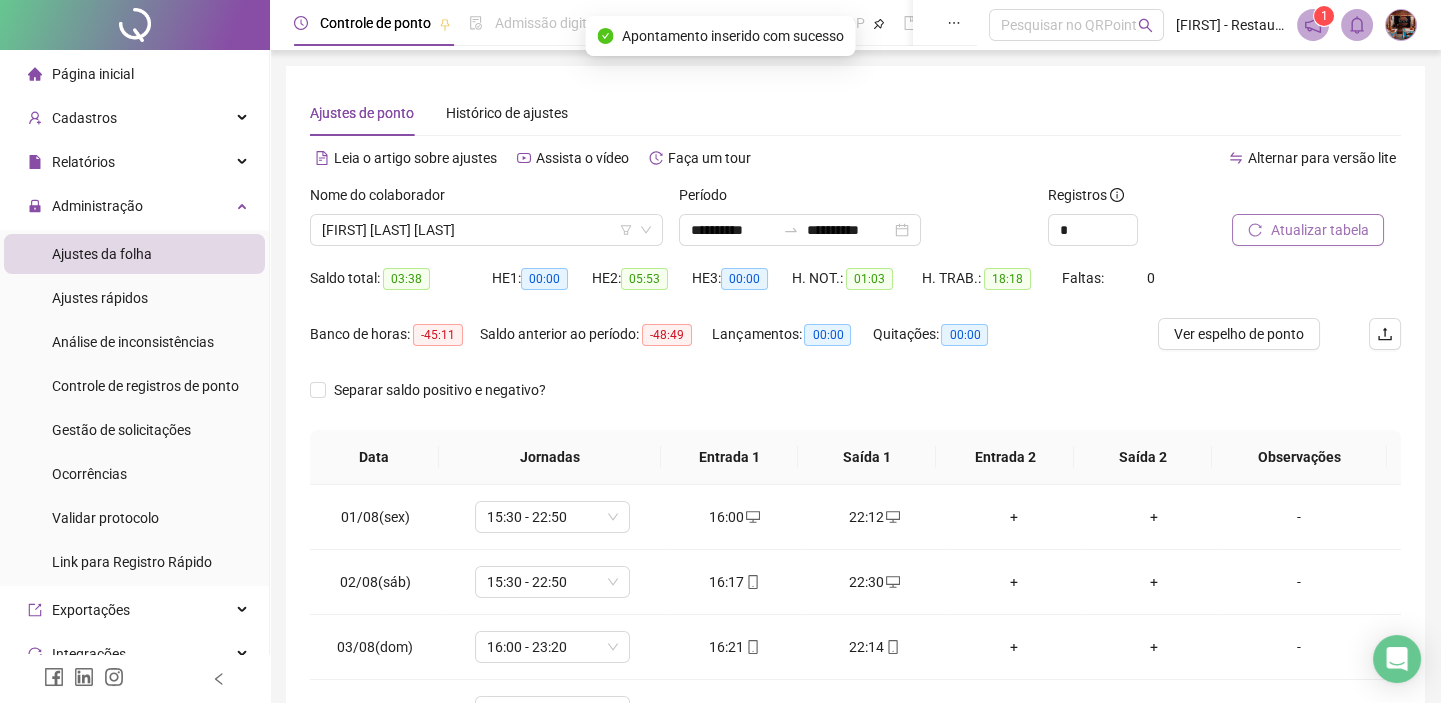 click on "Atualizar tabela" at bounding box center (1308, 230) 